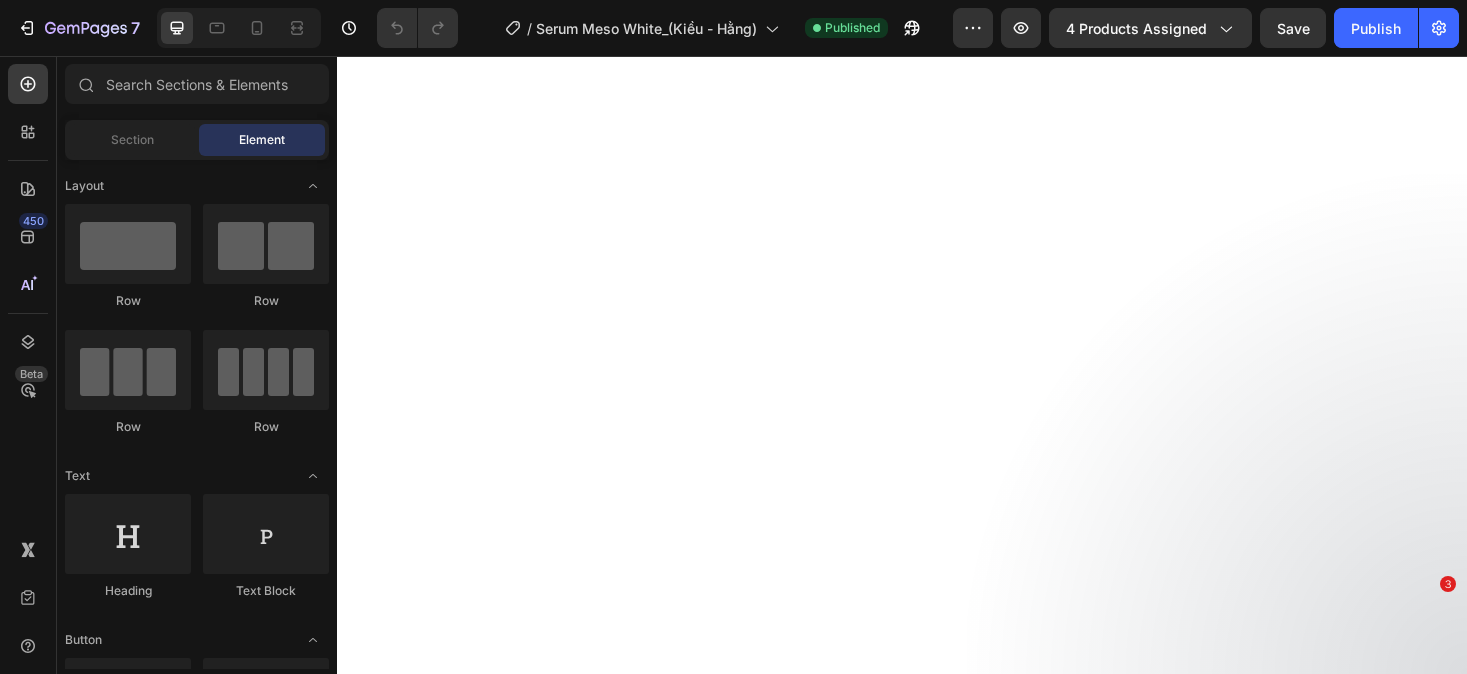scroll, scrollTop: 0, scrollLeft: 0, axis: both 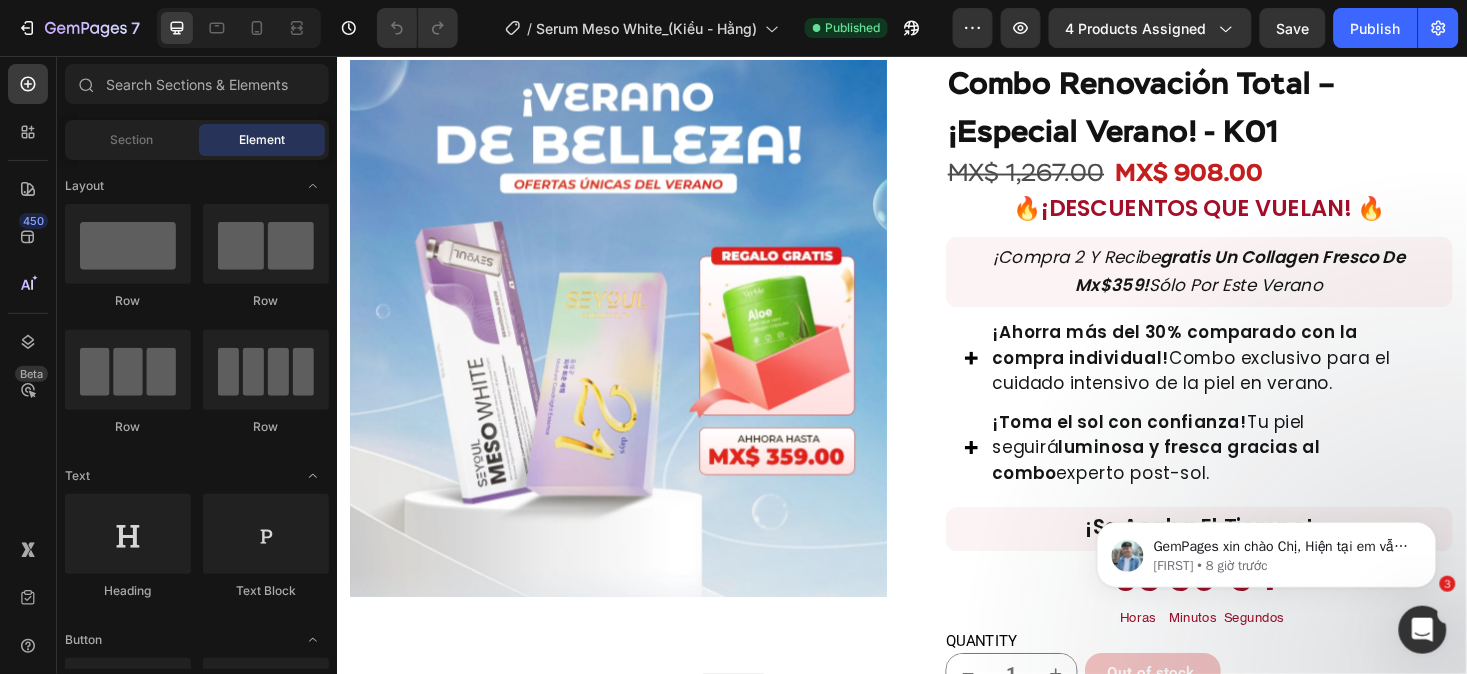 click at bounding box center (936, 8) 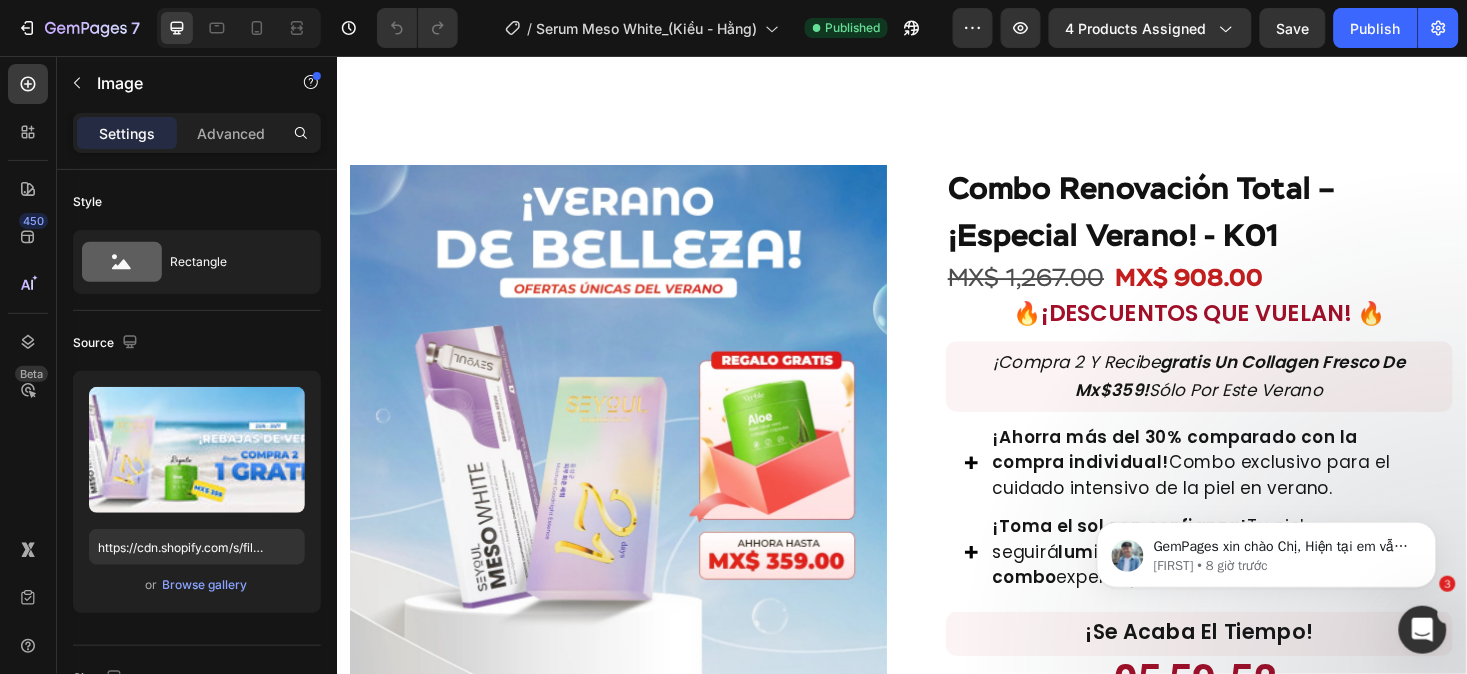 scroll, scrollTop: 1638, scrollLeft: 0, axis: vertical 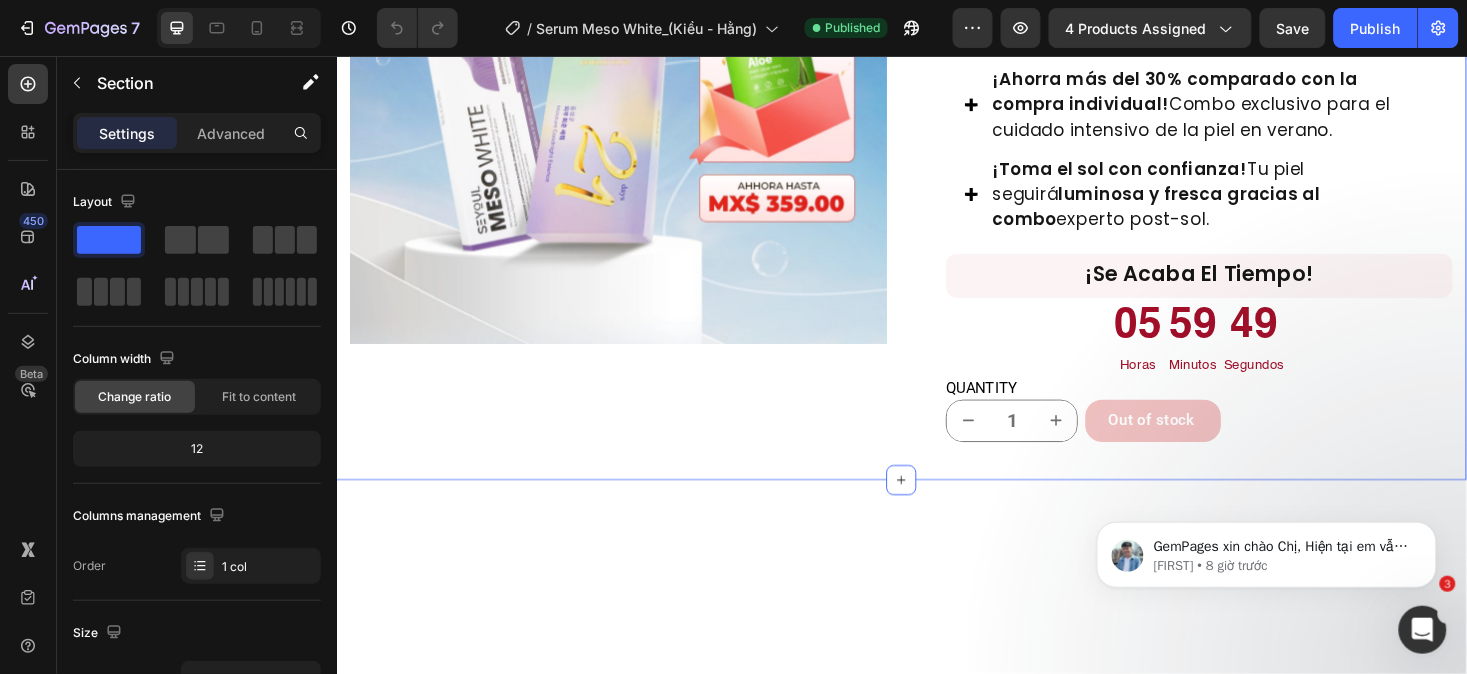 click at bounding box center (1519, -221) 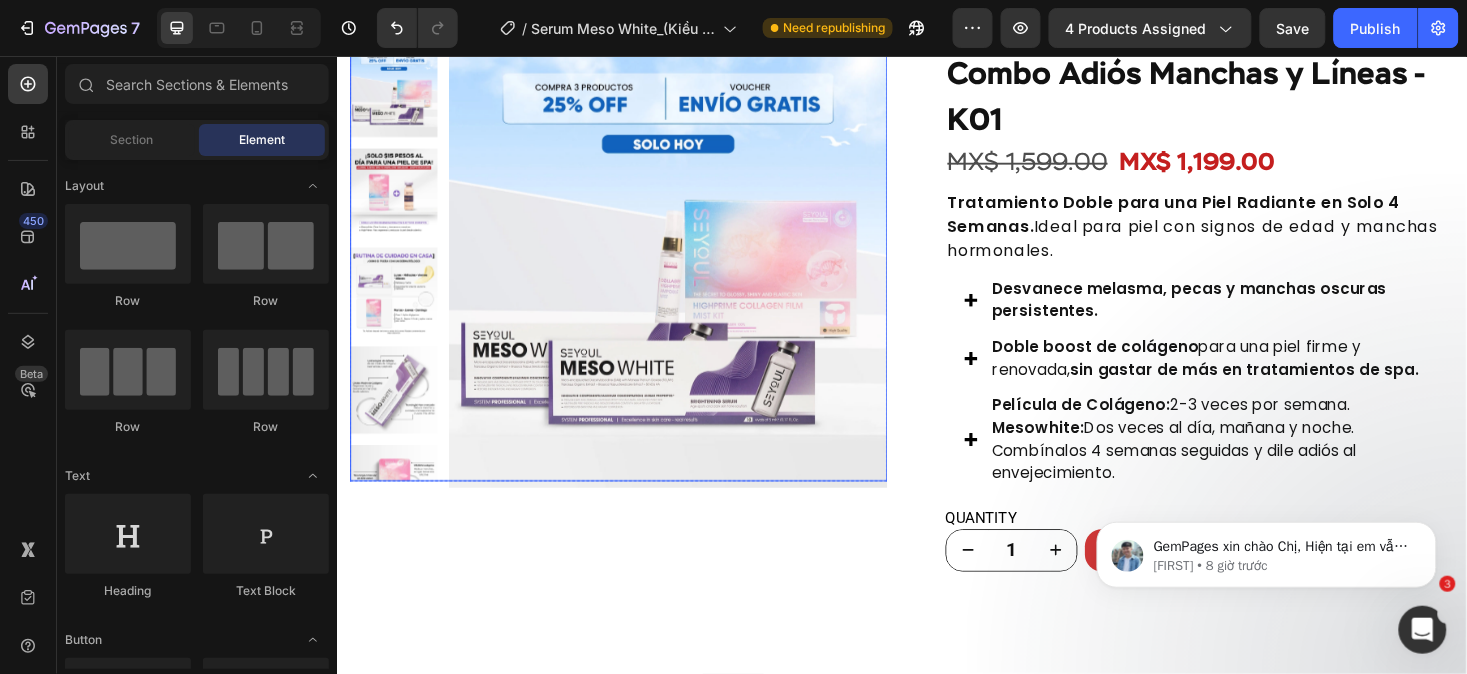 scroll, scrollTop: 1926, scrollLeft: 0, axis: vertical 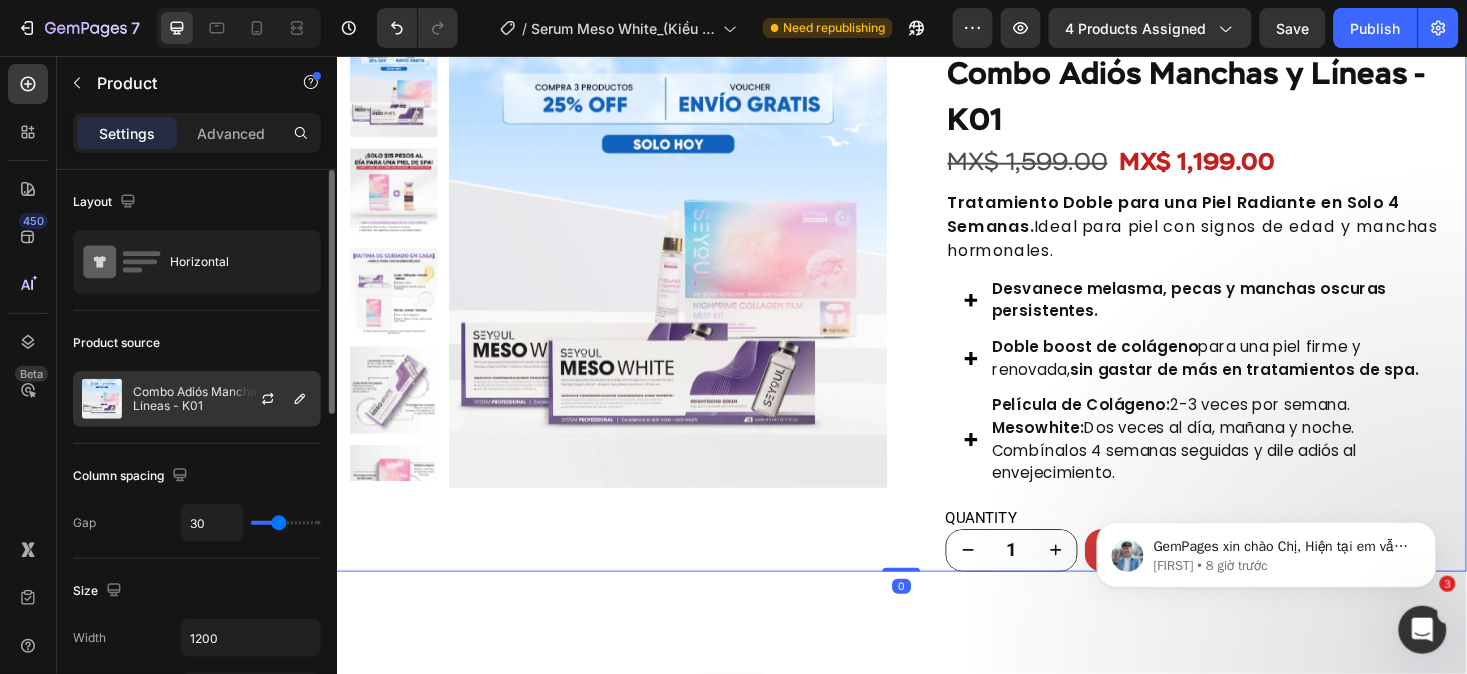 click on "Combo Adiós Manchas y Líneas - K01" at bounding box center [222, 399] 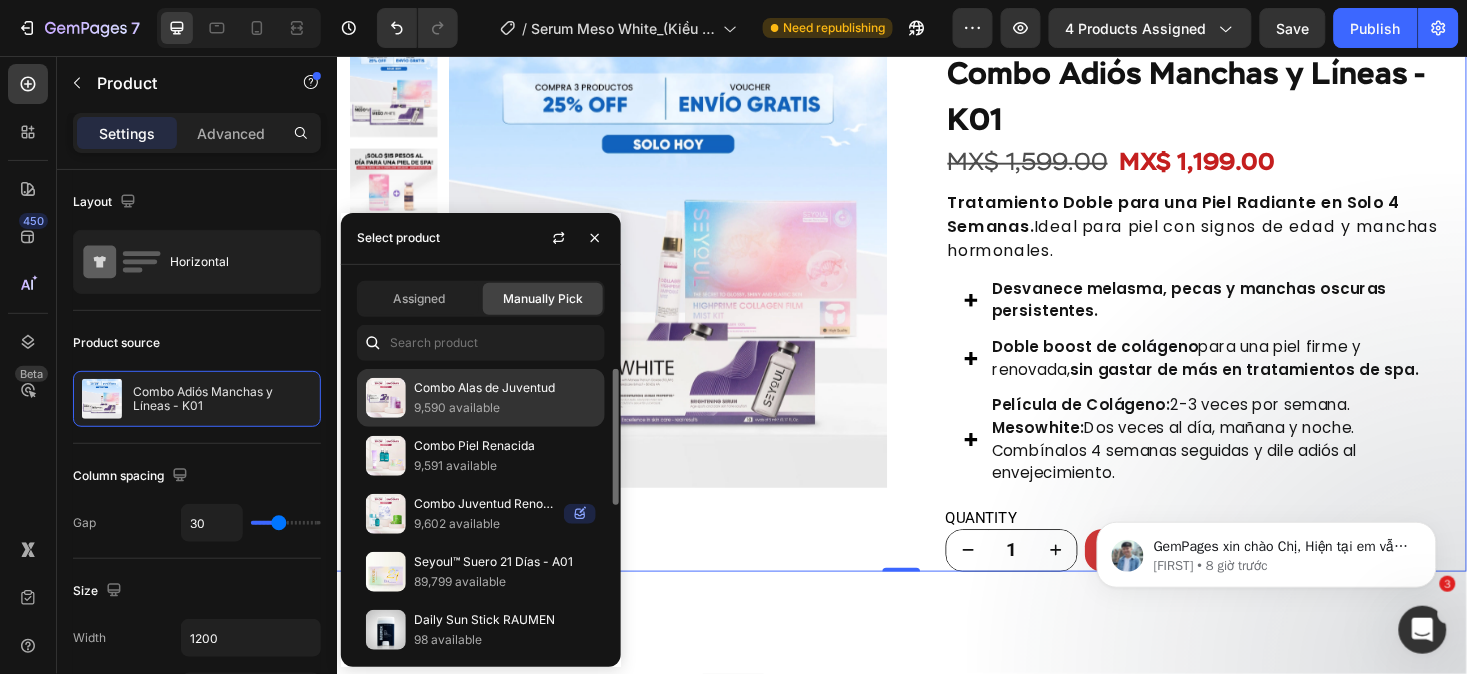 click on "Combo Alas de Juventud" at bounding box center [505, 388] 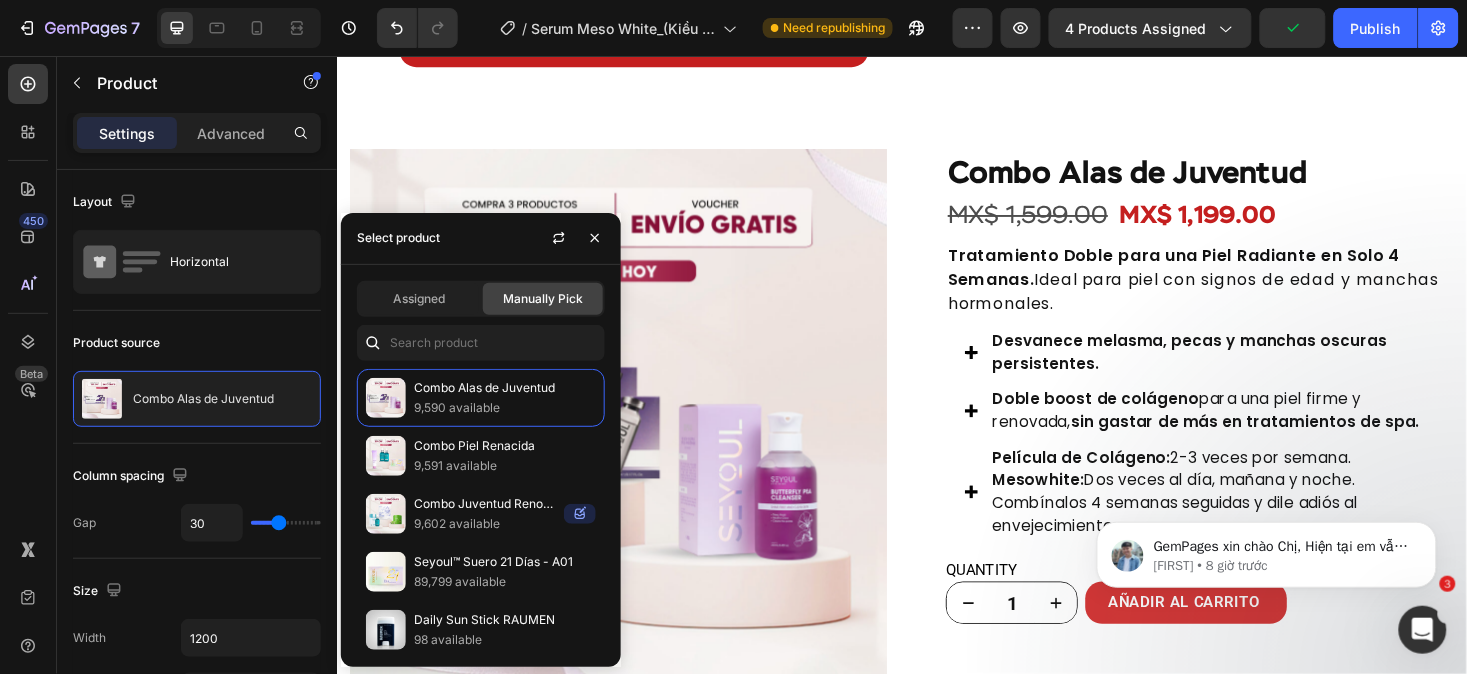 scroll, scrollTop: 1325, scrollLeft: 0, axis: vertical 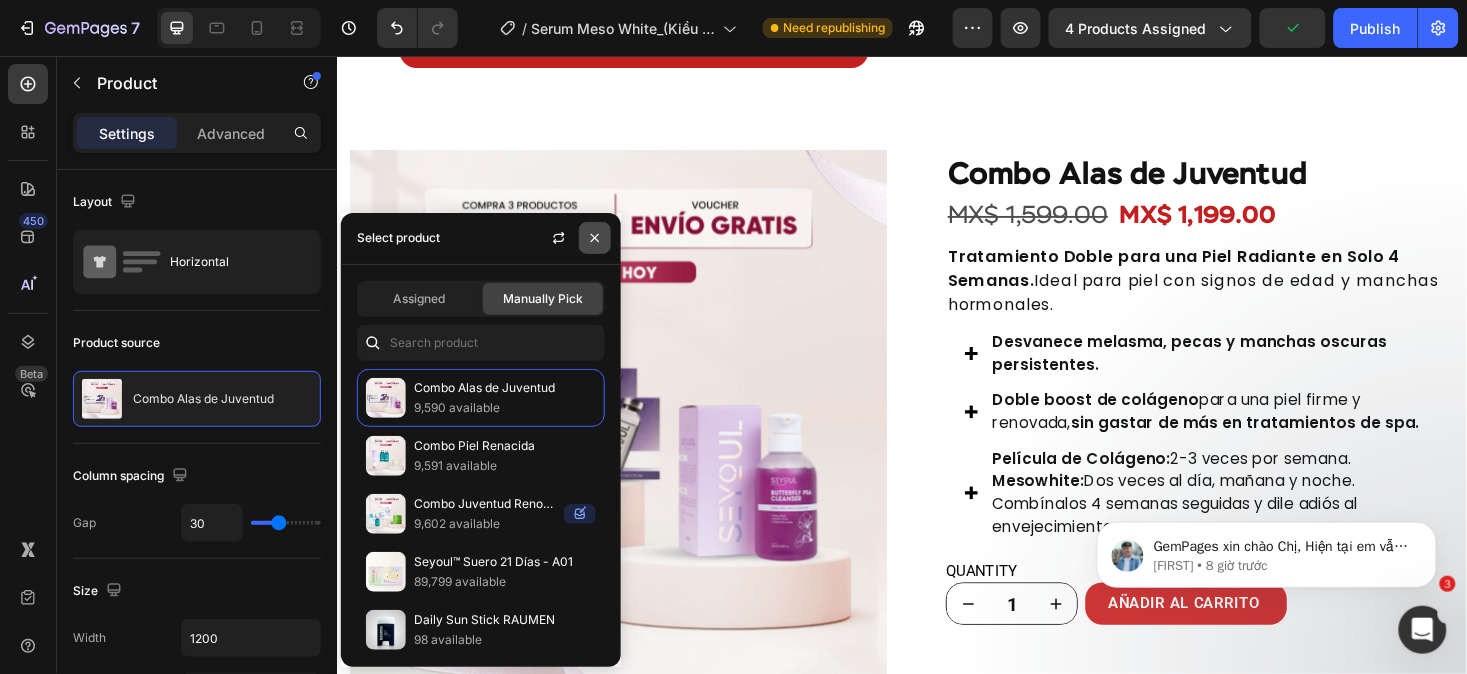click 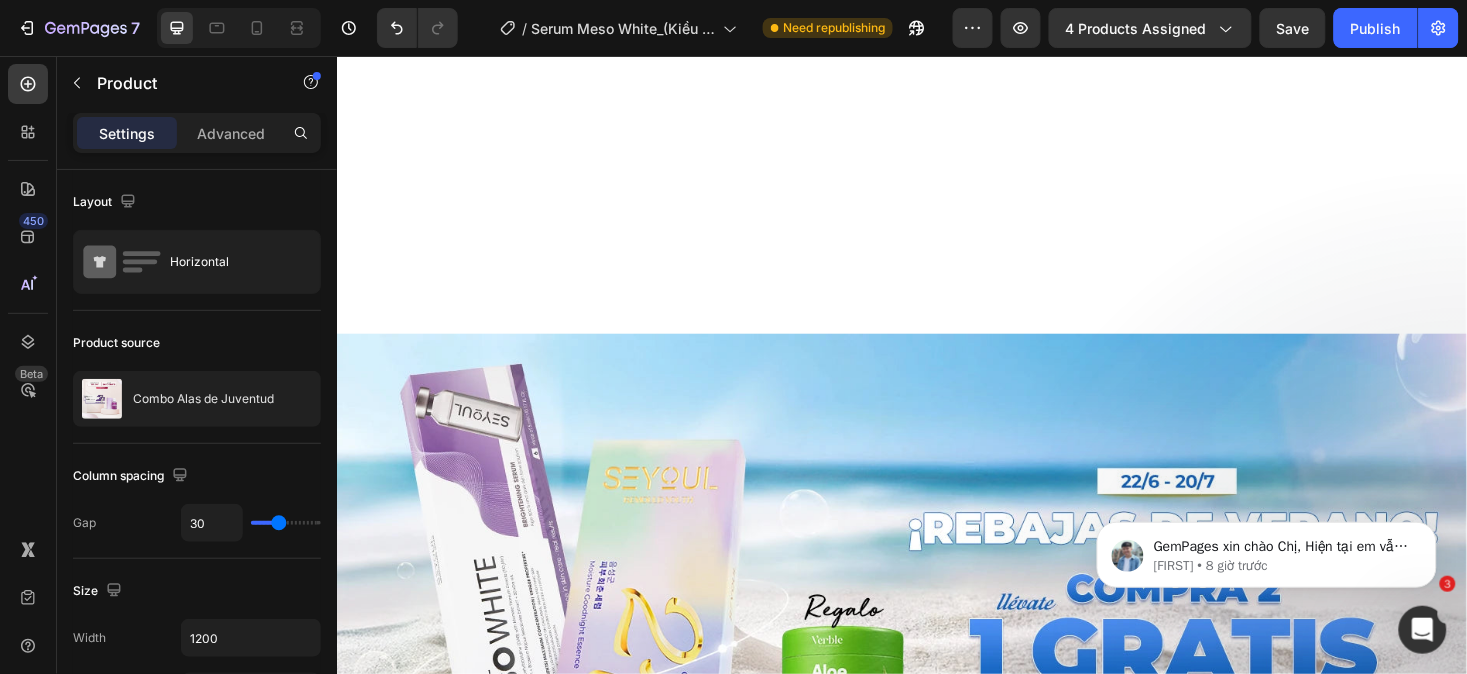 scroll, scrollTop: 978, scrollLeft: 0, axis: vertical 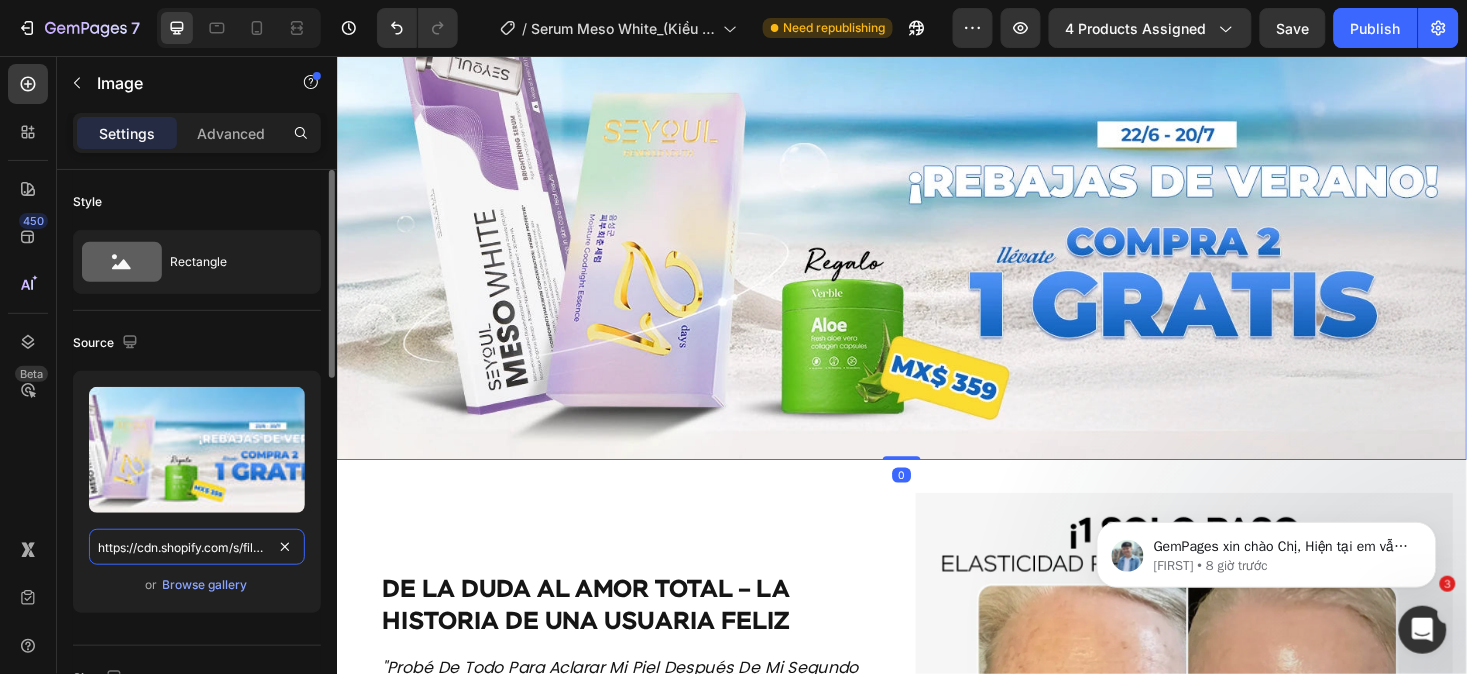 click on "https://cdn.shopify.com/s/files/1/0643/1404/8704/files/gempages_507356051327157127-071bb93d-6ca6-4272-ac49-3cb3a77ee240.webp" at bounding box center (197, 547) 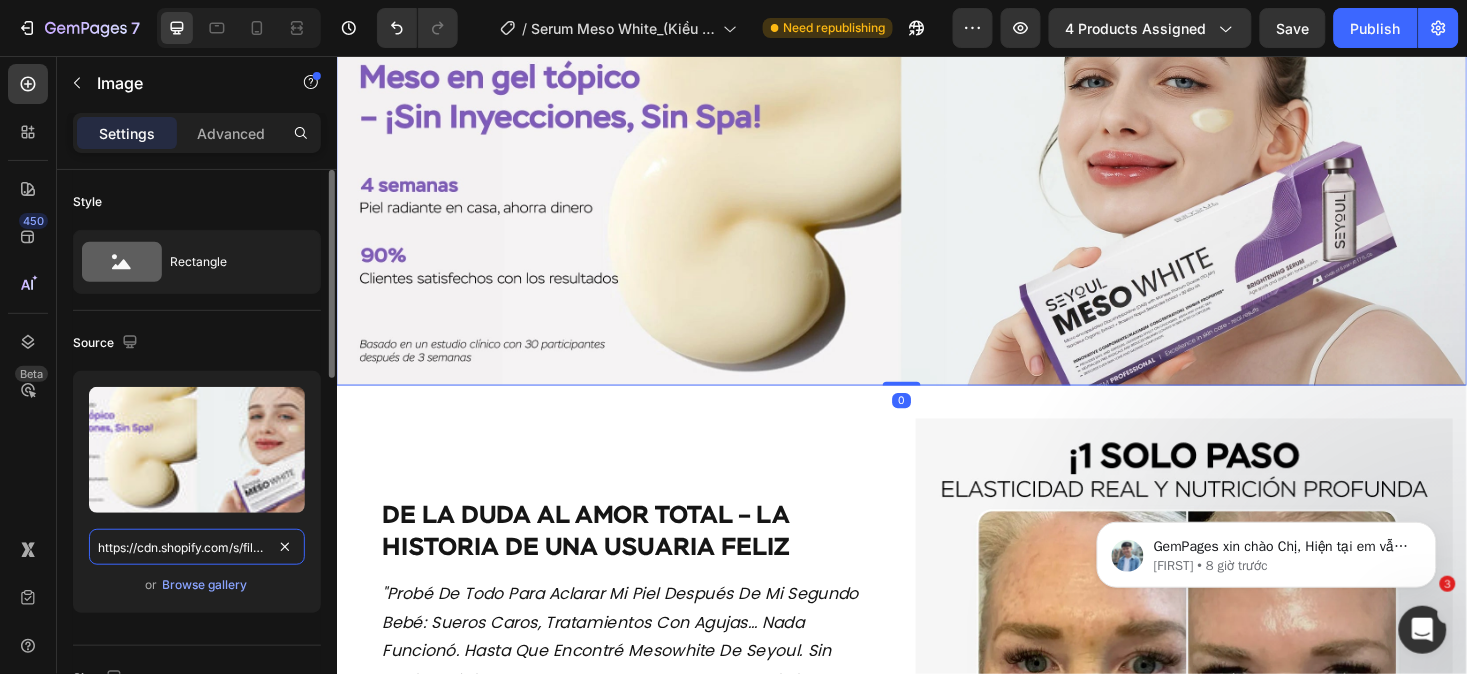scroll, scrollTop: 0, scrollLeft: 615, axis: horizontal 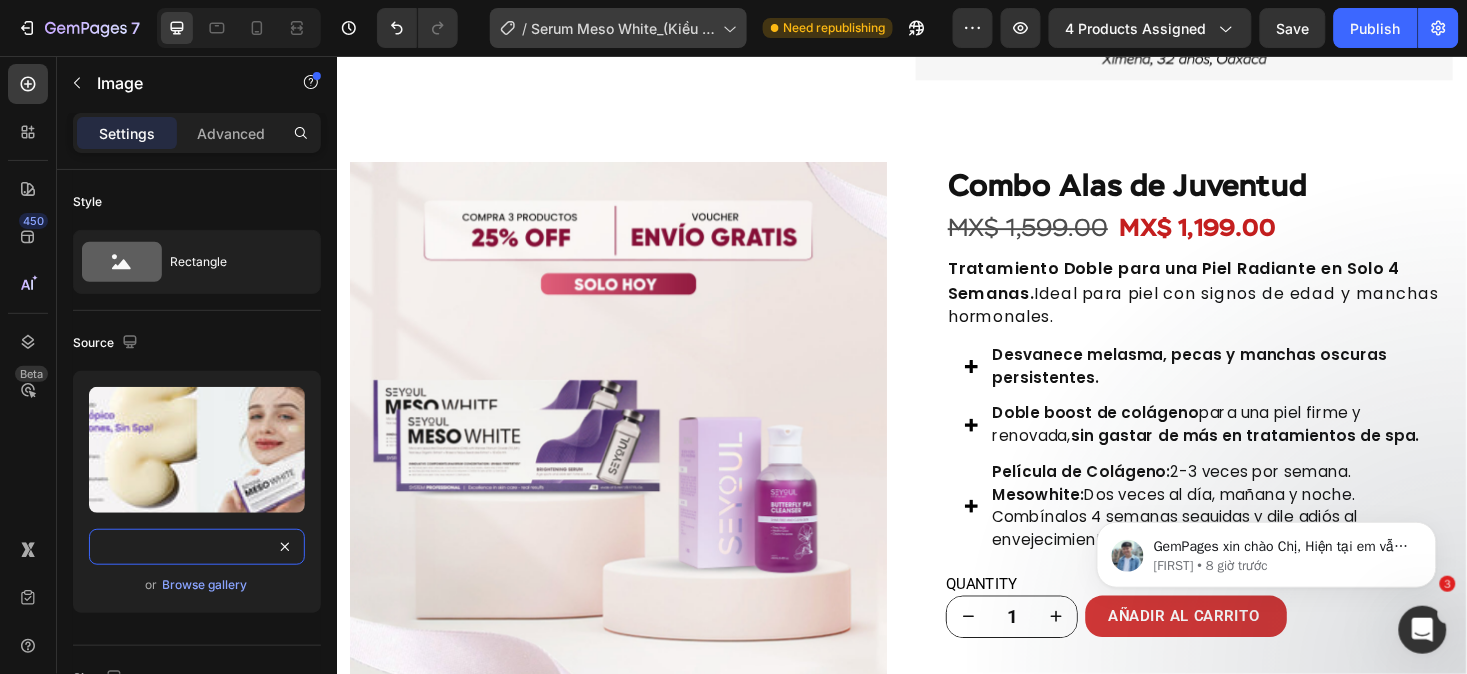 type on "https://cdn.shopify.com/s/files/1/0643/1404/8704/files/gempages_507356051327157127-e6815531-dfcc-4377-afda-e5ea69d0621b.webp" 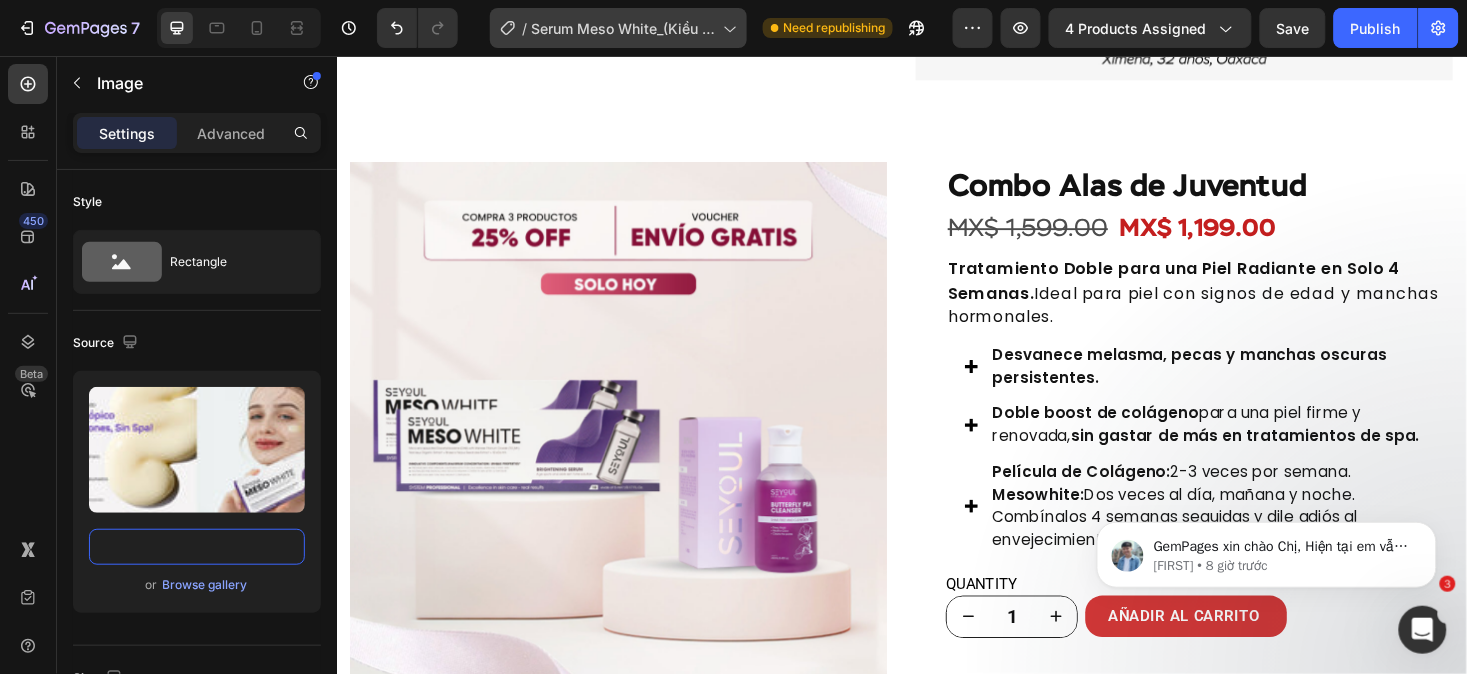 scroll, scrollTop: 0, scrollLeft: 0, axis: both 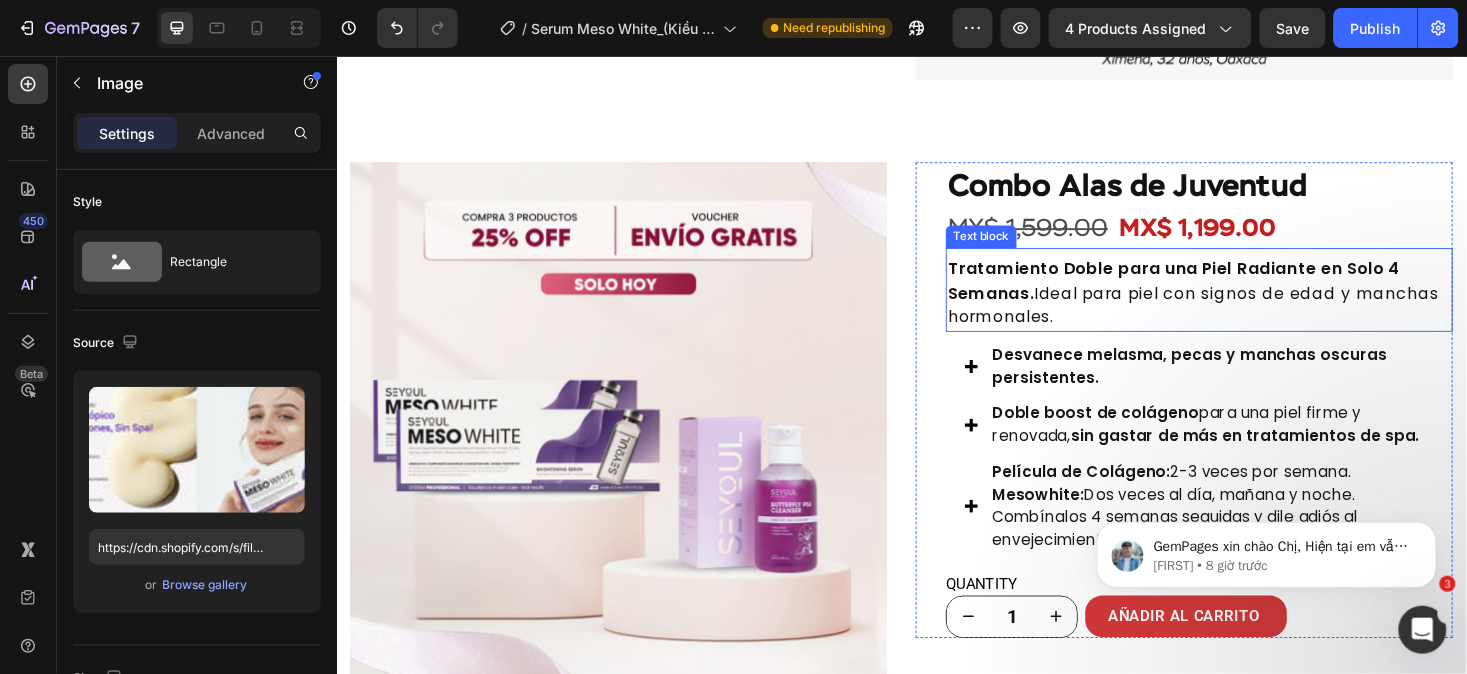 click on "Tratamiento Doble para una Piel Radiante en Solo 4 Semanas.  Ideal para piel con signos de edad y manchas hormonales." at bounding box center (1252, 307) 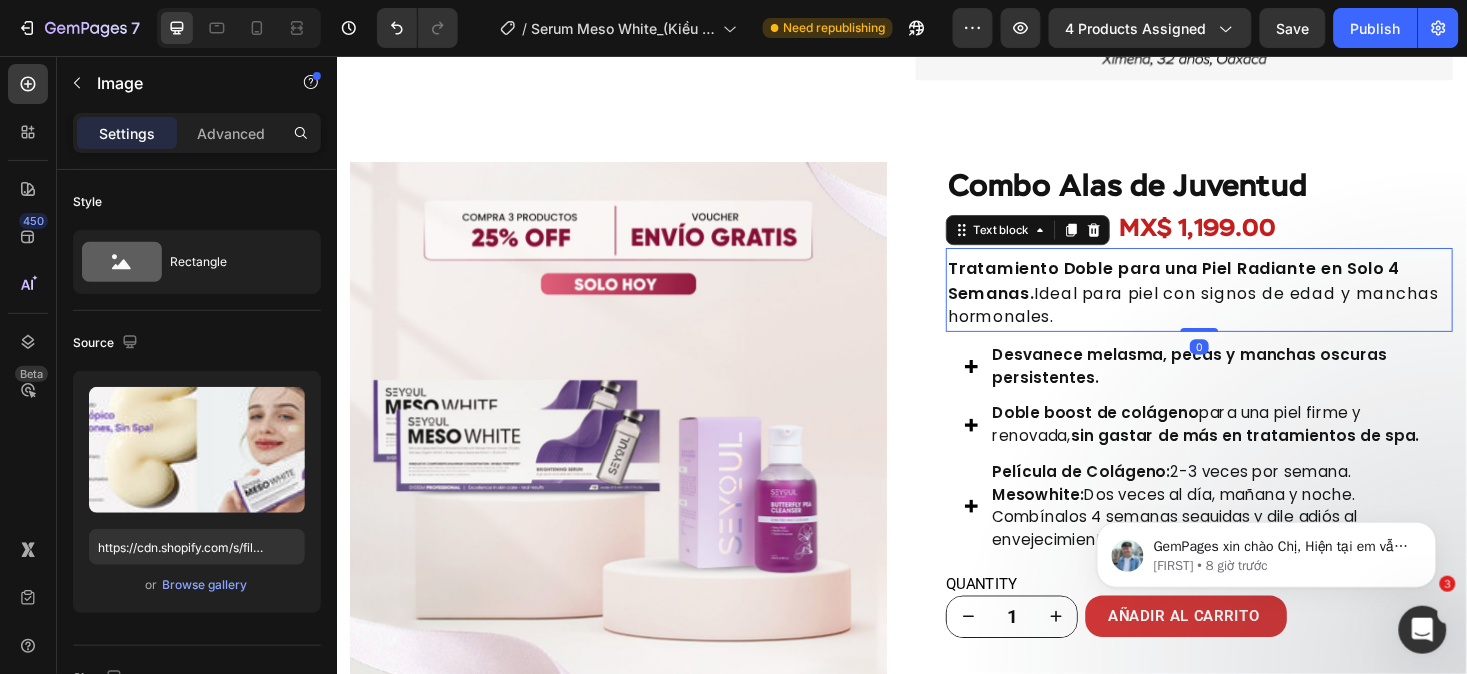 click on "Tratamiento Doble para una Piel Radiante en Solo 4 Semanas.  Ideal para piel con signos de edad y manchas hormonales." at bounding box center (1252, 307) 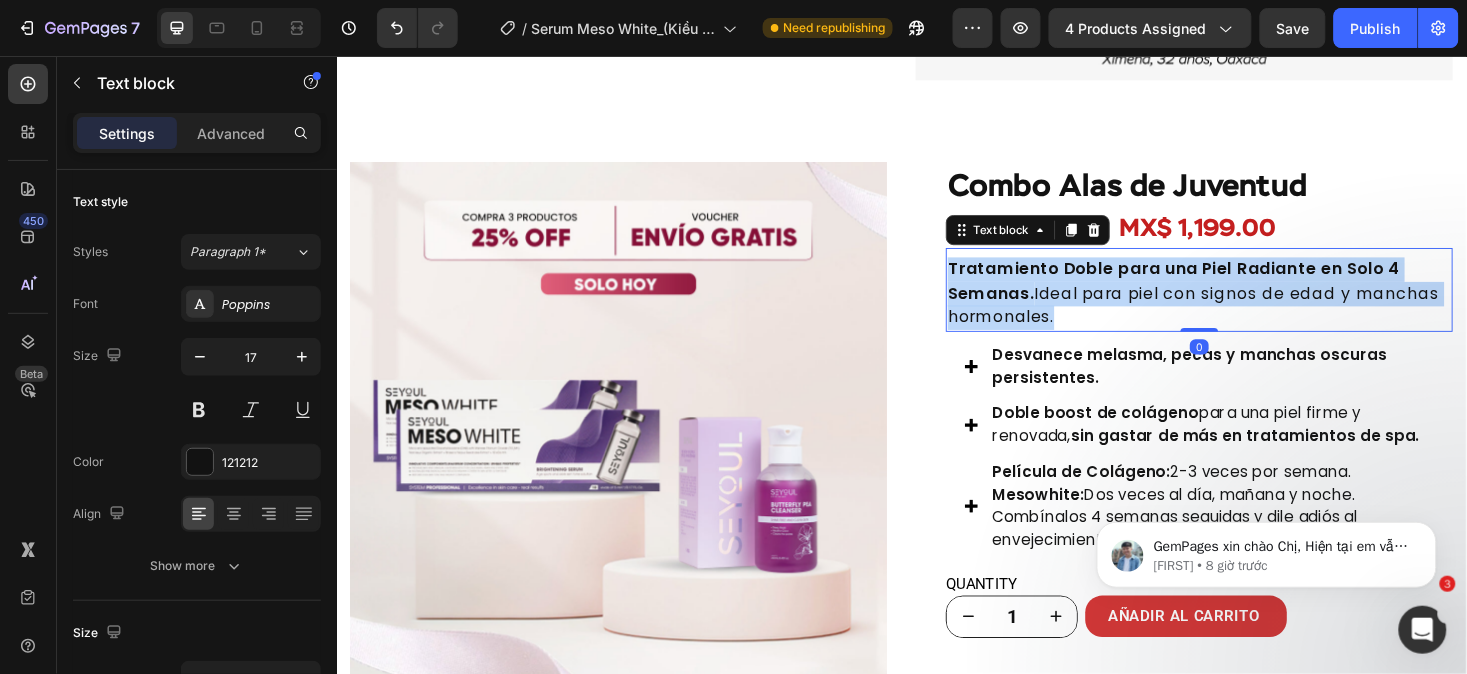 click on "Tratamiento Doble para una Piel Radiante en Solo 4 Semanas.  Ideal para piel con signos de edad y manchas hormonales." at bounding box center (1252, 307) 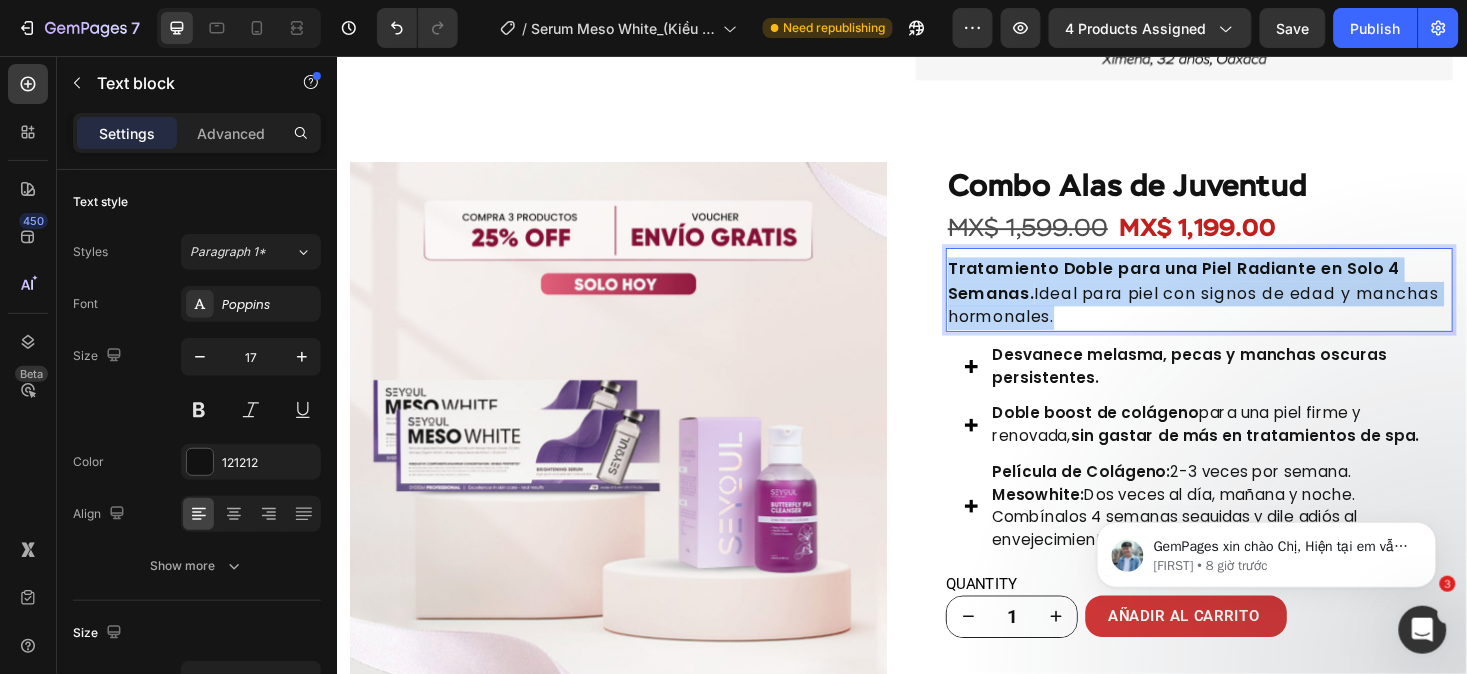 click on "Tratamiento Doble para una Piel Radiante en Solo 4 Semanas.  Ideal para piel con signos de edad y manchas hormonales." at bounding box center (1252, 307) 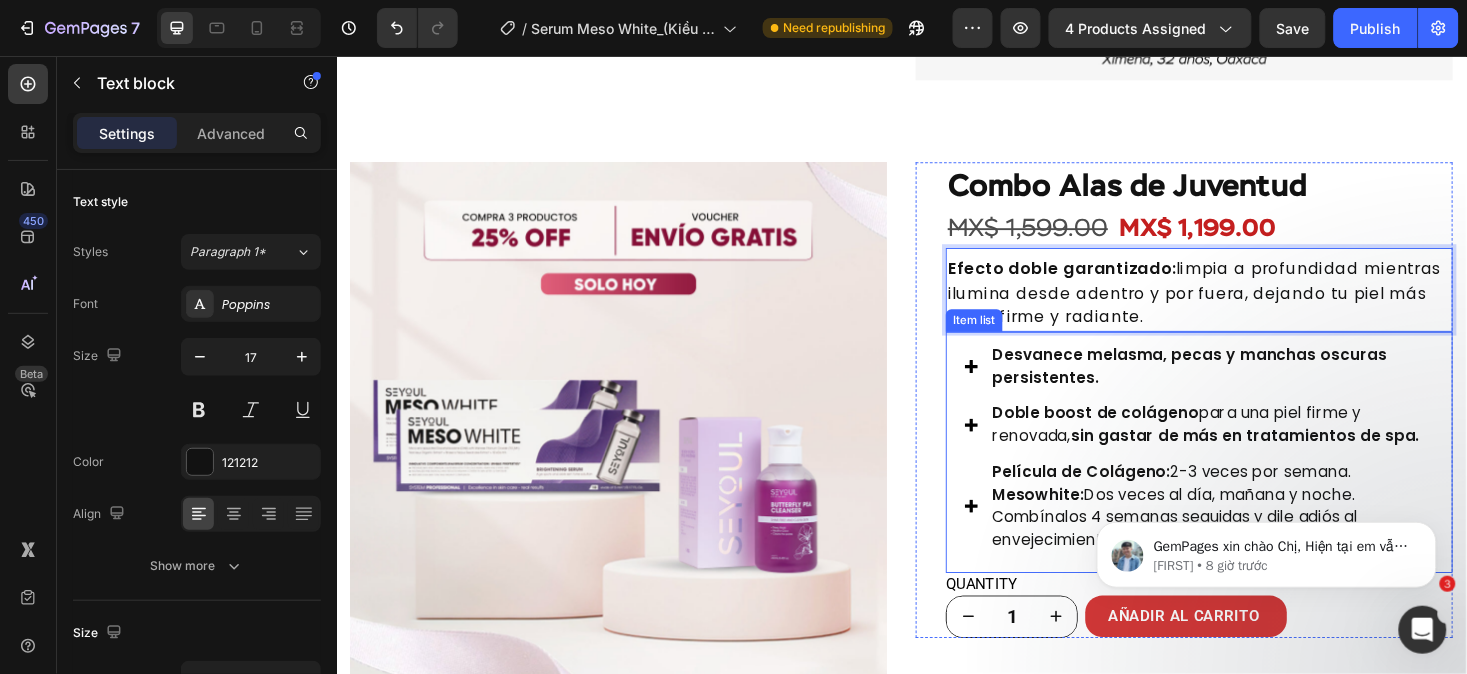 click on "Desvanece melasma, pecas y manchas oscuras persistentes." at bounding box center (1265, 385) 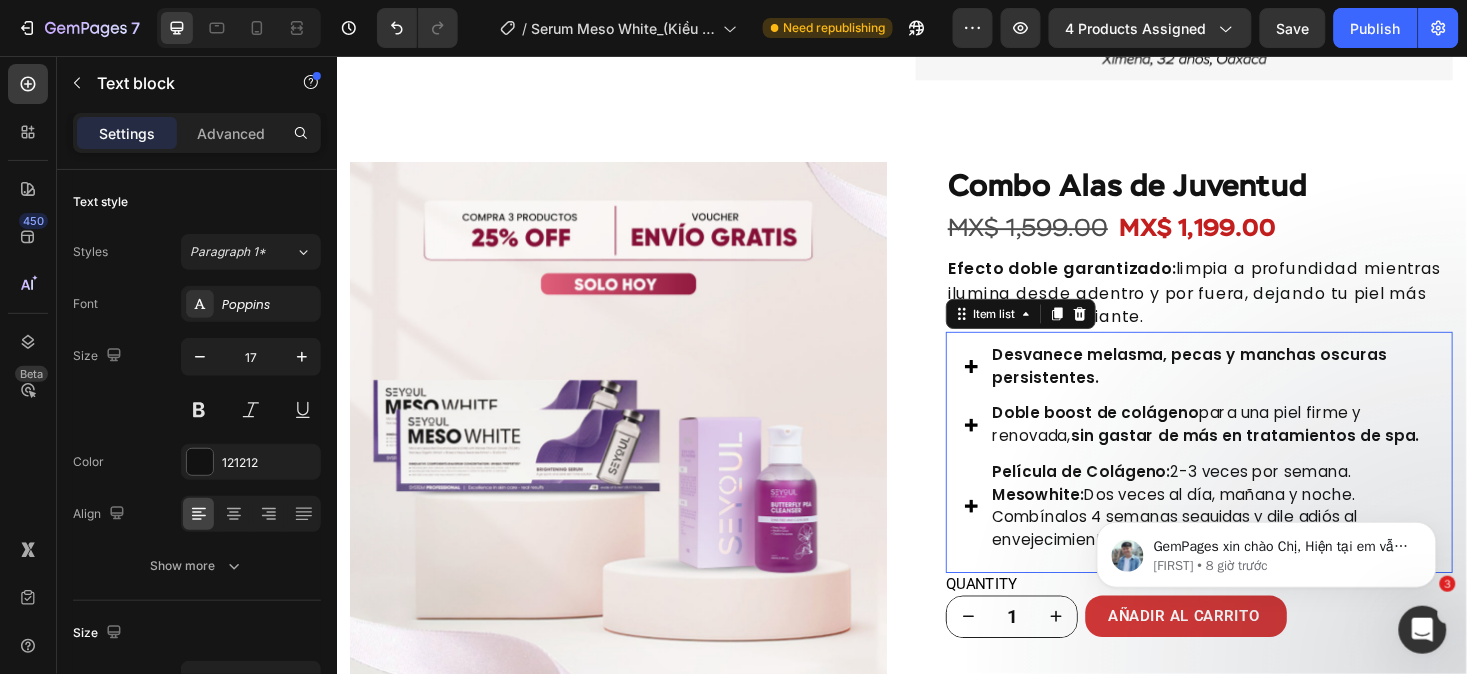 click on "Desvanece melasma, pecas y manchas oscuras persistentes." at bounding box center (1265, 385) 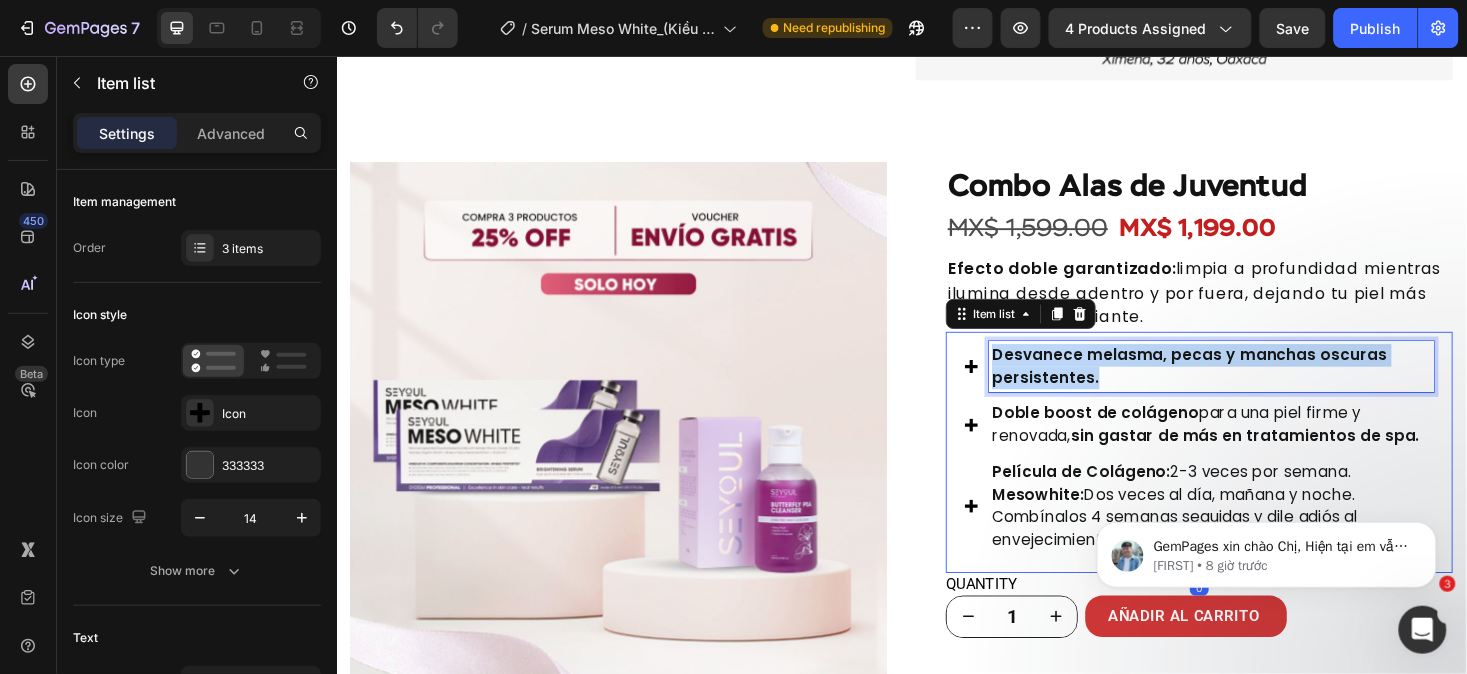 click on "Desvanece melasma, pecas y manchas oscuras persistentes." at bounding box center [1265, 385] 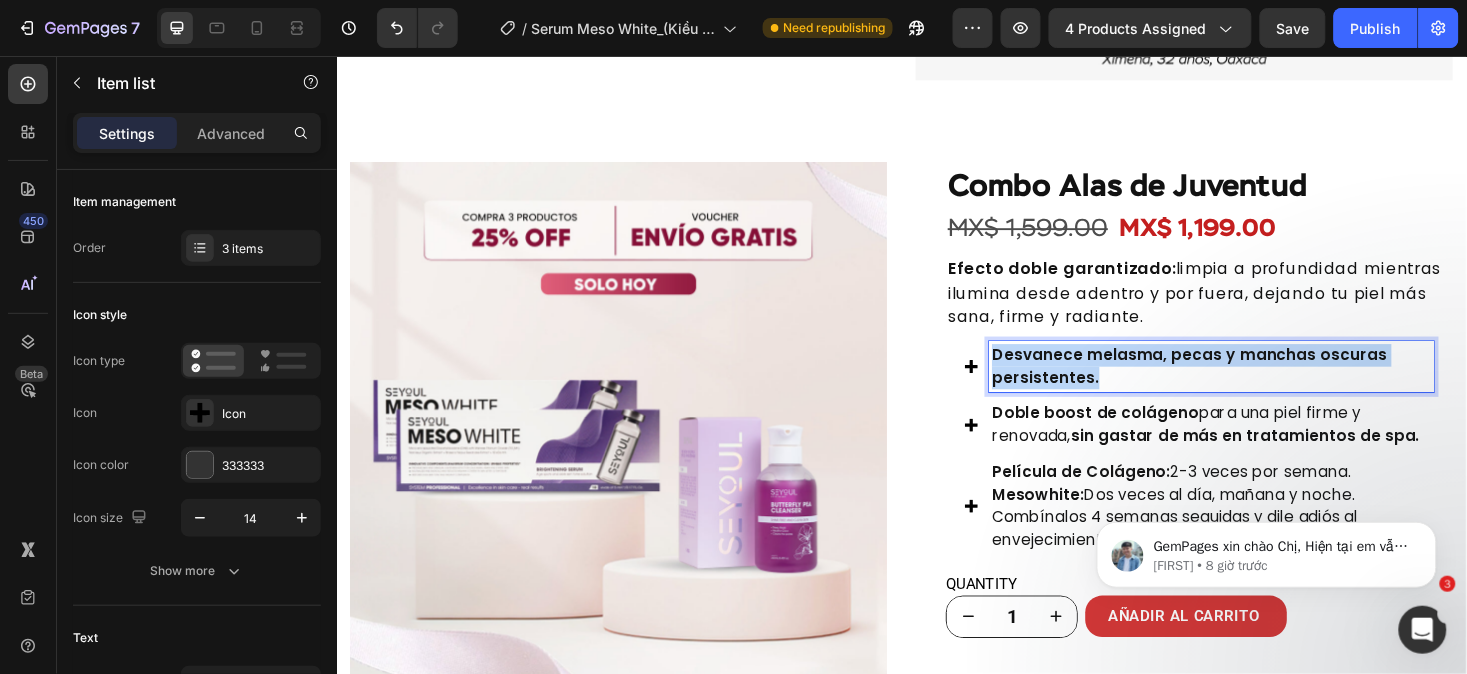 click on "Desvanece melasma, pecas y manchas oscuras persistentes." at bounding box center [1265, 385] 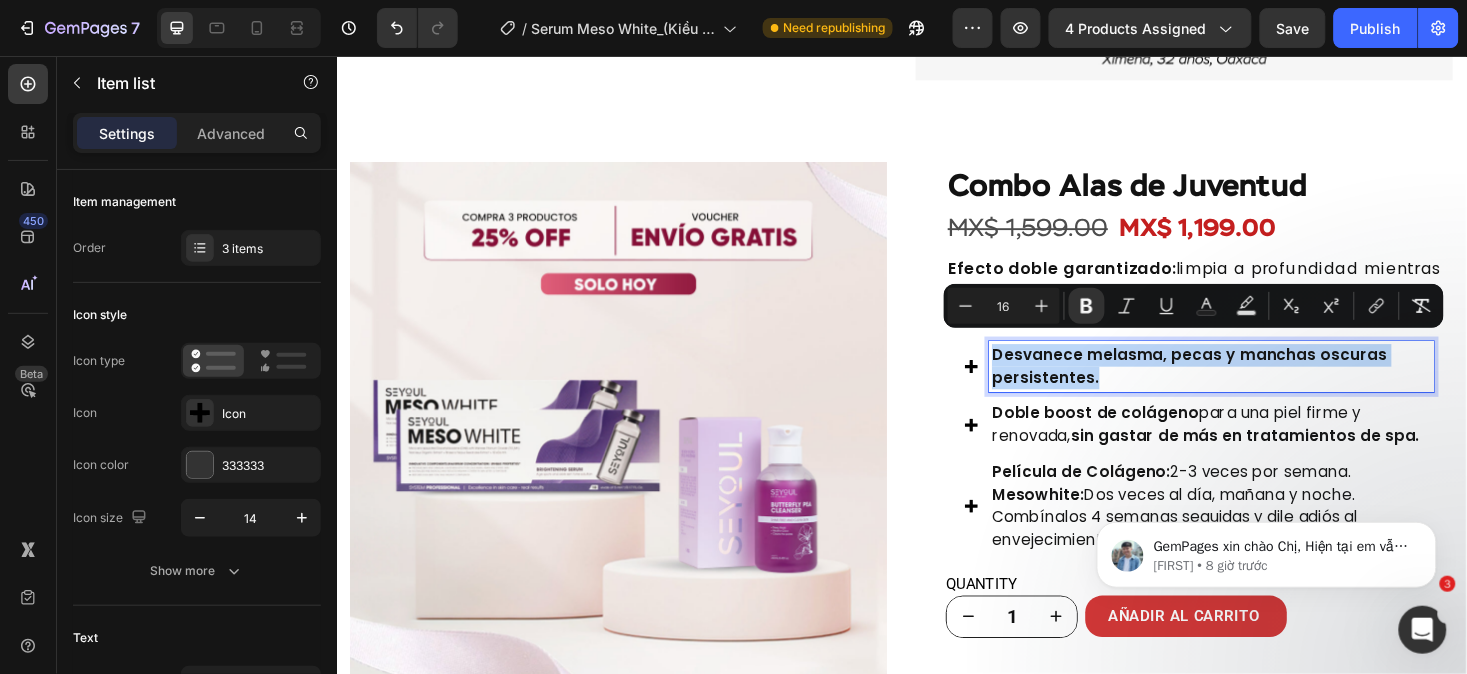 copy on "Desvanece melasma, pecas y manchas oscuras persistentes." 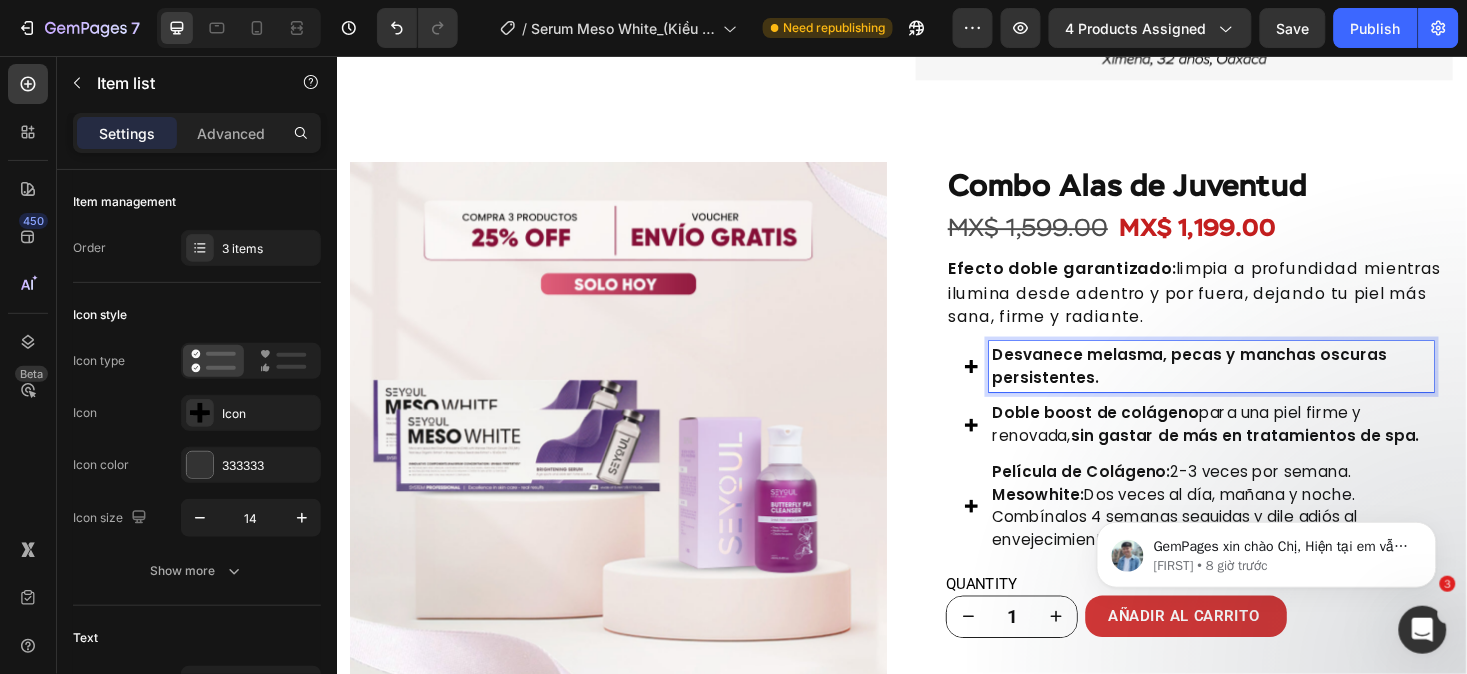 click on "Desvanece melasma, pecas y manchas oscuras persistentes." at bounding box center [1265, 385] 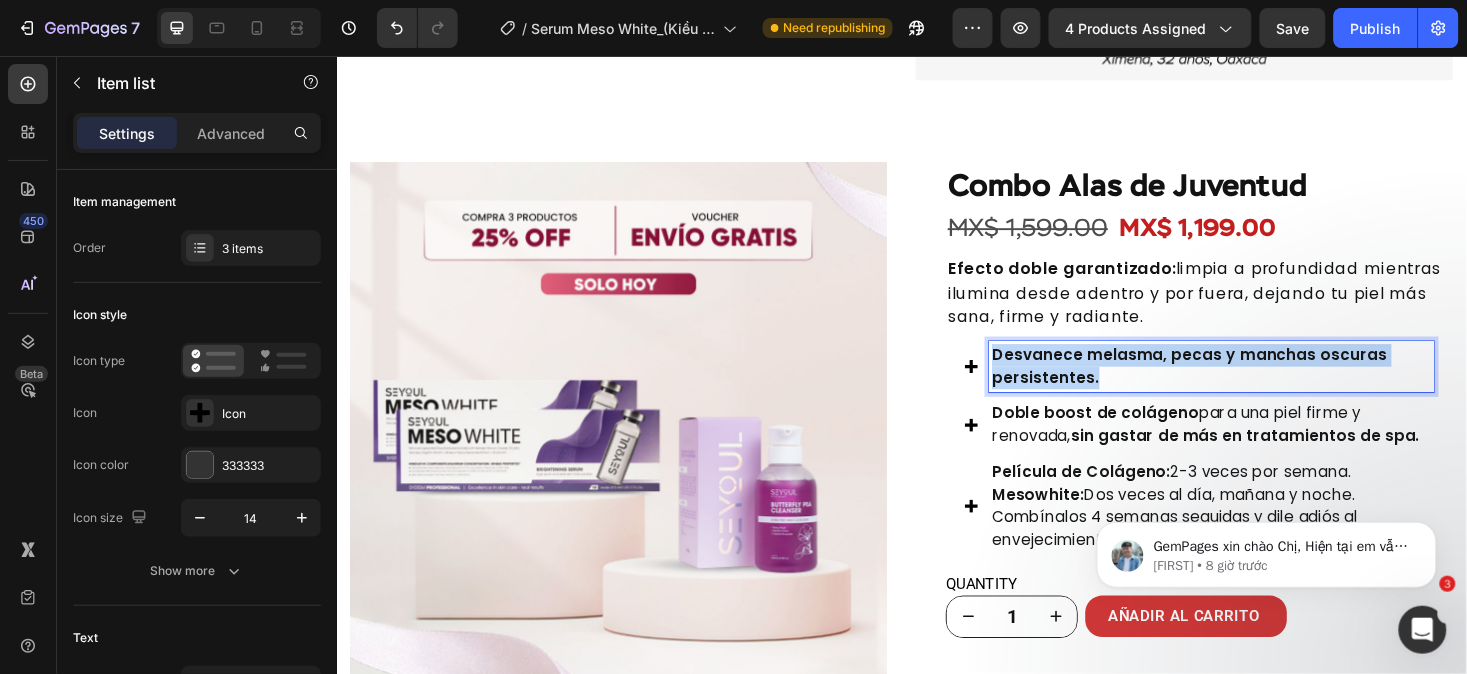 click on "Desvanece melasma, pecas y manchas oscuras persistentes." at bounding box center (1265, 385) 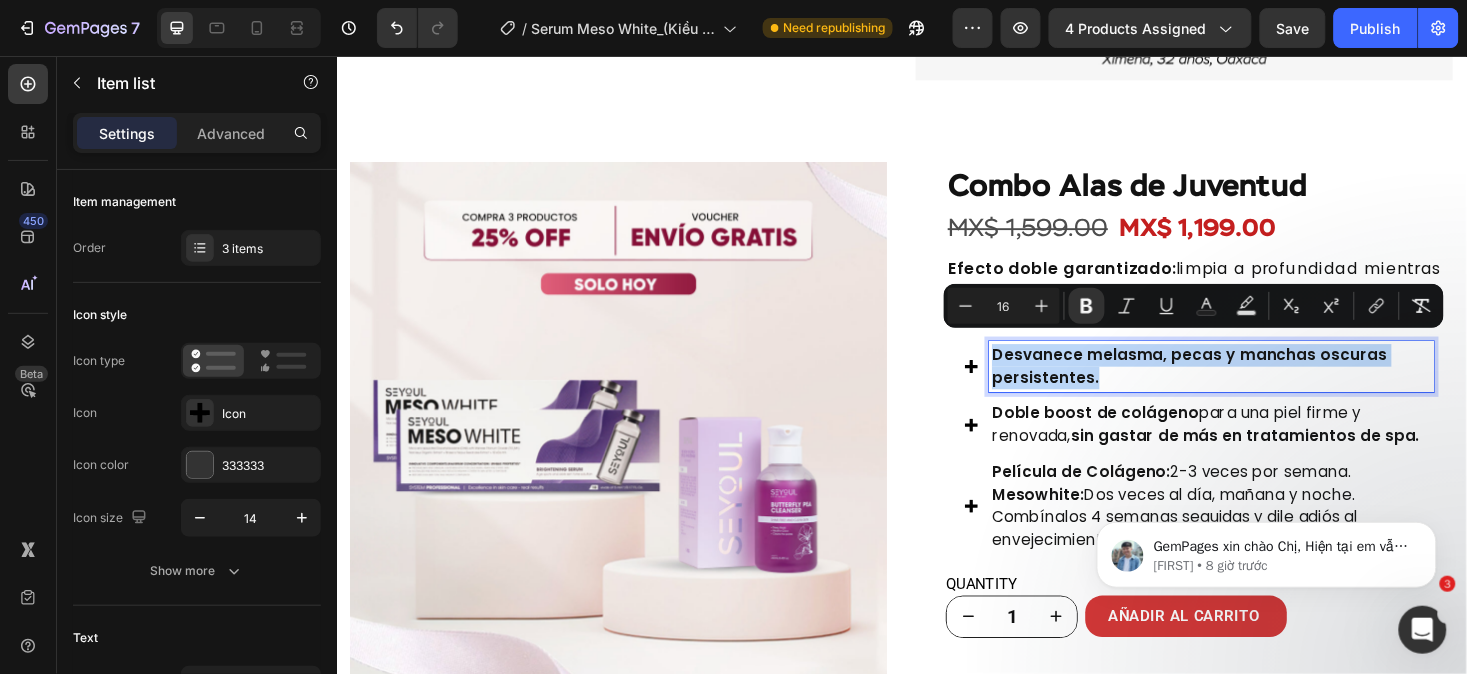 click on "Desvanece melasma, pecas y manchas oscuras persistentes." at bounding box center (1265, 385) 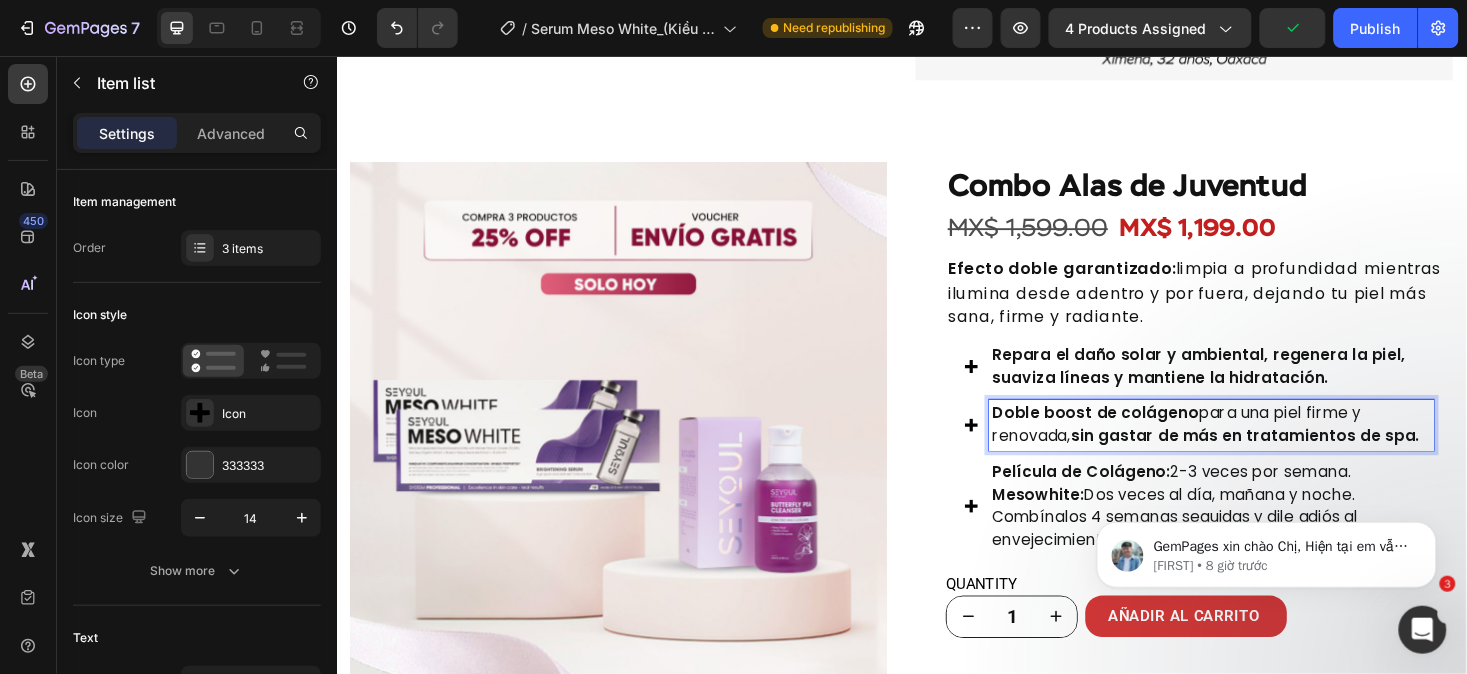 click on "Doble boost de colágeno  para una piel firme y renovada,  sin gastar de más en tratamientos de spa." at bounding box center [1265, 447] 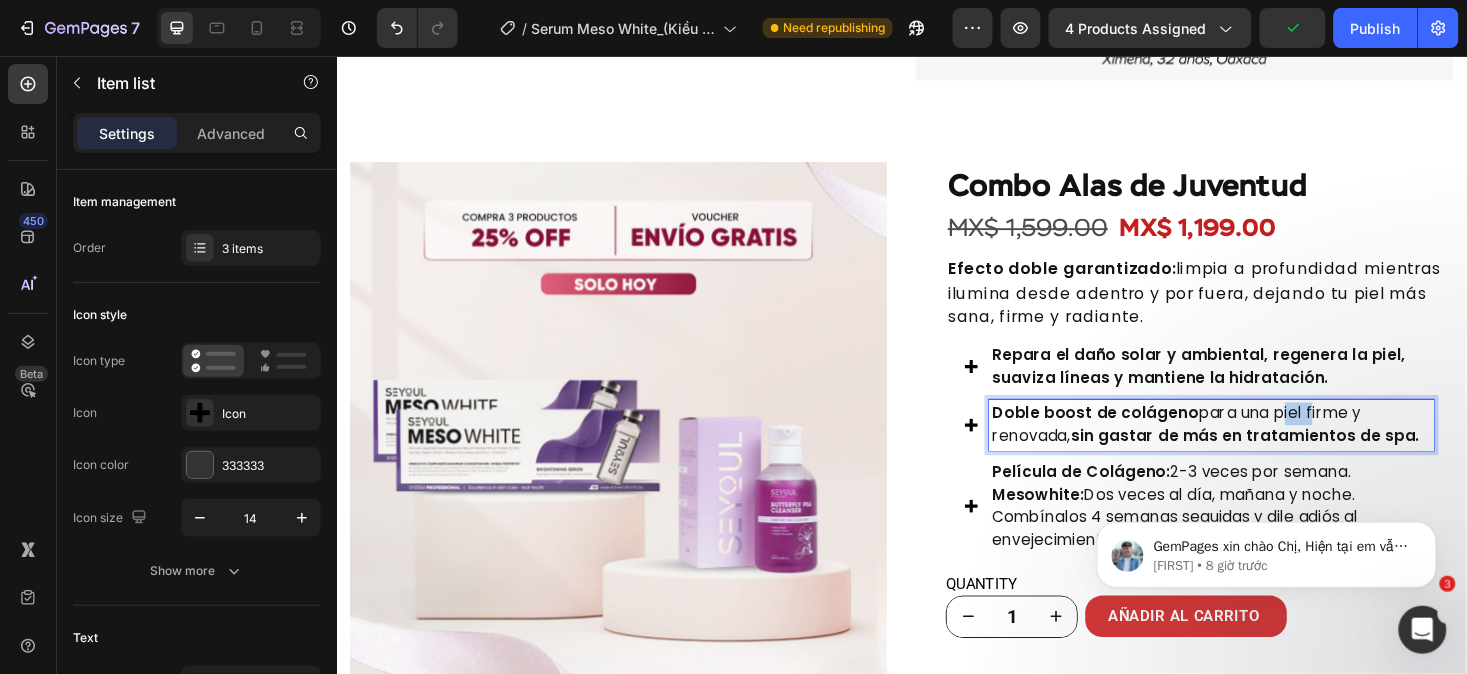 click on "Doble boost de colágeno  para una piel firme y renovada,  sin gastar de más en tratamientos de spa." at bounding box center (1265, 447) 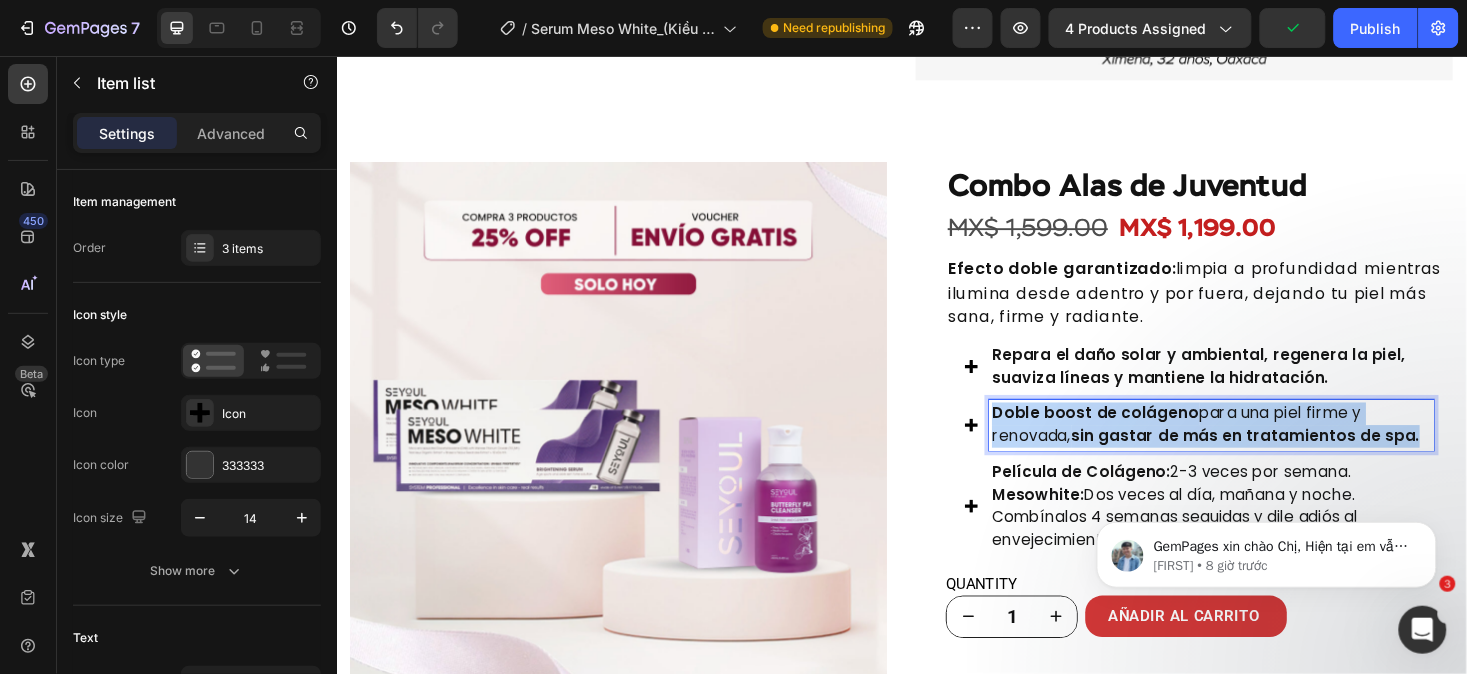 click on "Doble boost de colágeno  para una piel firme y renovada,  sin gastar de más en tratamientos de spa." at bounding box center [1265, 447] 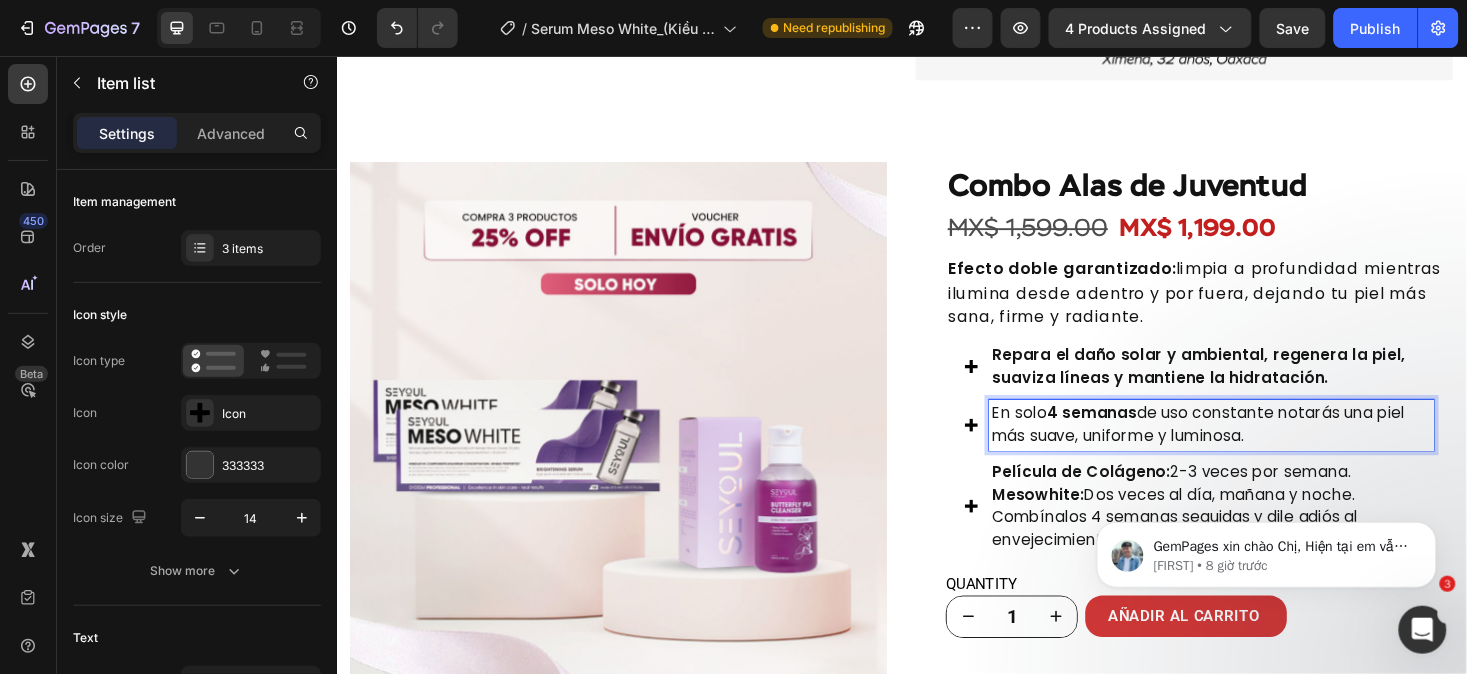 scroll, scrollTop: 1938, scrollLeft: 0, axis: vertical 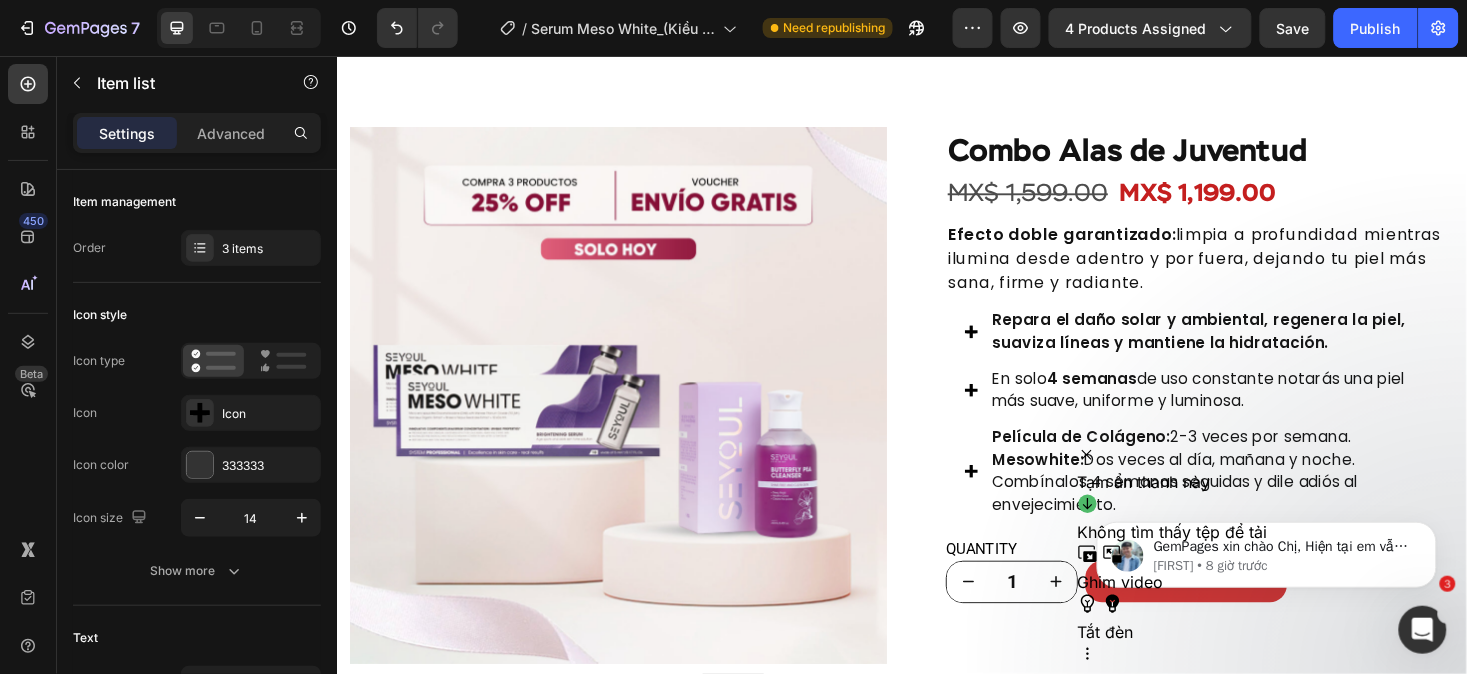 click on "GemPages xin chào Chị,   Hiện tại em vẫn chưa thấy phản hồi gì thêm từ phía mình, không biết là chị có cần em hỗ trợ gì thêm không ạ?   Nếu em không nhận được phản hồi từ mình, cuộc trò chuyện sẽ được đóng sau 24h, tuy nhiên thì mình luôn có thể mở một cuộc trò chuyện mới bất kì lúc nào! Liam • 8 giờ trước" at bounding box center [1266, 549] 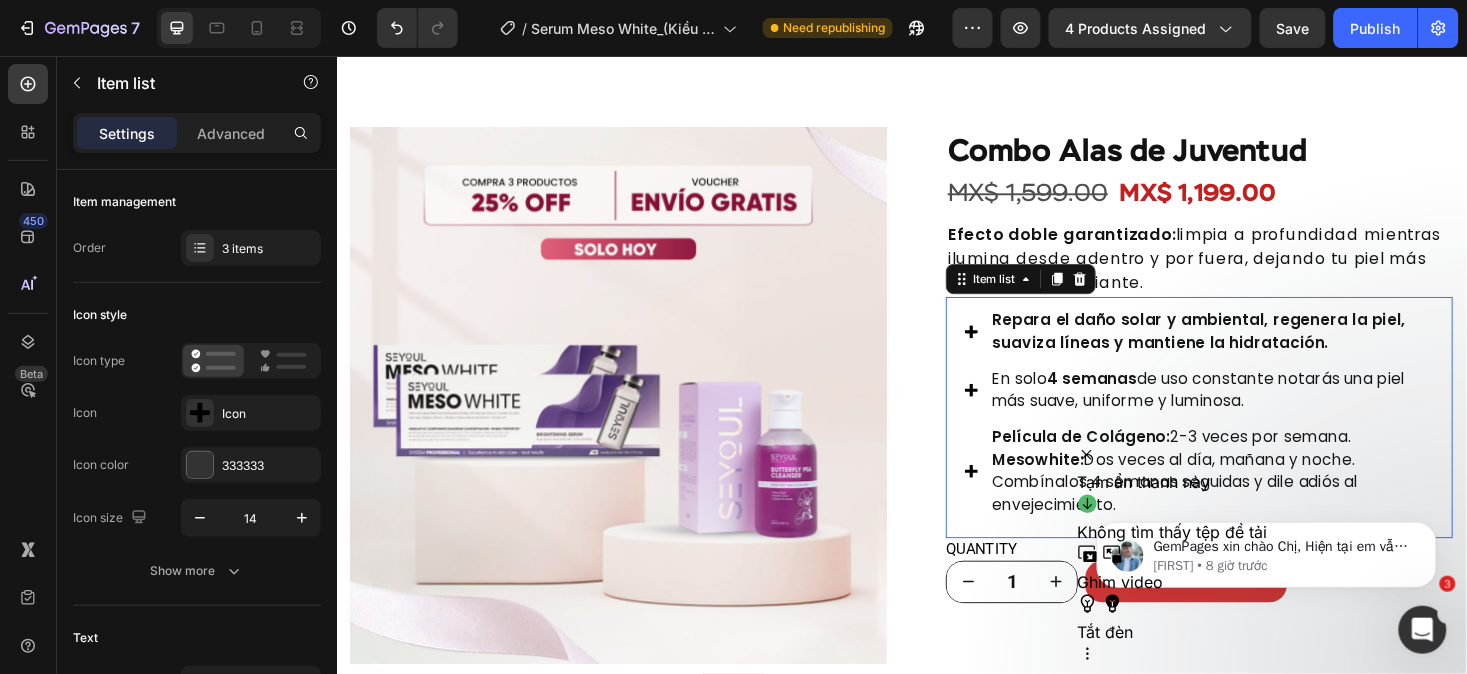 click on "GemPages xin chào Chị,   Hiện tại em vẫn chưa thấy phản hồi gì thêm từ phía mình, không biết là chị có cần em hỗ trợ gì thêm không ạ?   Nếu em không nhận được phản hồi từ mình, cuộc trò chuyện sẽ được đóng sau 24h, tuy nhiên thì mình luôn có thể mở một cuộc trò chuyện mới bất kì lúc nào! Liam • 8 giờ trước" at bounding box center [1266, 549] 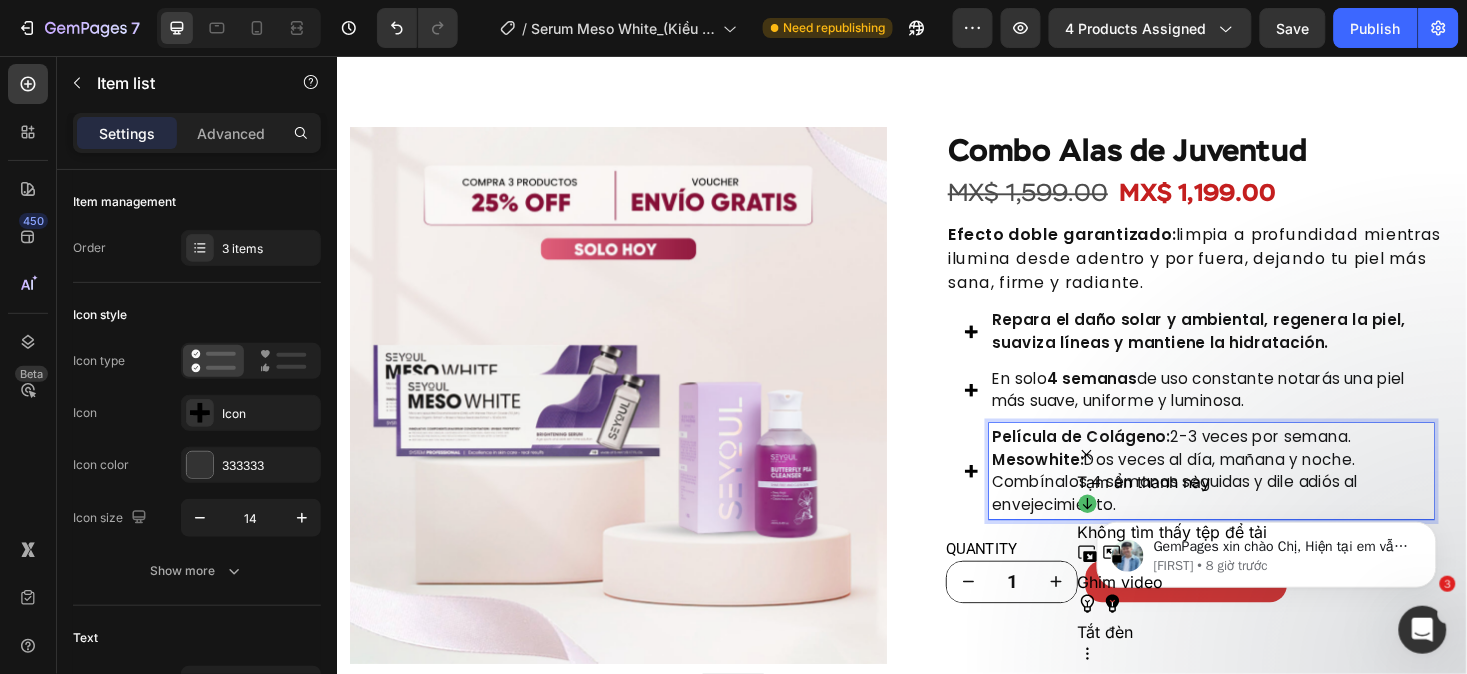 click on "Combínalos 4 semanas seguidas y dile adiós al envejecimiento." at bounding box center (1265, 520) 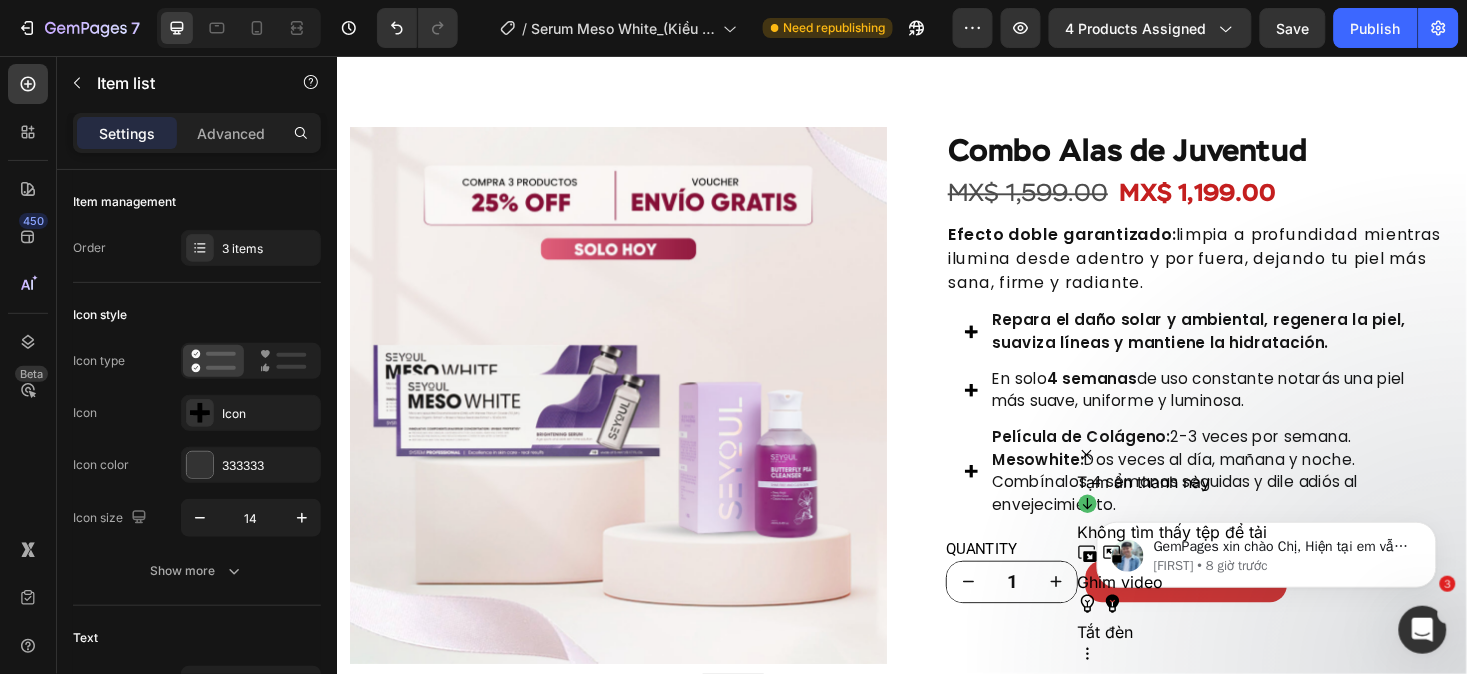 click on "GemPages xin chào Chị,   Hiện tại em vẫn chưa thấy phản hồi gì thêm từ phía mình, không biết là chị có cần em hỗ trợ gì thêm không ạ?   Nếu em không nhận được phản hồi từ mình, cuộc trò chuyện sẽ được đóng sau 24h, tuy nhiên thì mình luôn có thể mở một cuộc trò chuyện mới bất kì lúc nào! Liam • 8 giờ trước" at bounding box center [1266, 549] 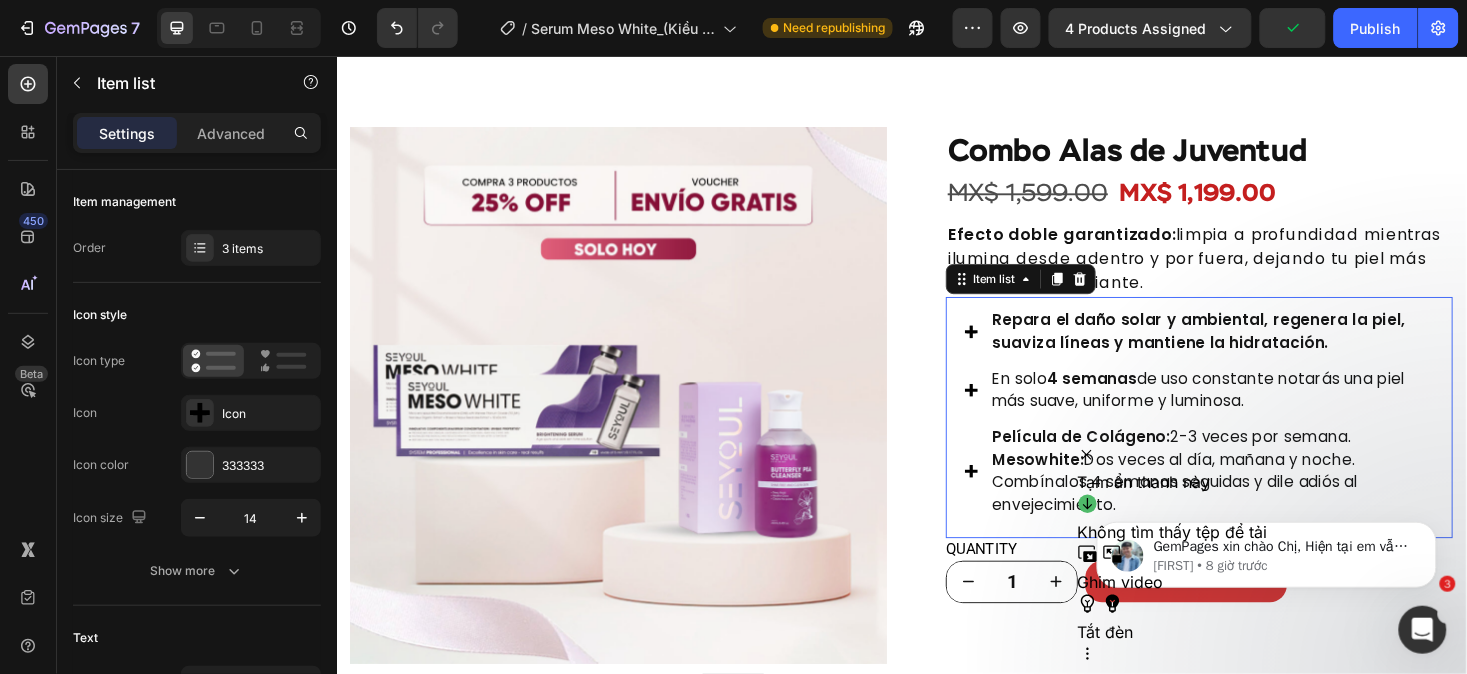 click on "GemPages xin chào Chị,   Hiện tại em vẫn chưa thấy phản hồi gì thêm từ phía mình, không biết là chị có cần em hỗ trợ gì thêm không ạ?   Nếu em không nhận được phản hồi từ mình, cuộc trò chuyện sẽ được đóng sau 24h, tuy nhiên thì mình luôn có thể mở một cuộc trò chuyện mới bất kì lúc nào! Liam • 8 giờ trước" at bounding box center (1266, 549) 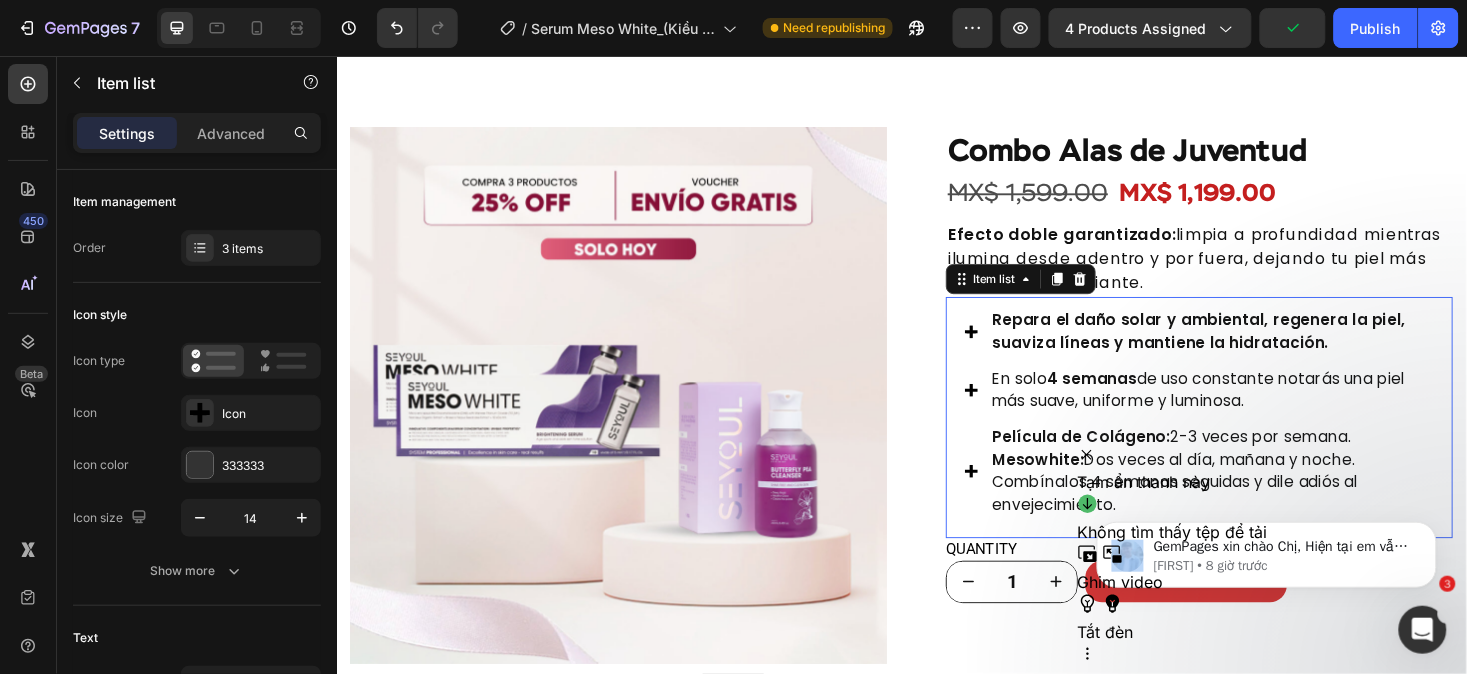 click on "GemPages xin chào Chị,   Hiện tại em vẫn chưa thấy phản hồi gì thêm từ phía mình, không biết là chị có cần em hỗ trợ gì thêm không ạ?   Nếu em không nhận được phản hồi từ mình, cuộc trò chuyện sẽ được đóng sau 24h, tuy nhiên thì mình luôn có thể mở một cuộc trò chuyện mới bất kì lúc nào! Liam • 8 giờ trước" at bounding box center (1266, 549) 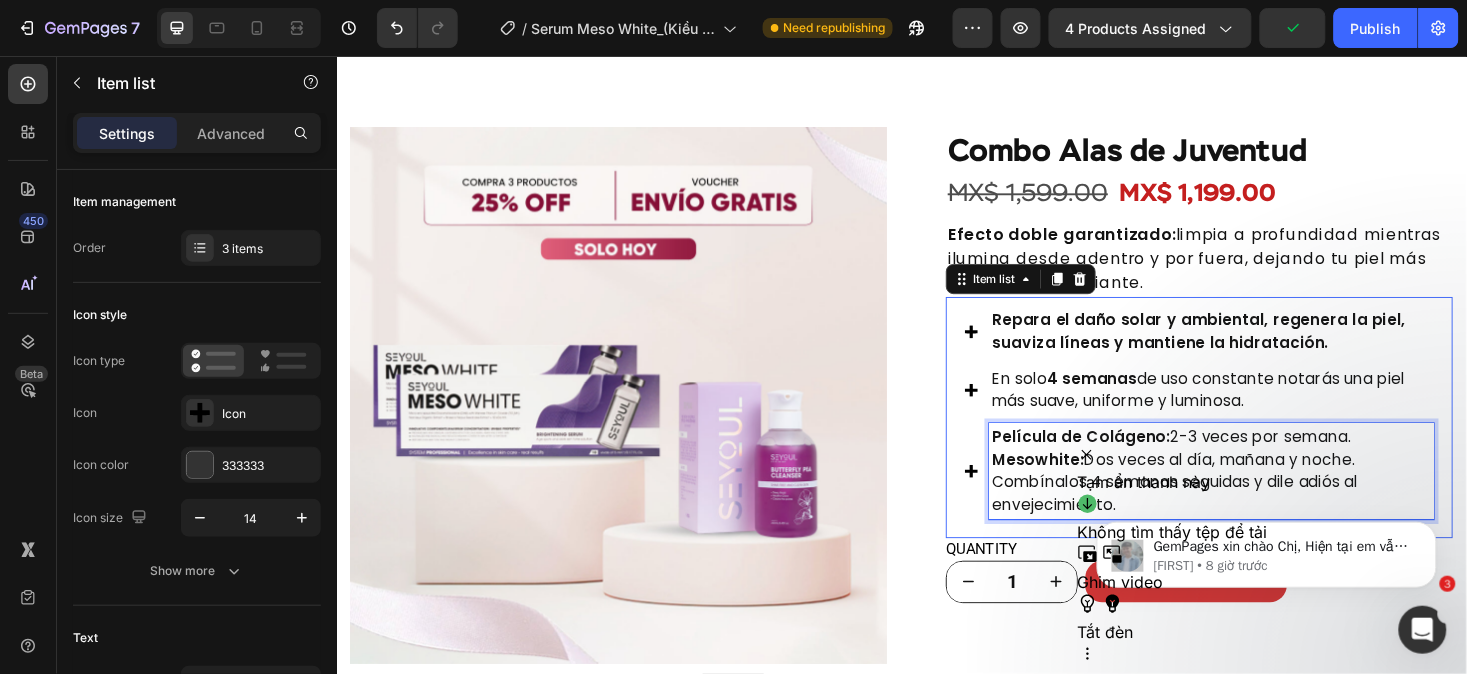 click on "Combínalos 4 semanas seguidas y dile adiós al envejecimiento." at bounding box center (1265, 520) 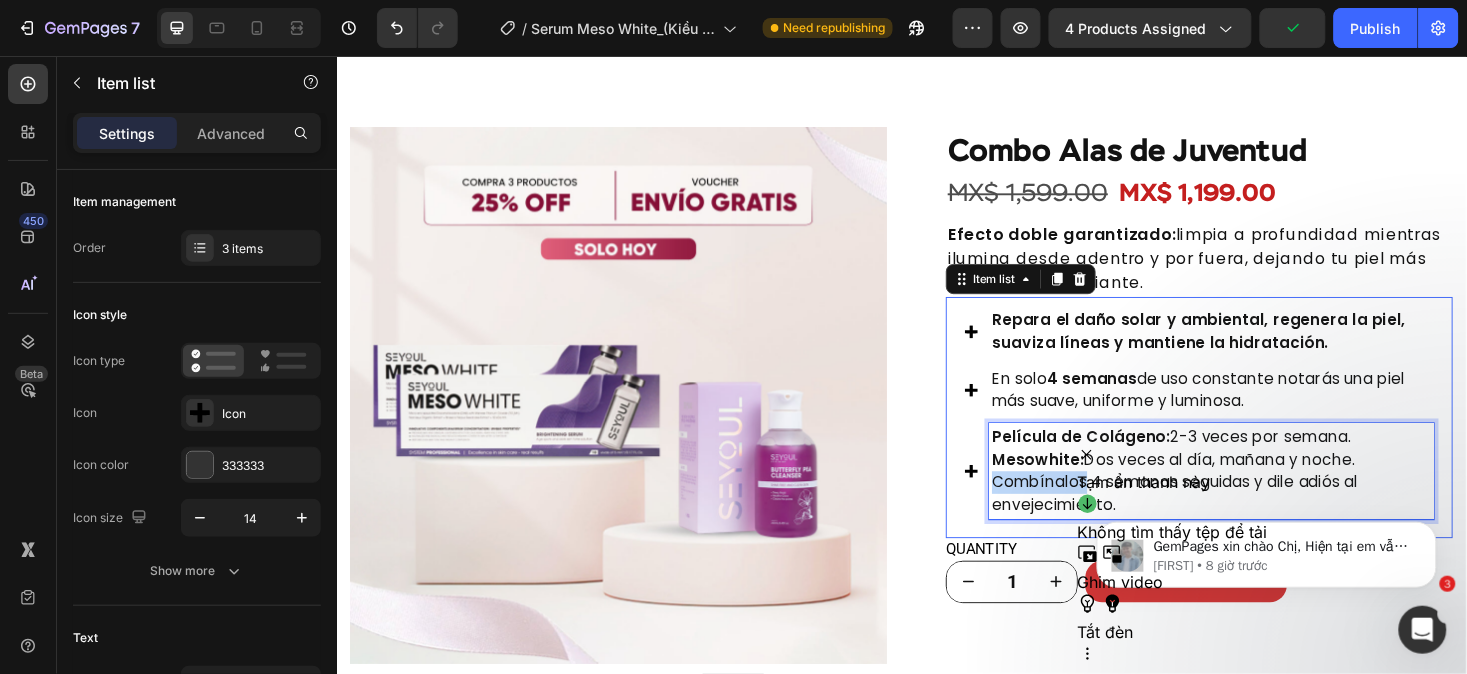 click on "Combínalos 4 semanas seguidas y dile adiós al envejecimiento." at bounding box center [1265, 520] 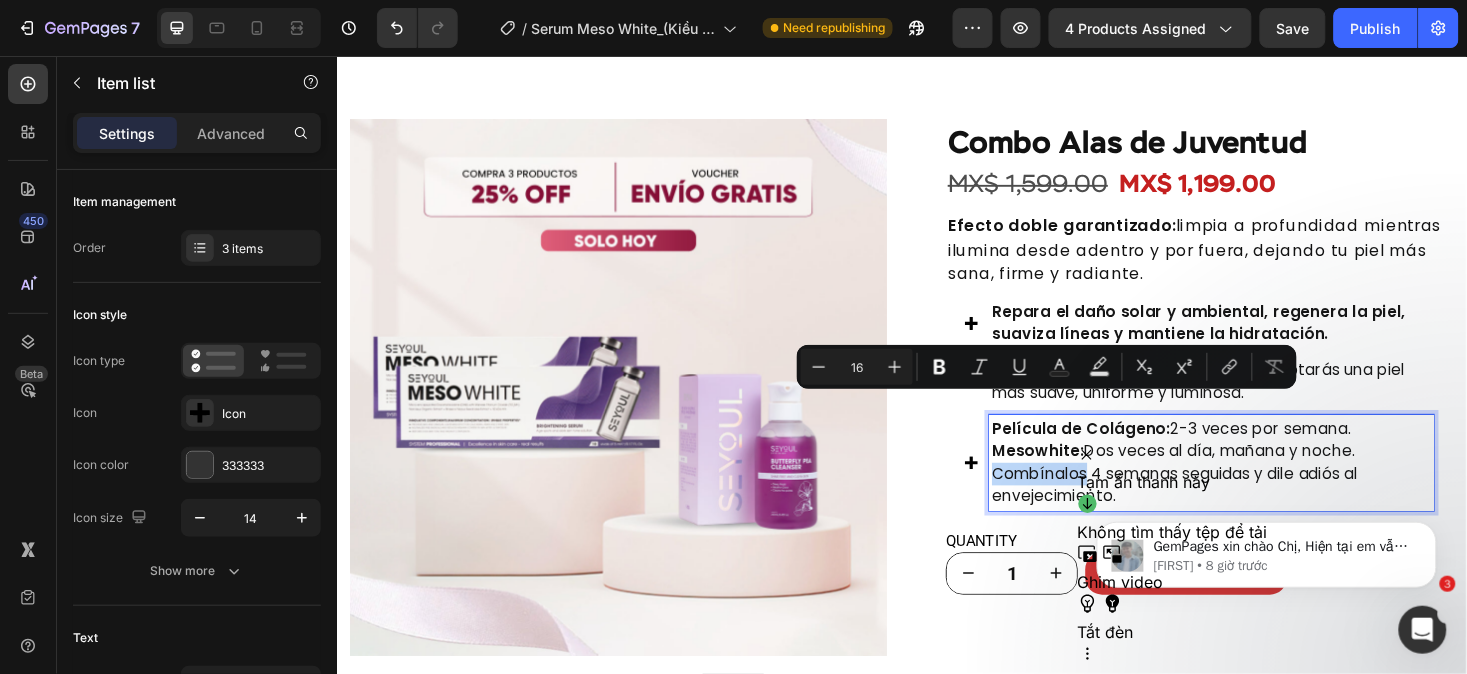 scroll, scrollTop: 2010, scrollLeft: 0, axis: vertical 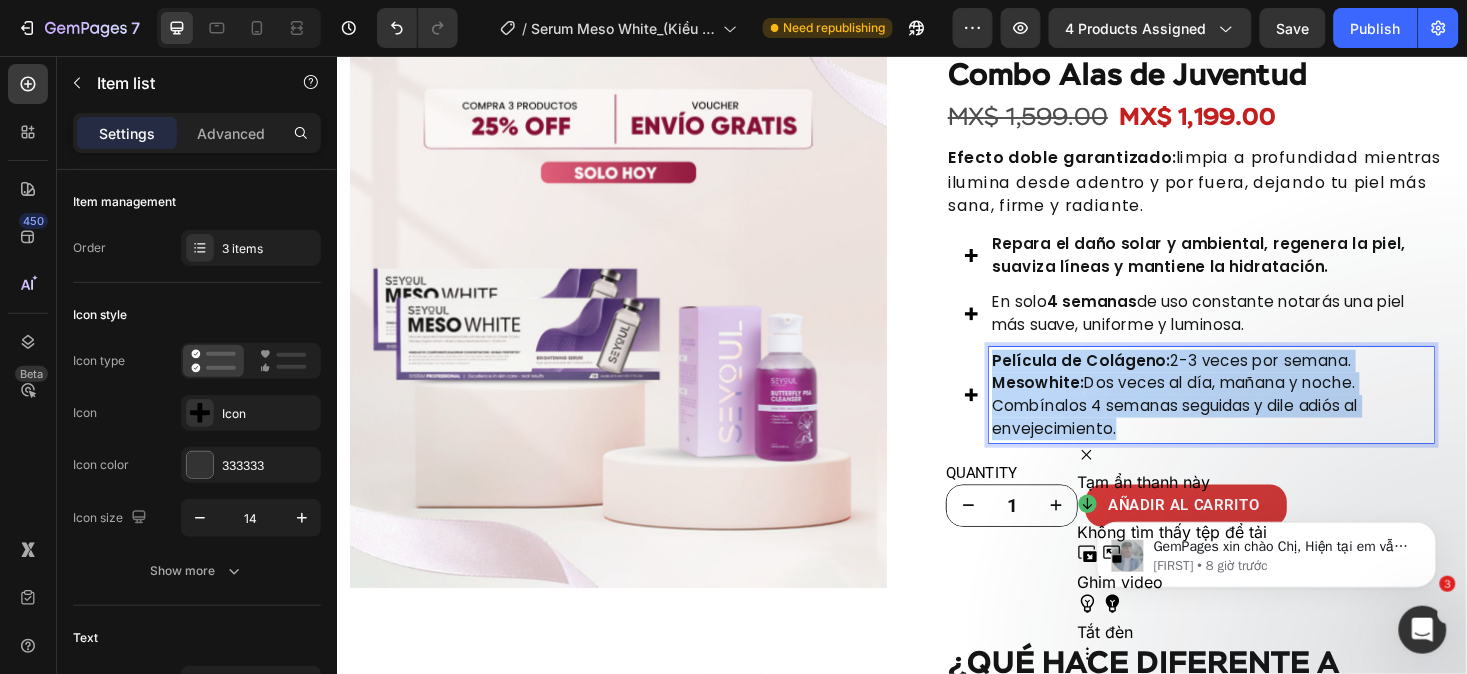 drag, startPoint x: 1023, startPoint y: 374, endPoint x: 1191, endPoint y: 461, distance: 189.19038 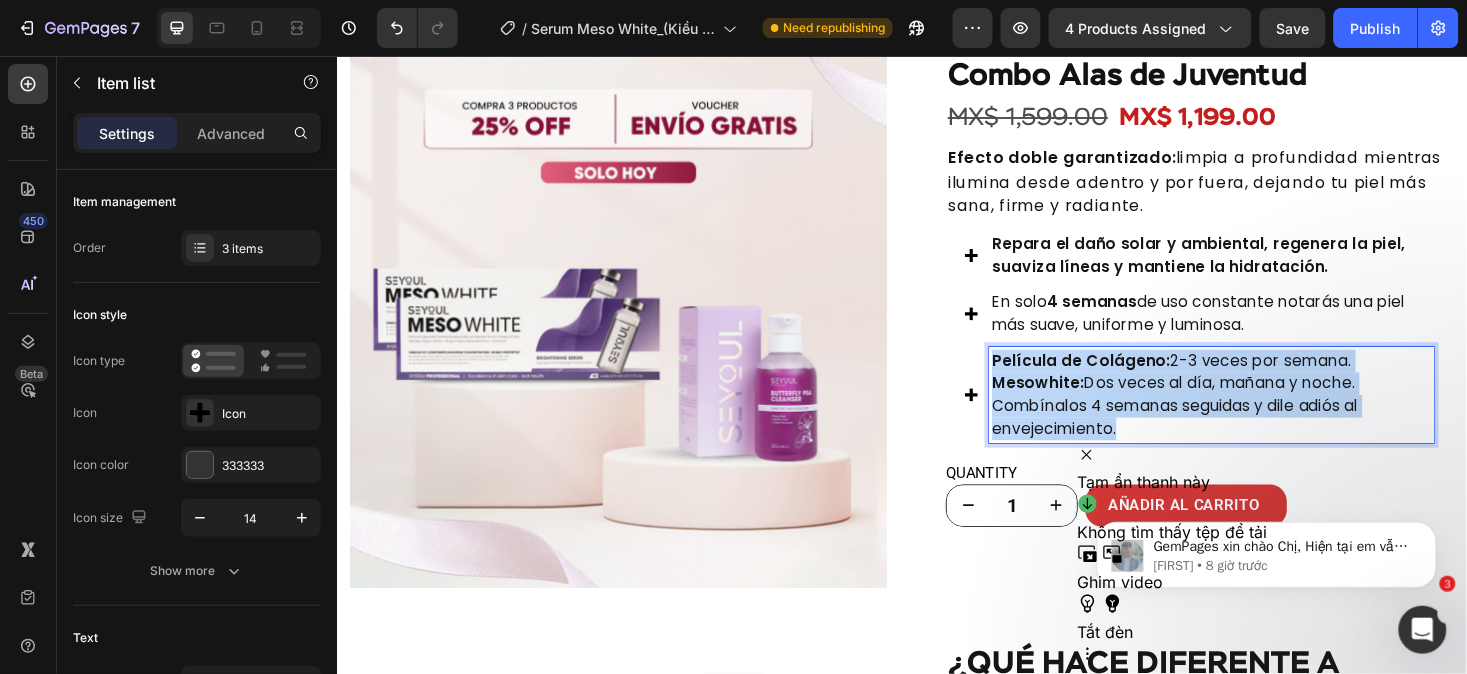 click on "Película de Colágeno:  2-3 veces por semana. Mesowhite:  Dos veces al día, mañana y noche. Combínalos 4 semanas seguidas y dile adiós al envejecimiento." at bounding box center [1265, 415] 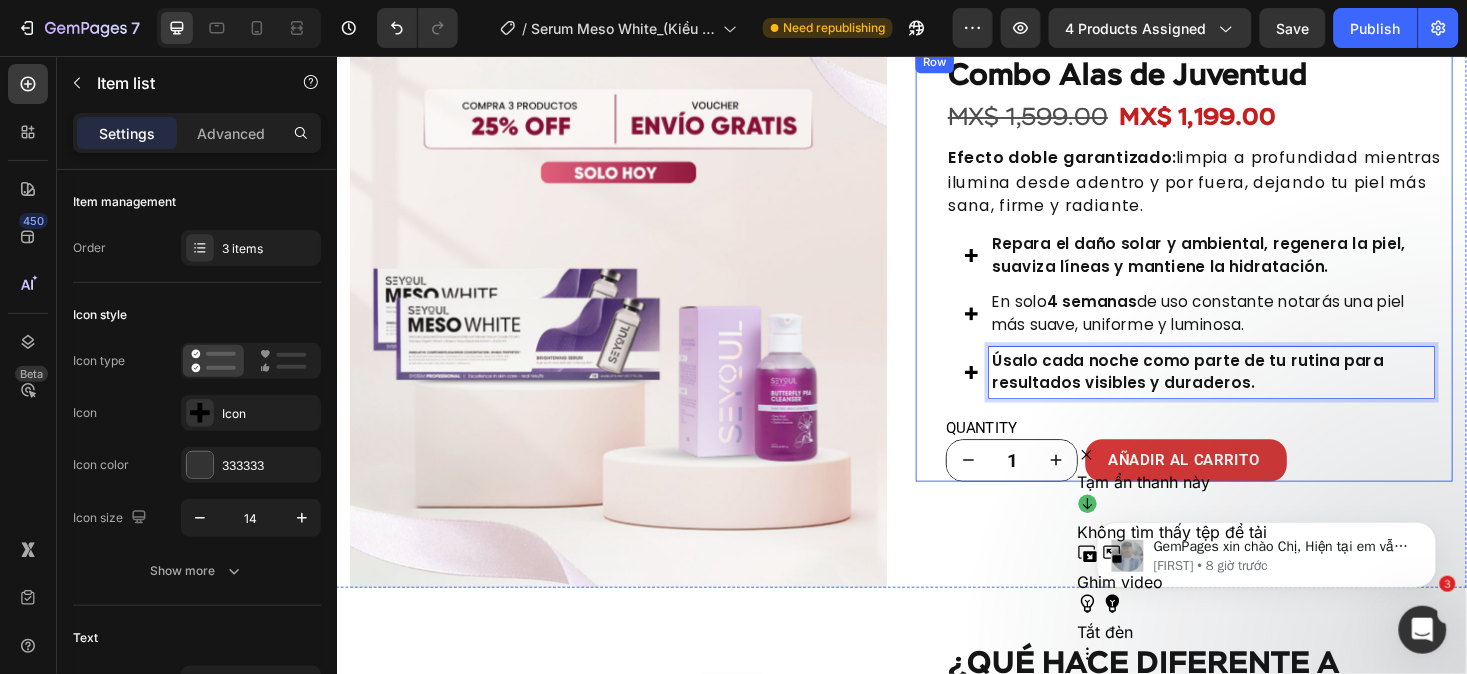 scroll, scrollTop: 2042, scrollLeft: 0, axis: vertical 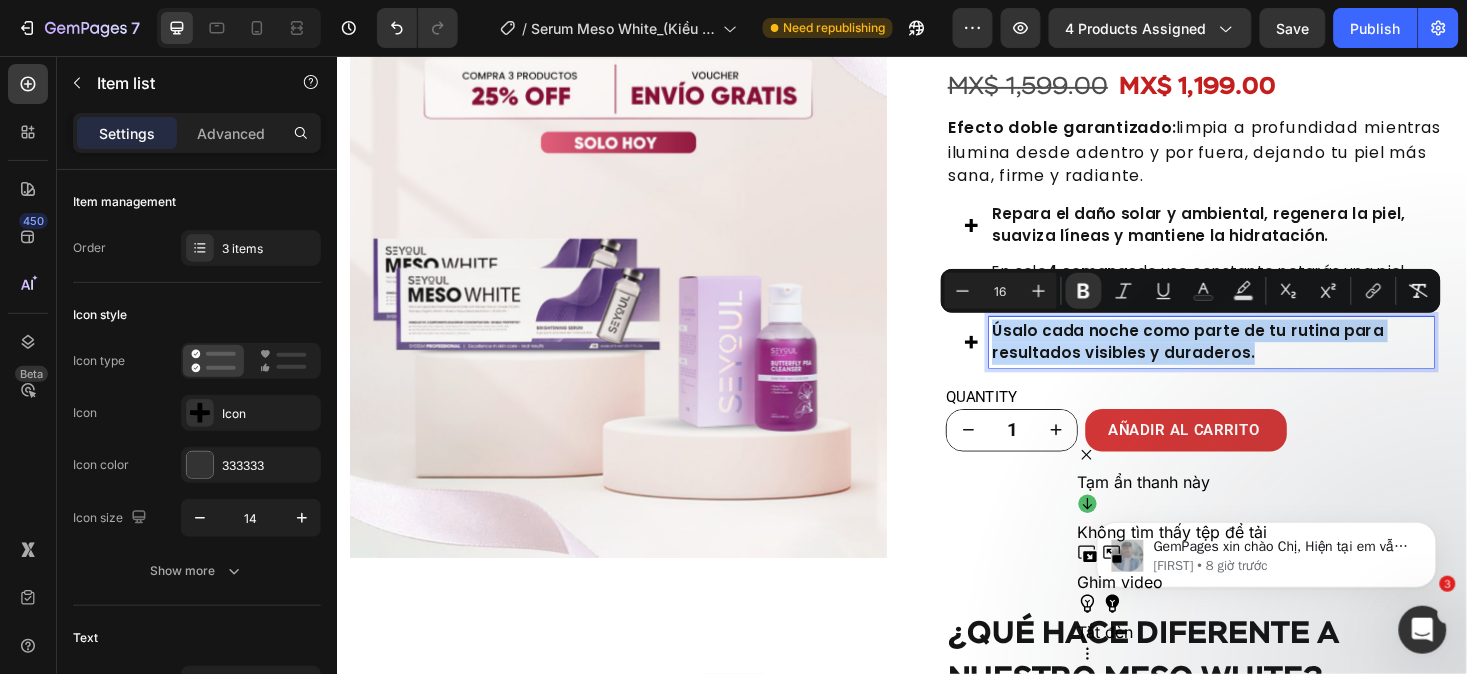 drag, startPoint x: 1314, startPoint y: 369, endPoint x: 991, endPoint y: 338, distance: 324.4842 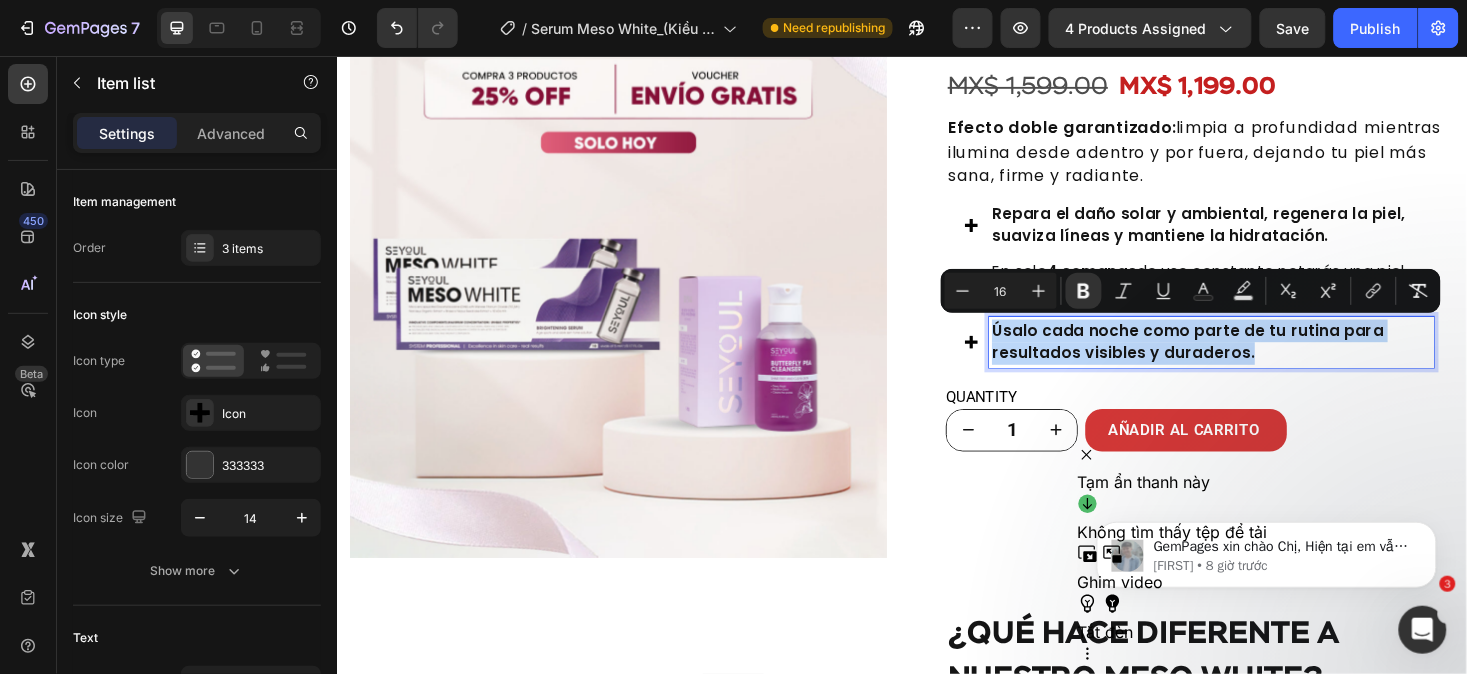 click on "Repara el daño solar y ambiental, regenera la piel, suaviza líneas y mantiene la hidratación.
En solo  4 semanas  de uso constante notarás una piel más suave, uniforme y luminosa.
Úsalo cada noche como parte de tu rutina para resultados visibles y duraderos." at bounding box center (1252, 302) 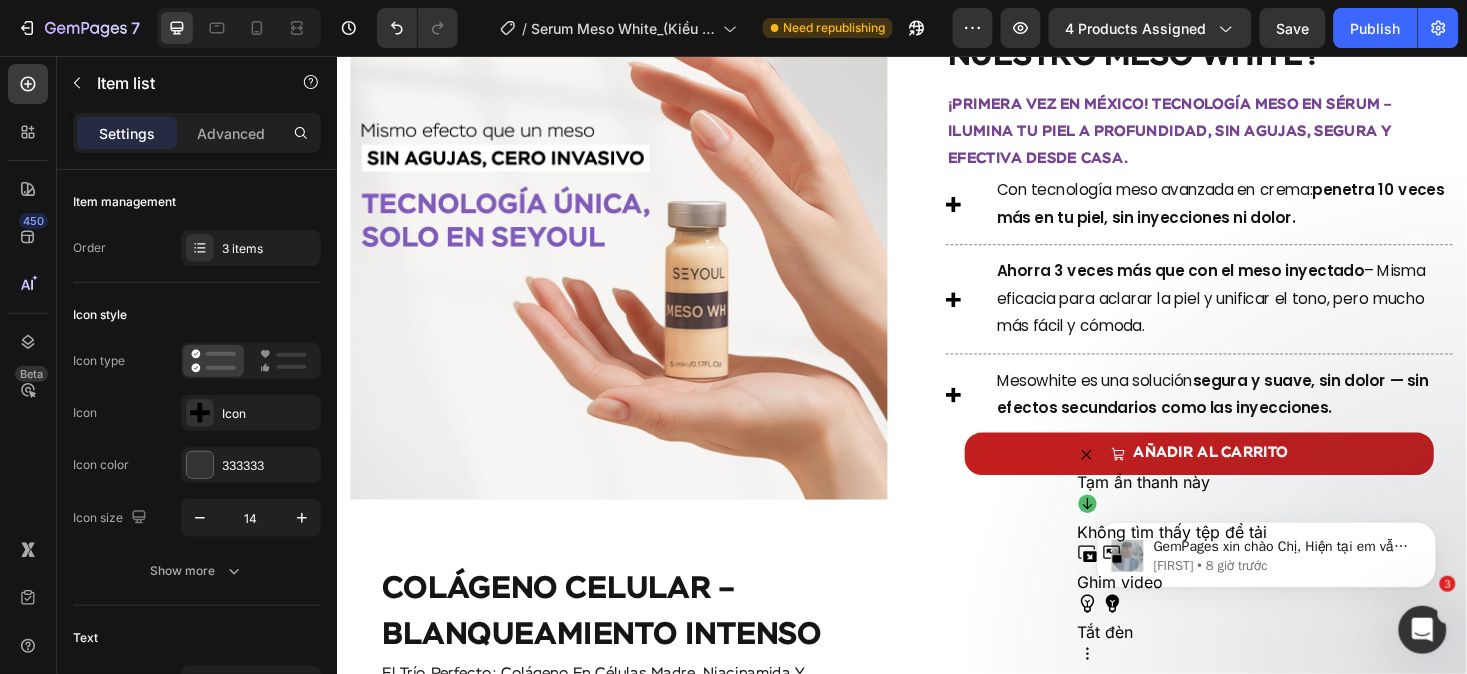 scroll, scrollTop: 2721, scrollLeft: 0, axis: vertical 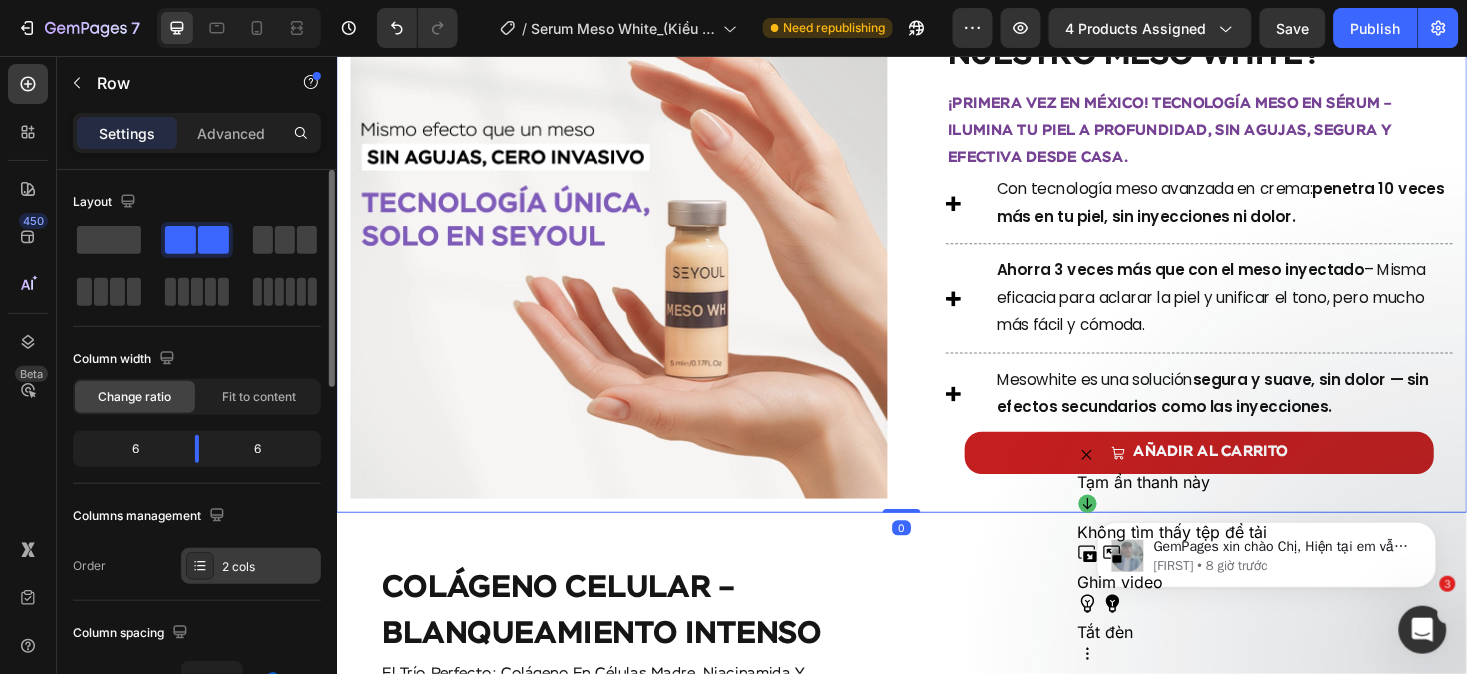 click on "2 cols" at bounding box center (269, 567) 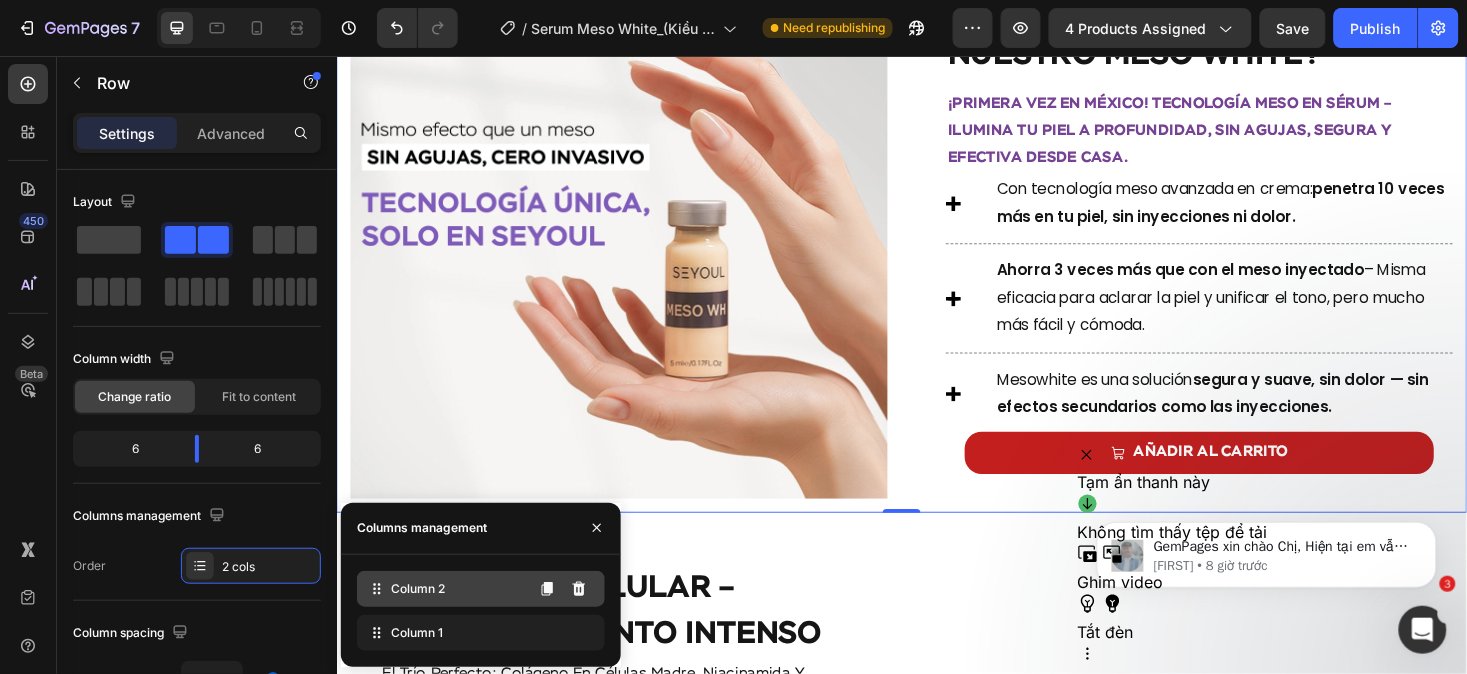type 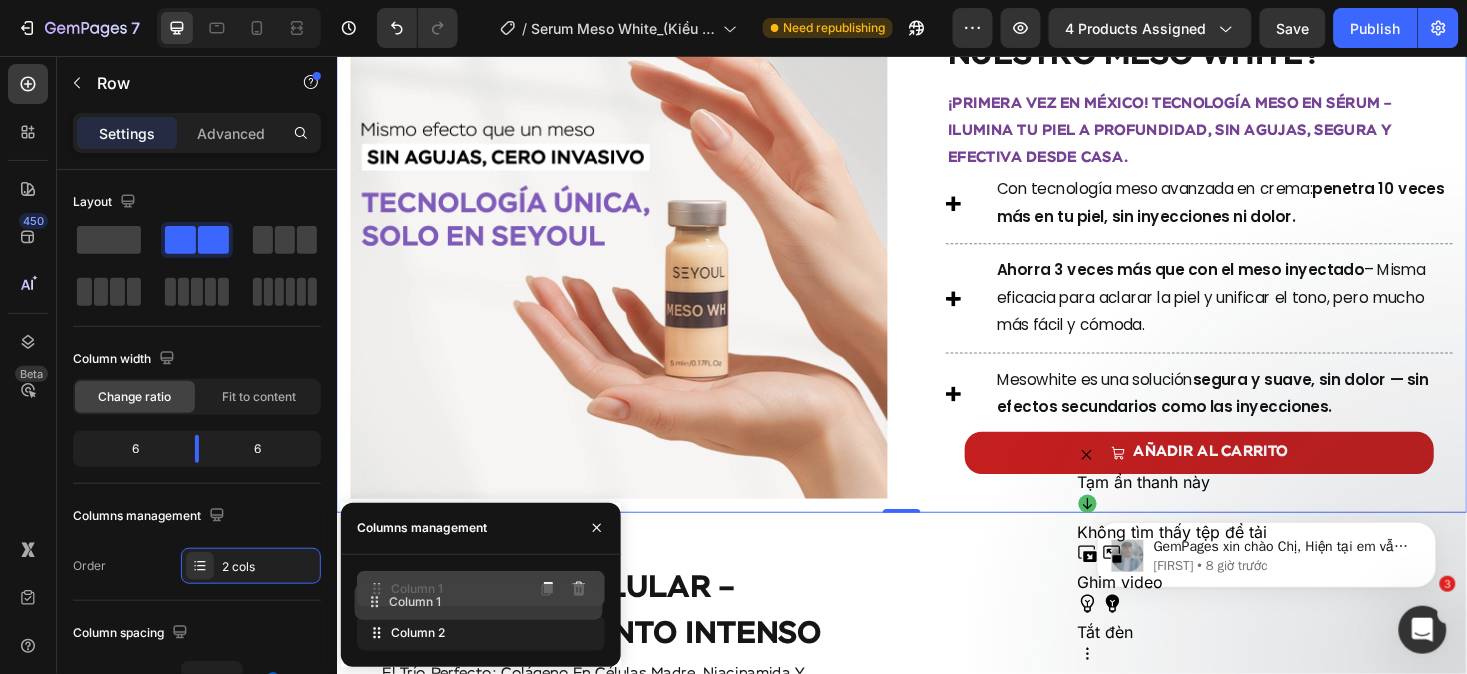 drag, startPoint x: 461, startPoint y: 622, endPoint x: 458, endPoint y: 588, distance: 34.132095 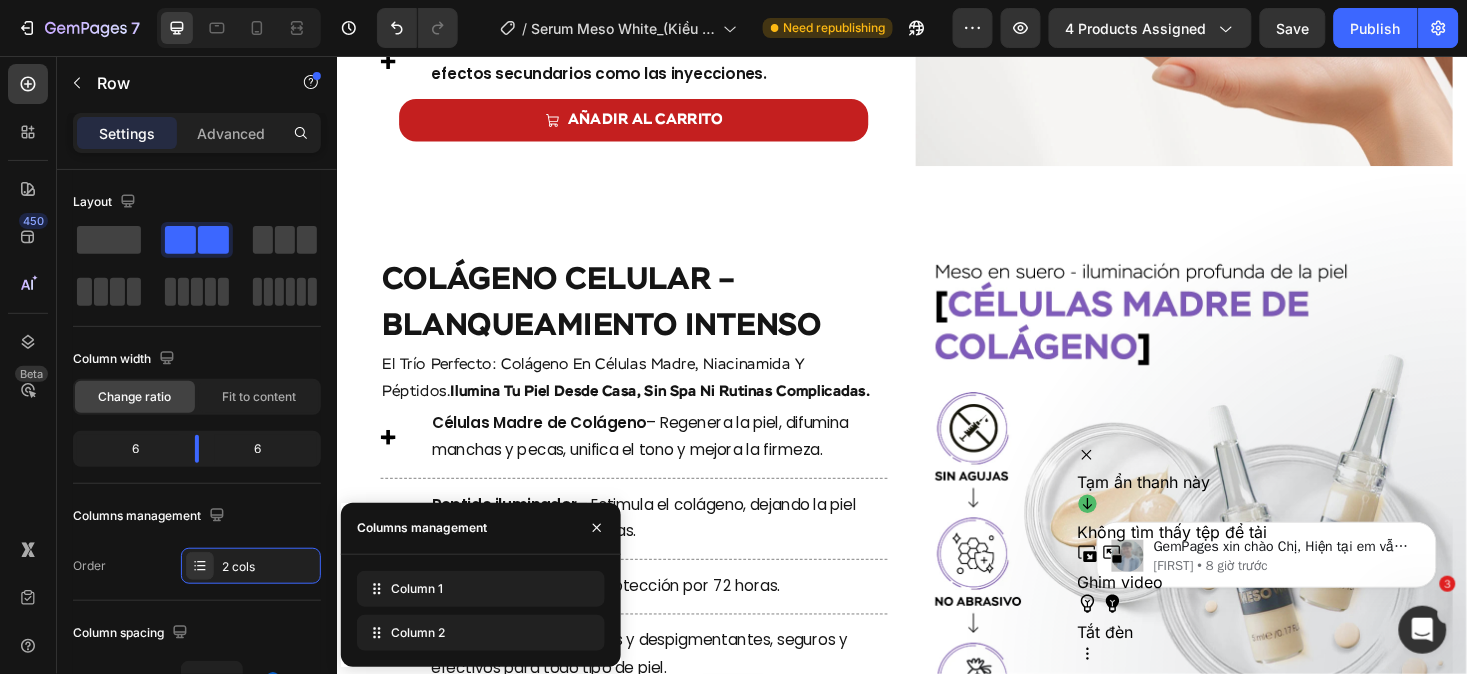 scroll, scrollTop: 3081, scrollLeft: 0, axis: vertical 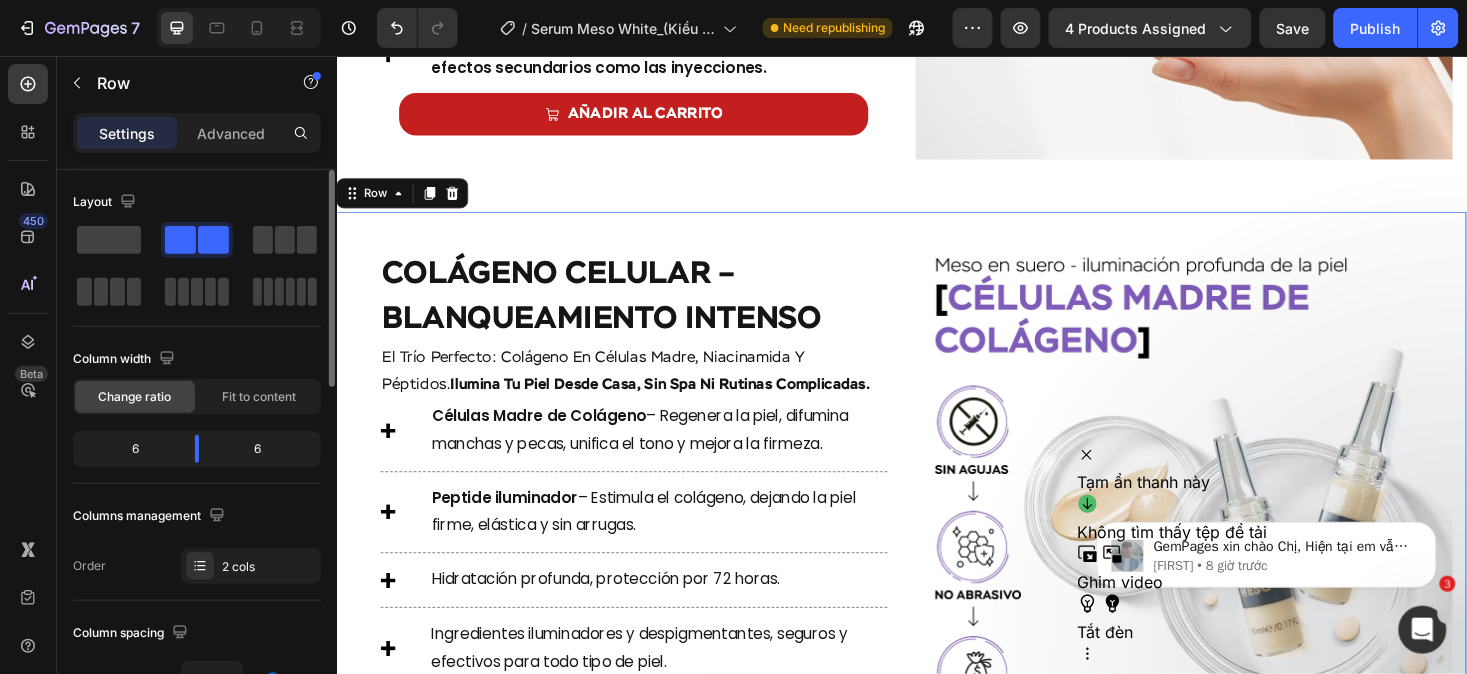 click on "Layout Column width Change ratio Fit to content 6 6 Columns management Order 2 cols" 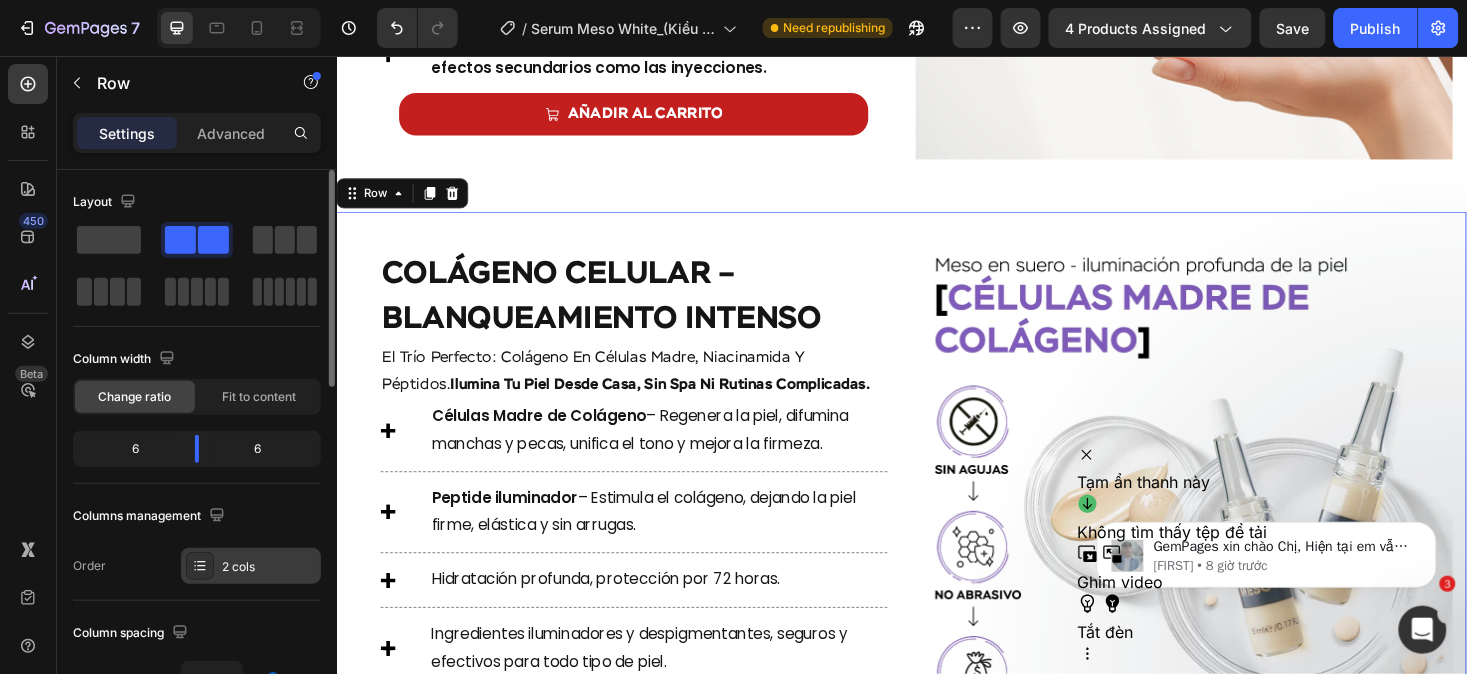 click on "2 cols" at bounding box center (251, 566) 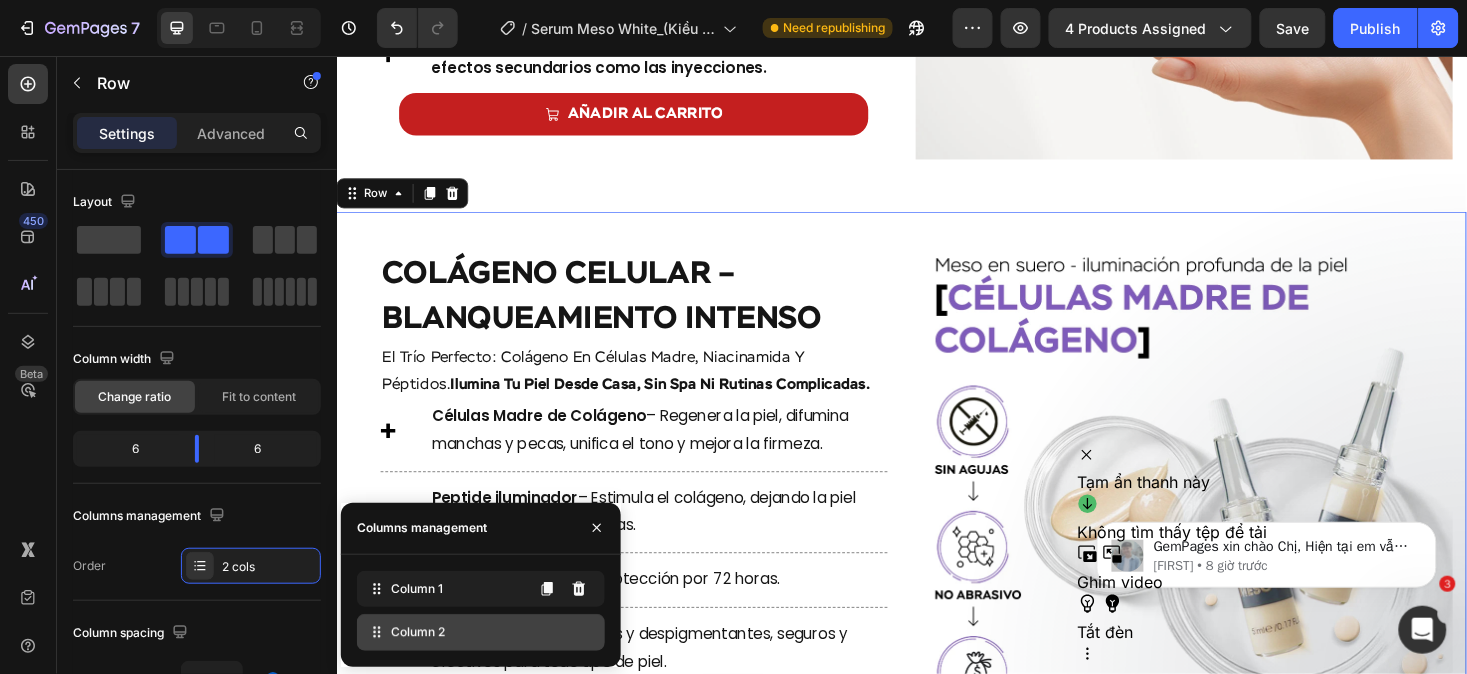 type 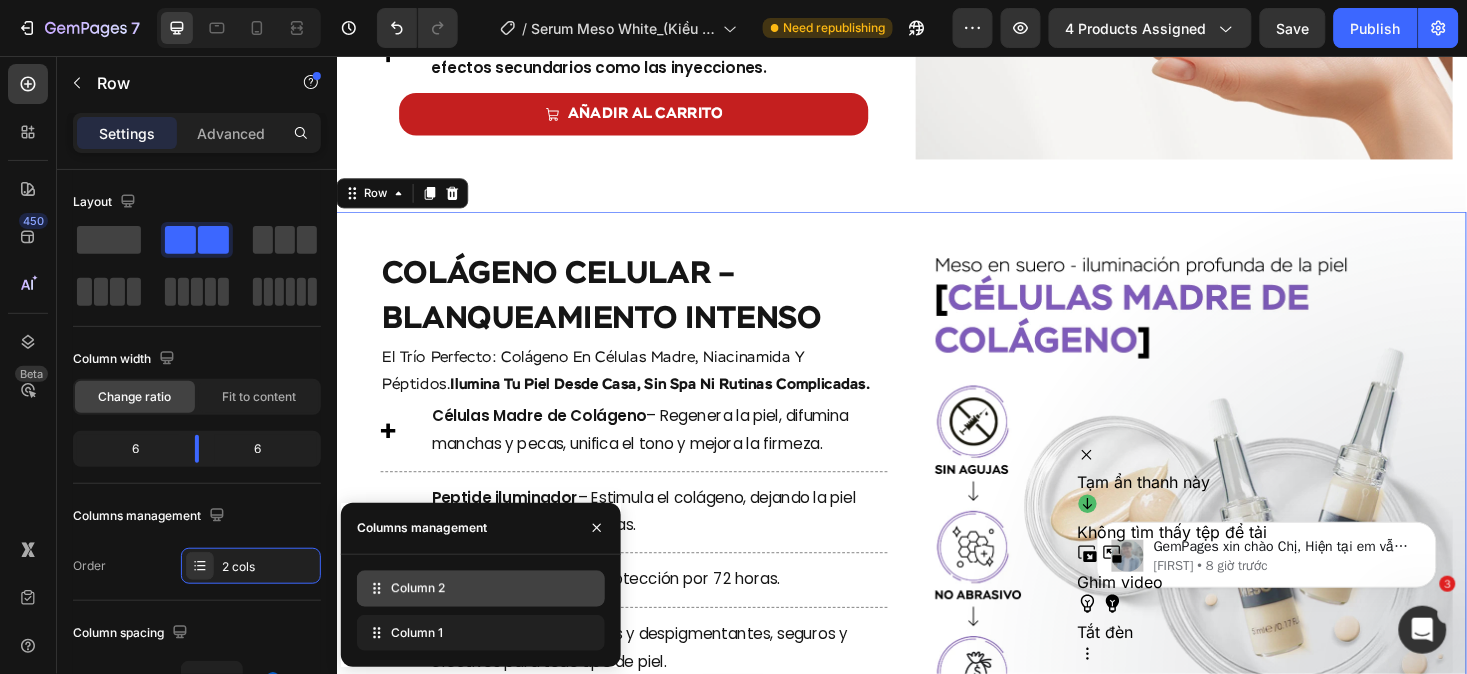 drag, startPoint x: 483, startPoint y: 640, endPoint x: 483, endPoint y: 596, distance: 44 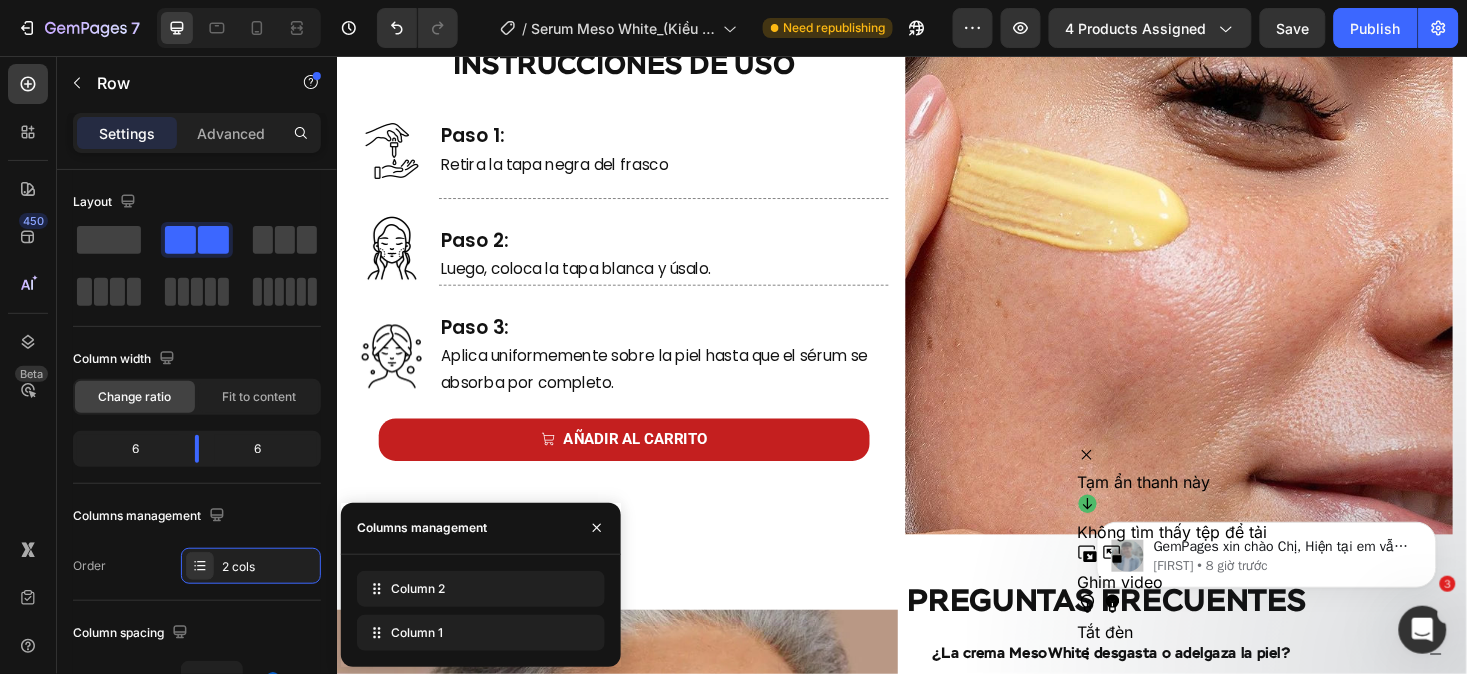 scroll, scrollTop: 6340, scrollLeft: 0, axis: vertical 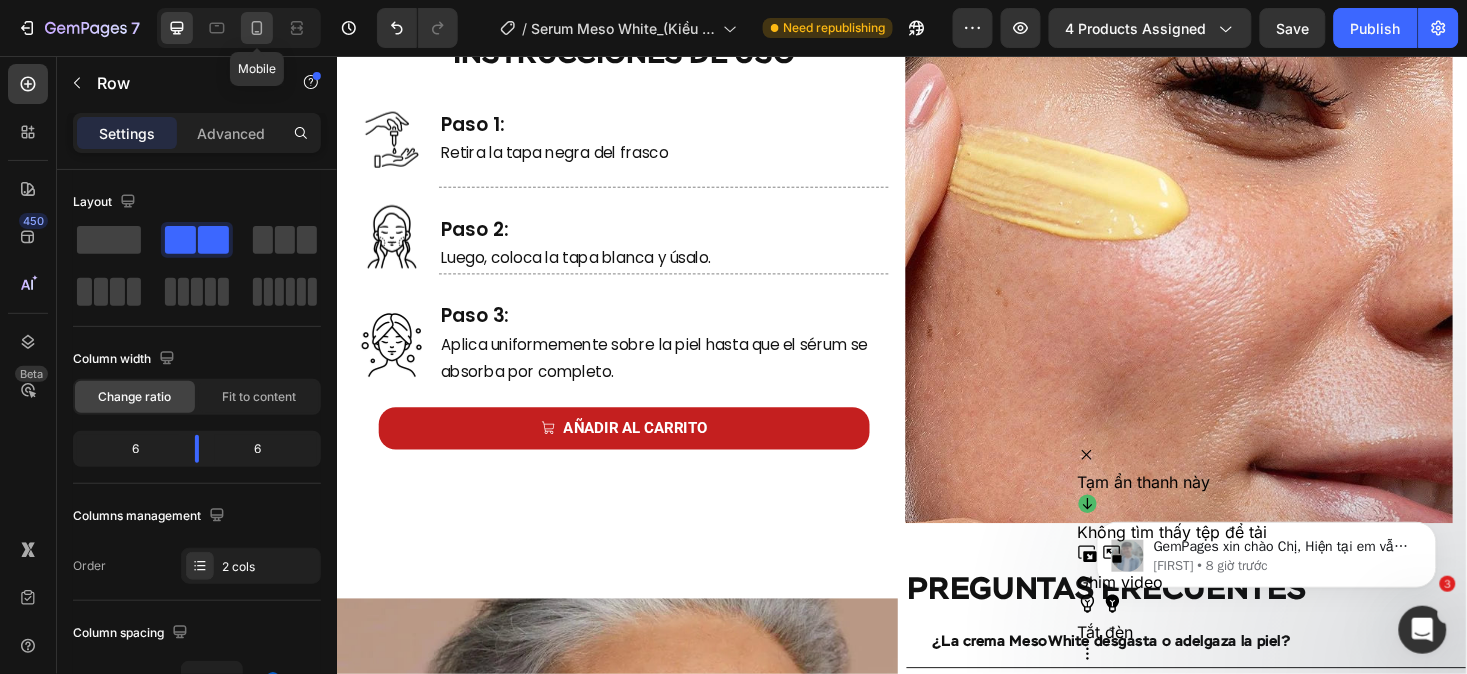 click 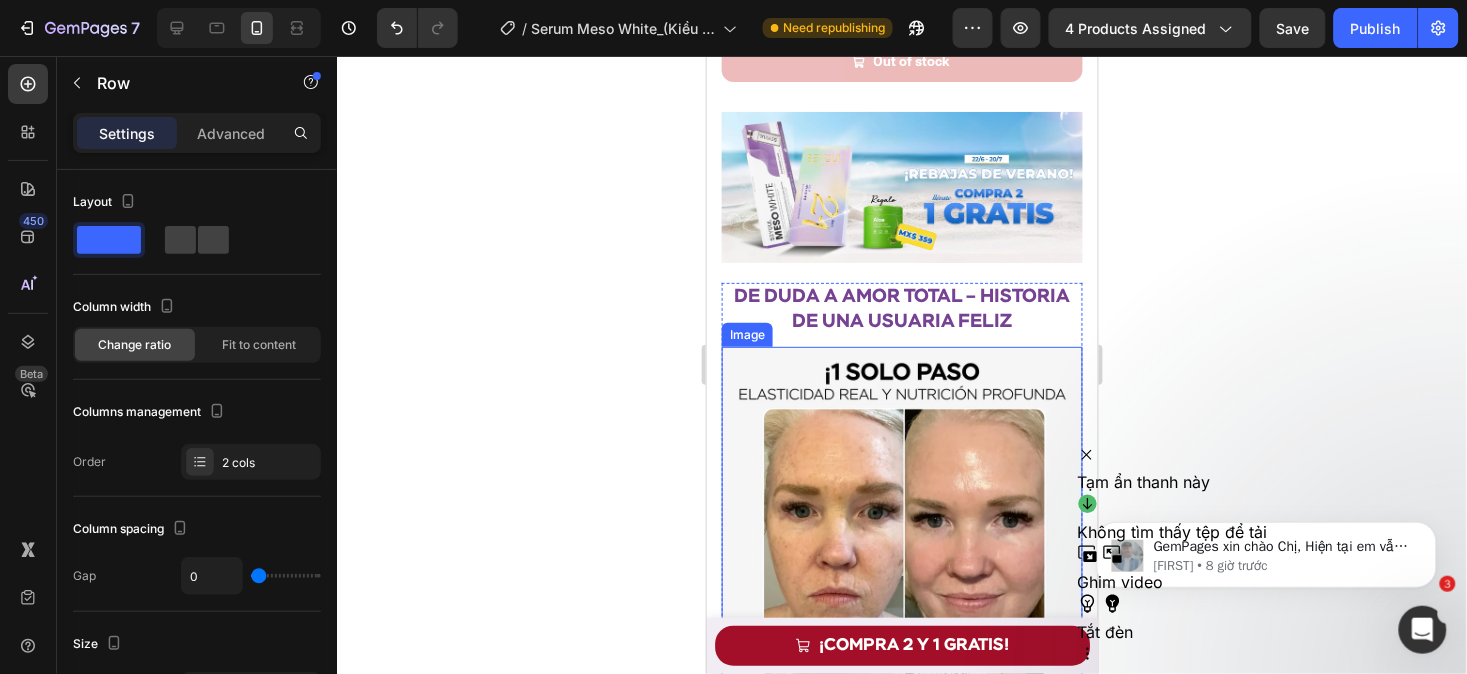 scroll, scrollTop: 848, scrollLeft: 0, axis: vertical 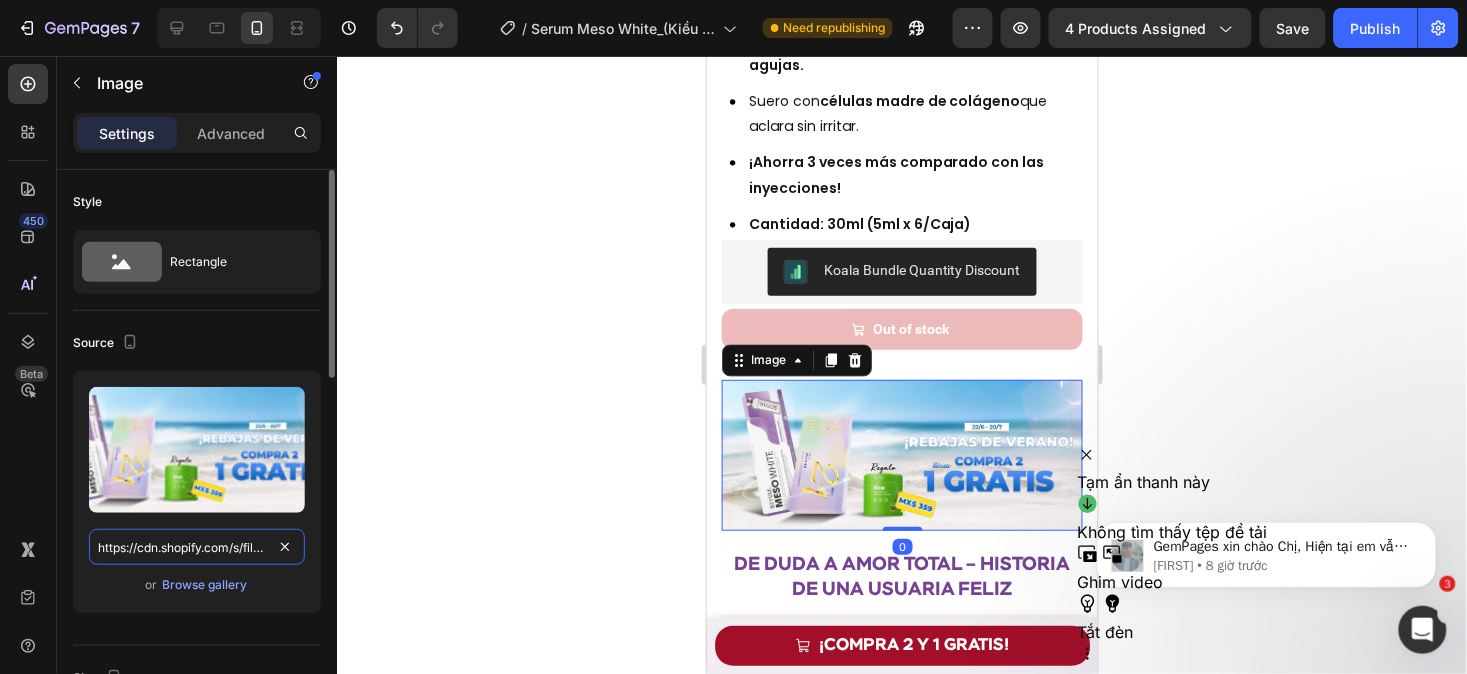 click on "https://cdn.shopify.com/s/files/1/0643/1404/8704/files/gempages_507356051327157127-071bb93d-6ca6-4272-ac49-3cb3a77ee240.webp" at bounding box center [197, 547] 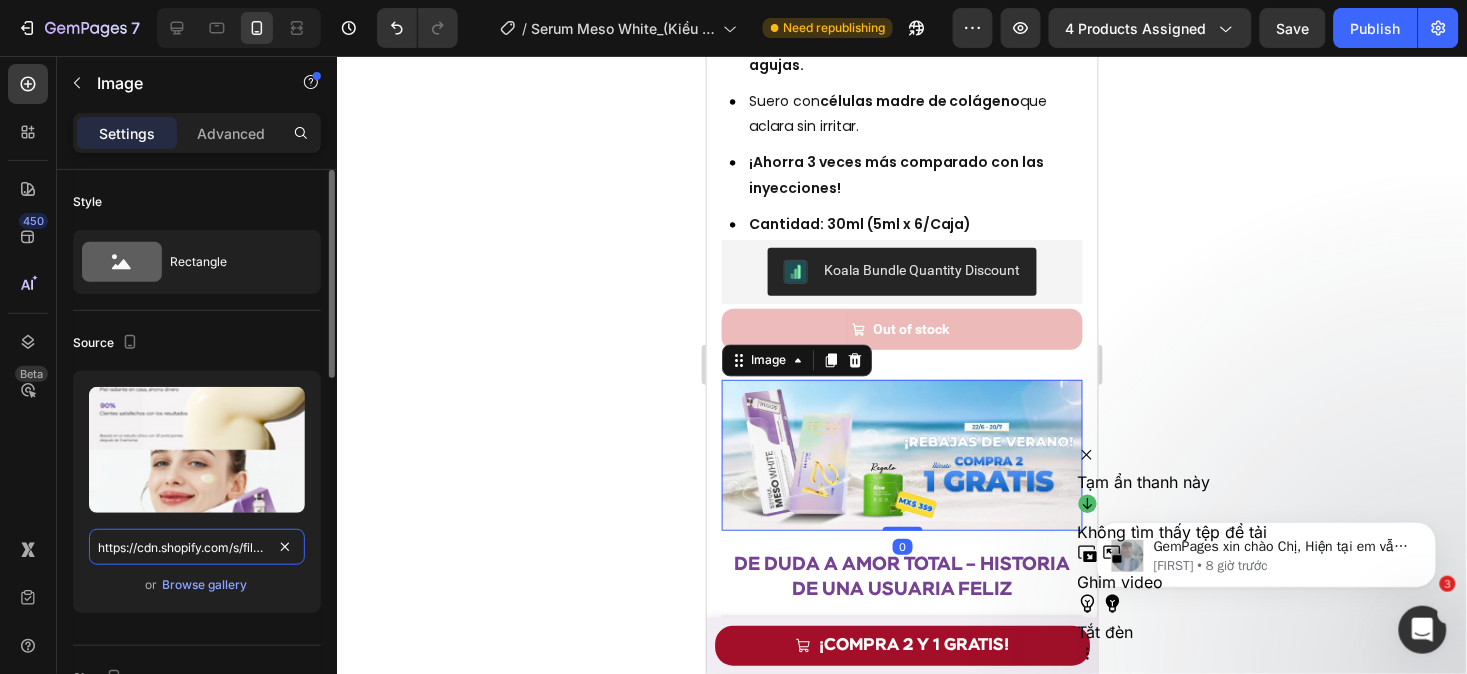 scroll, scrollTop: 0, scrollLeft: 622, axis: horizontal 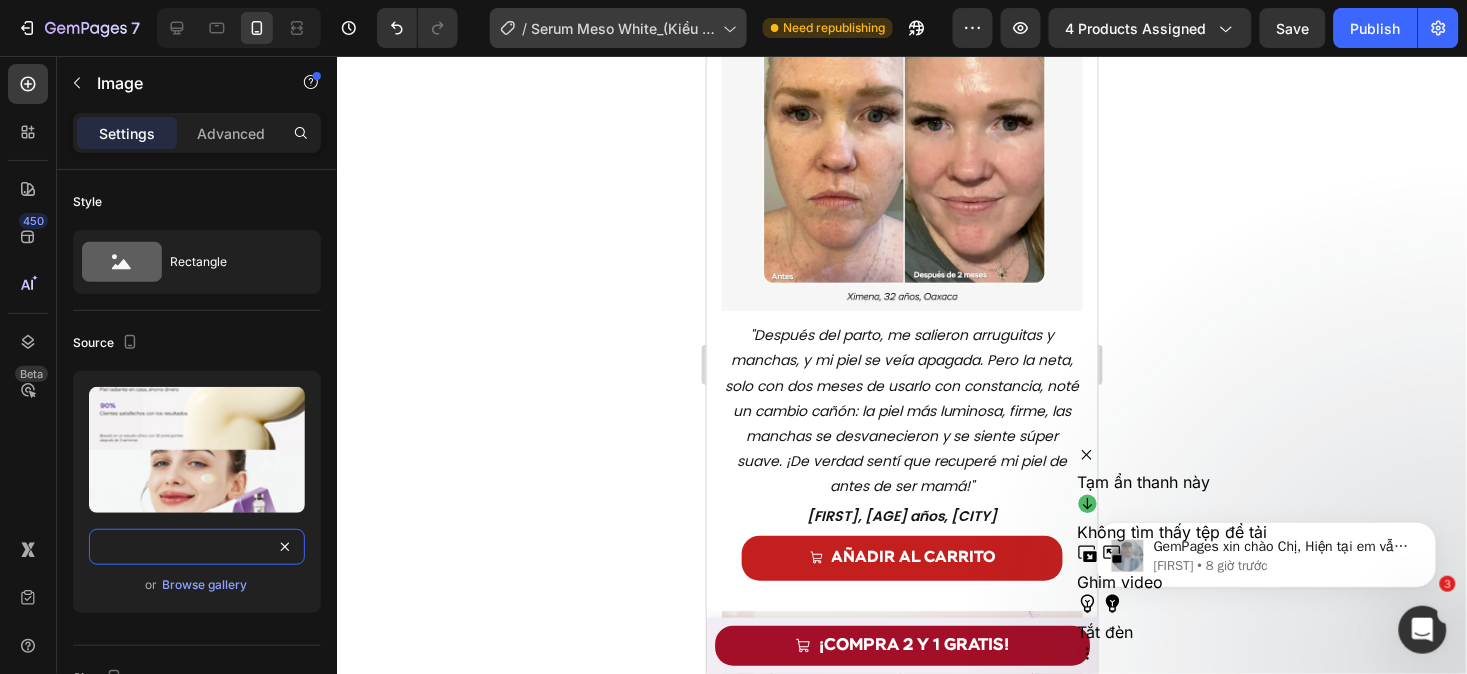 type on "https://cdn.shopify.com/s/files/1/0643/1404/8704/files/gempages_507356051327157127-621d8fb8-c133-4e08-b399-dc88f2b846de.webp" 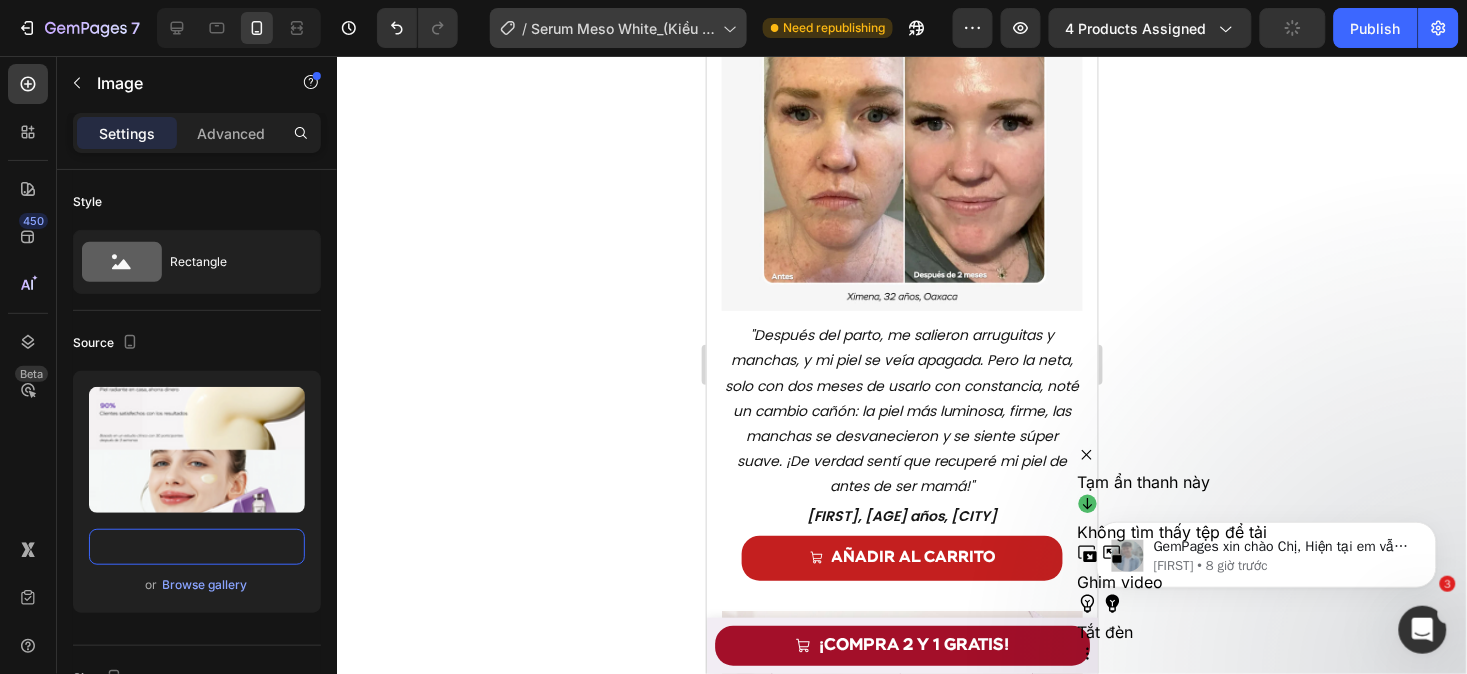 scroll, scrollTop: 0, scrollLeft: 0, axis: both 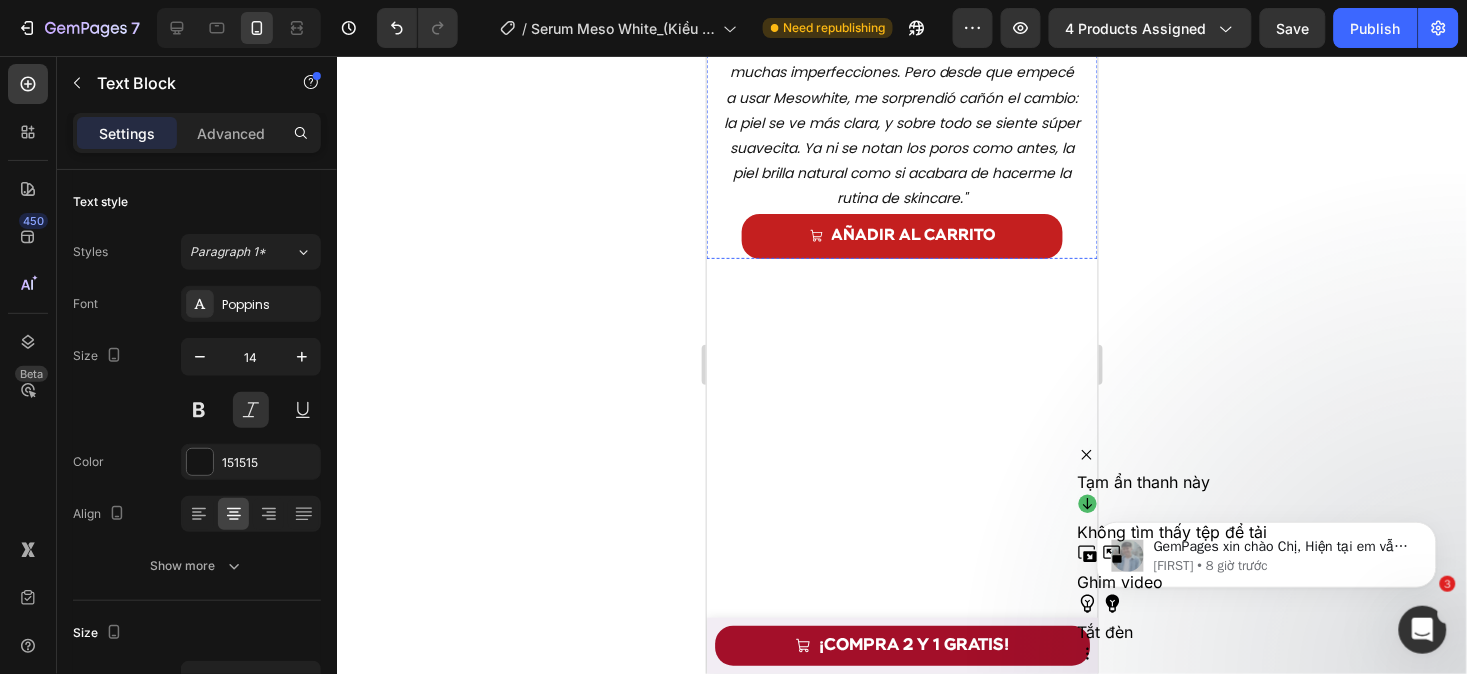 click on "Antes tenía manchas oscuras bien marcadas en los cachetes y la piel se sentía seca y apagada. Pero después de cuidarme constante, mi piel se puso más lisa, luminosa y con un tono más parejo. ¡Ahora salgo sin maquillaje y sin pena, porque ya no tengo nada que esconder!" at bounding box center (901, -121) 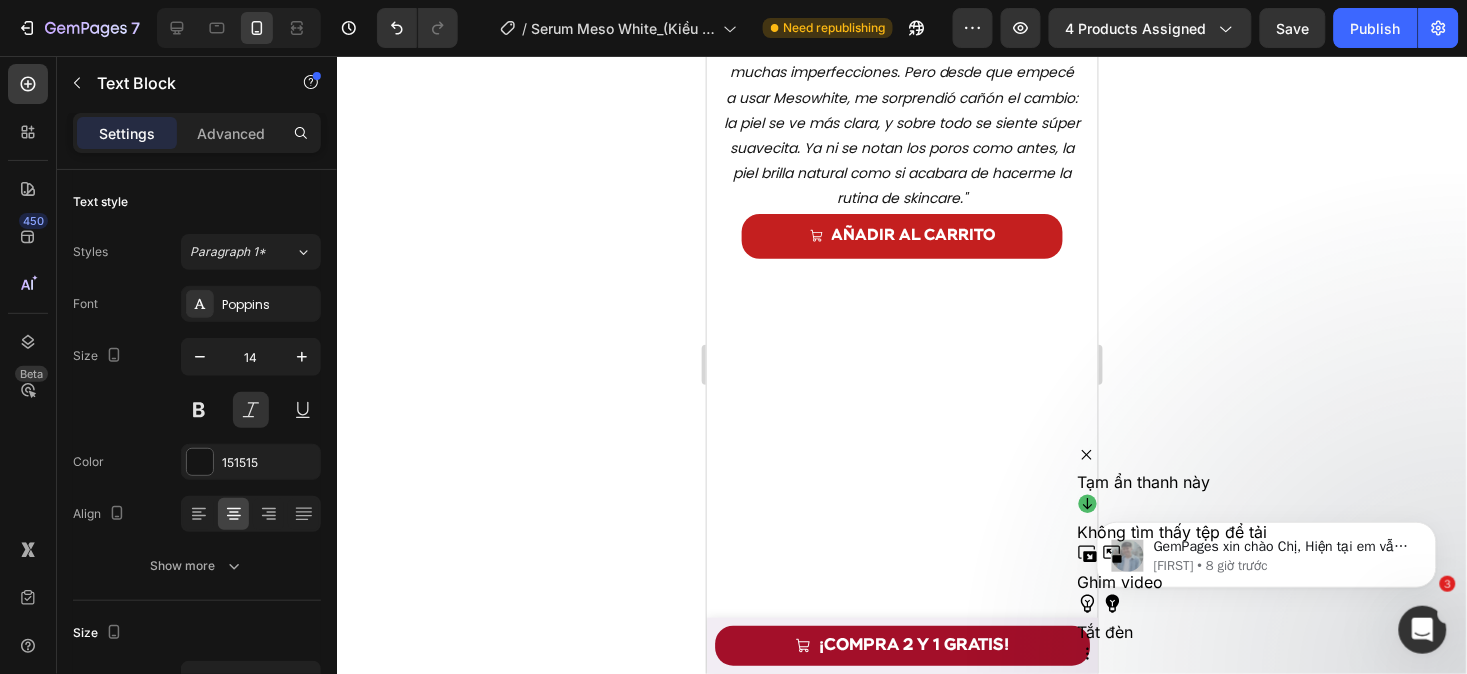 click on "Antes tenía manchas oscuras bien marcadas en los cachetes y la piel se sentía seca y apagada. Pero después de cuidarme constante, mi piel se puso más lisa, luminosa y con un tono más parejo. ¡Ahora salgo sin maquillaje y sin pena, porque ya no tengo nada que esconder!" at bounding box center (901, -121) 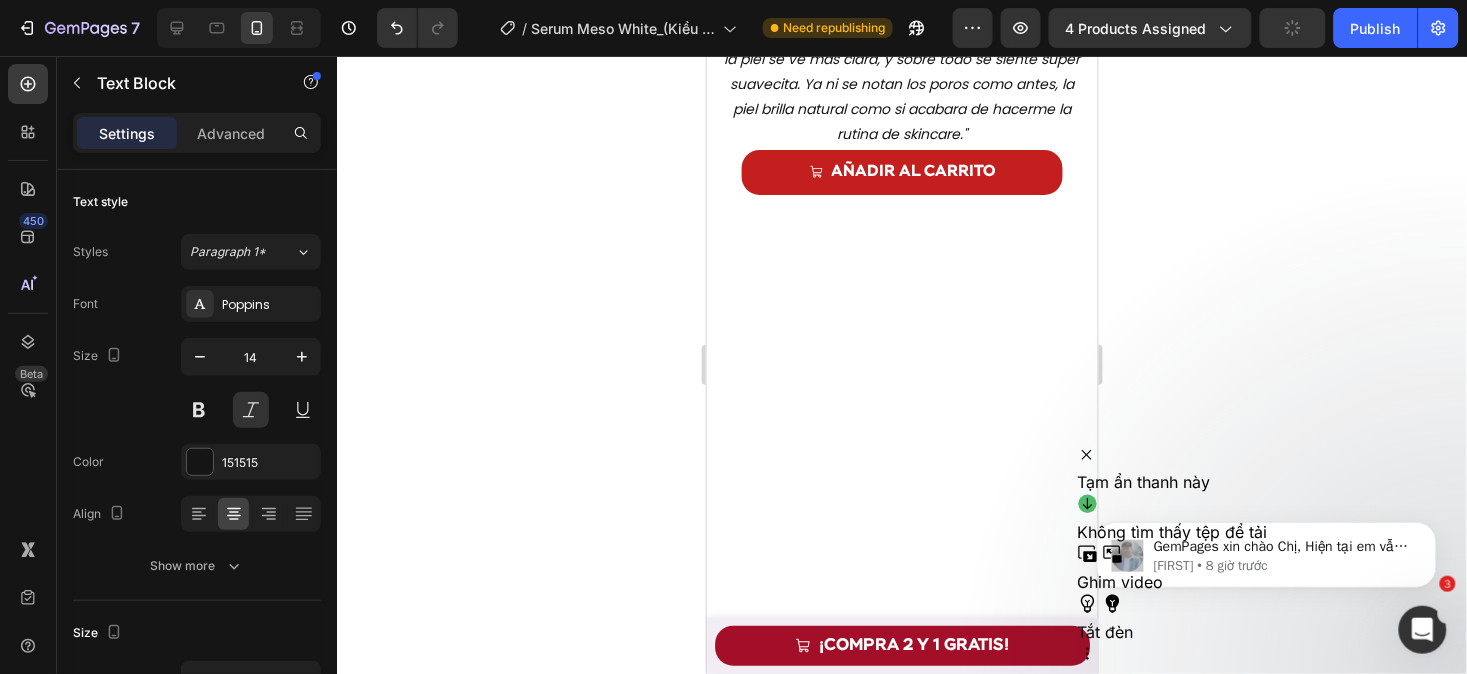 scroll, scrollTop: 5250, scrollLeft: 0, axis: vertical 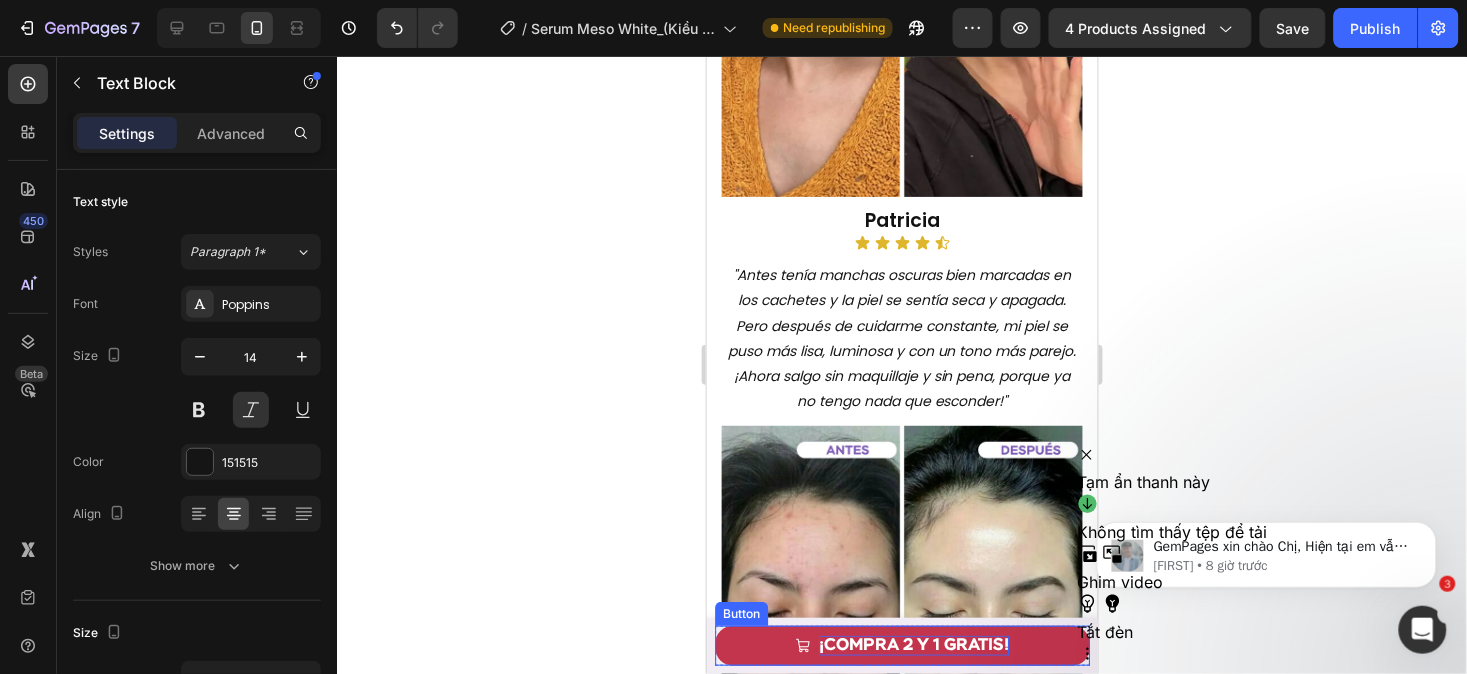click on "¡compra 2 y 1 gratis!" at bounding box center (914, 644) 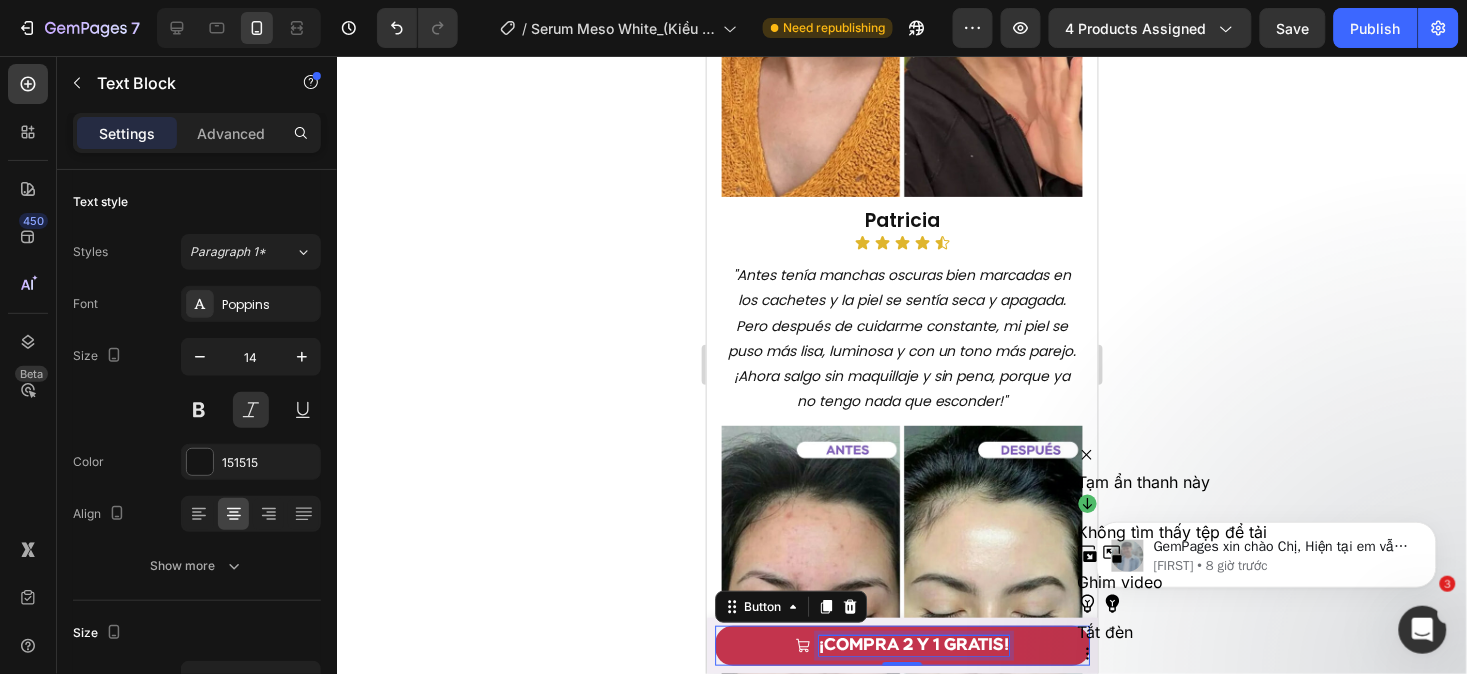 click on "¡compra 2 y 1 gratis!" at bounding box center [914, 644] 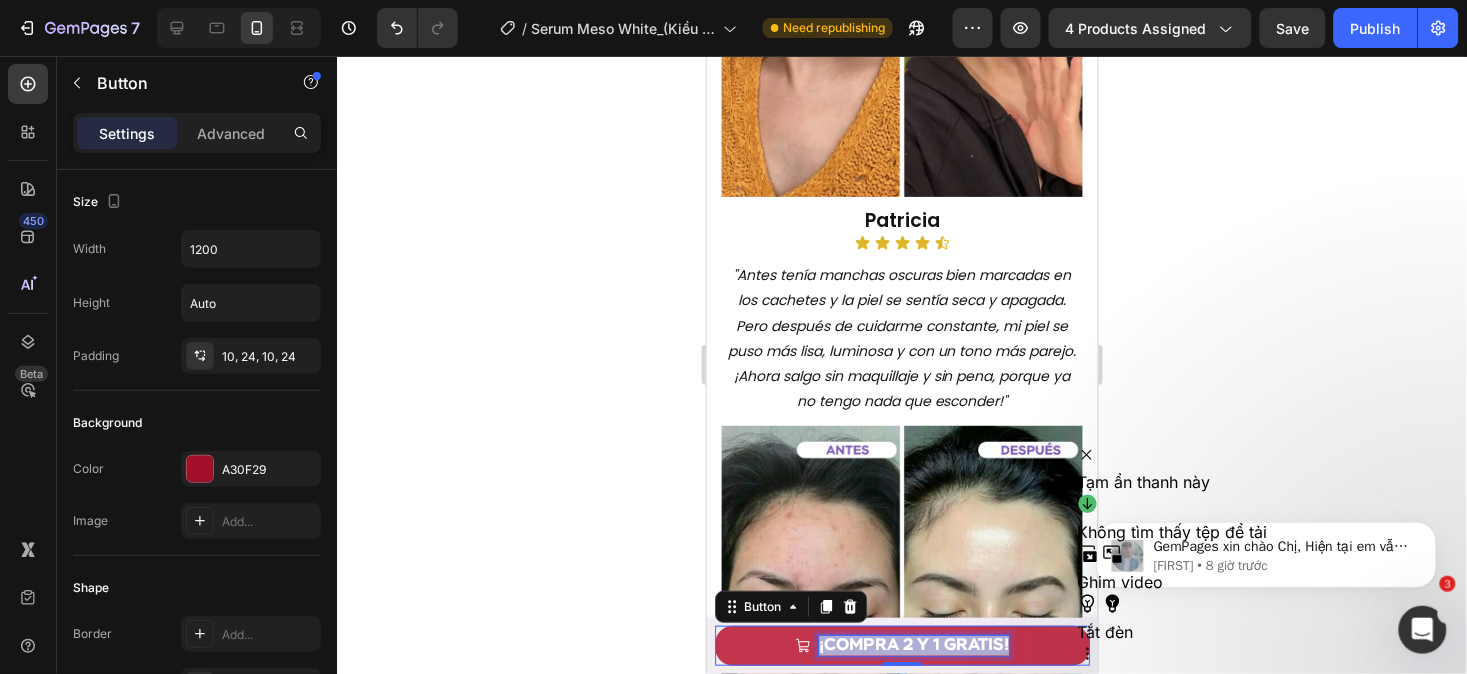click on "¡compra 2 y 1 gratis!" at bounding box center (914, 644) 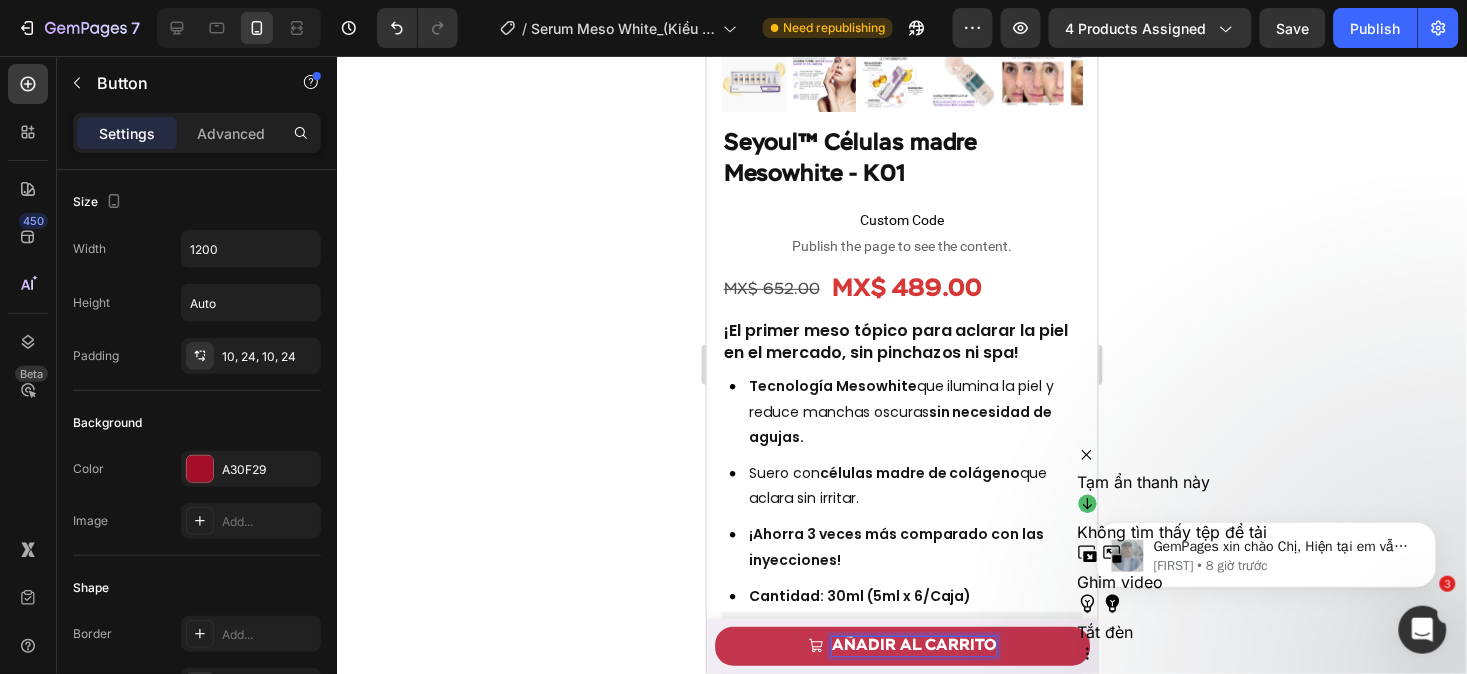 scroll, scrollTop: 553, scrollLeft: 0, axis: vertical 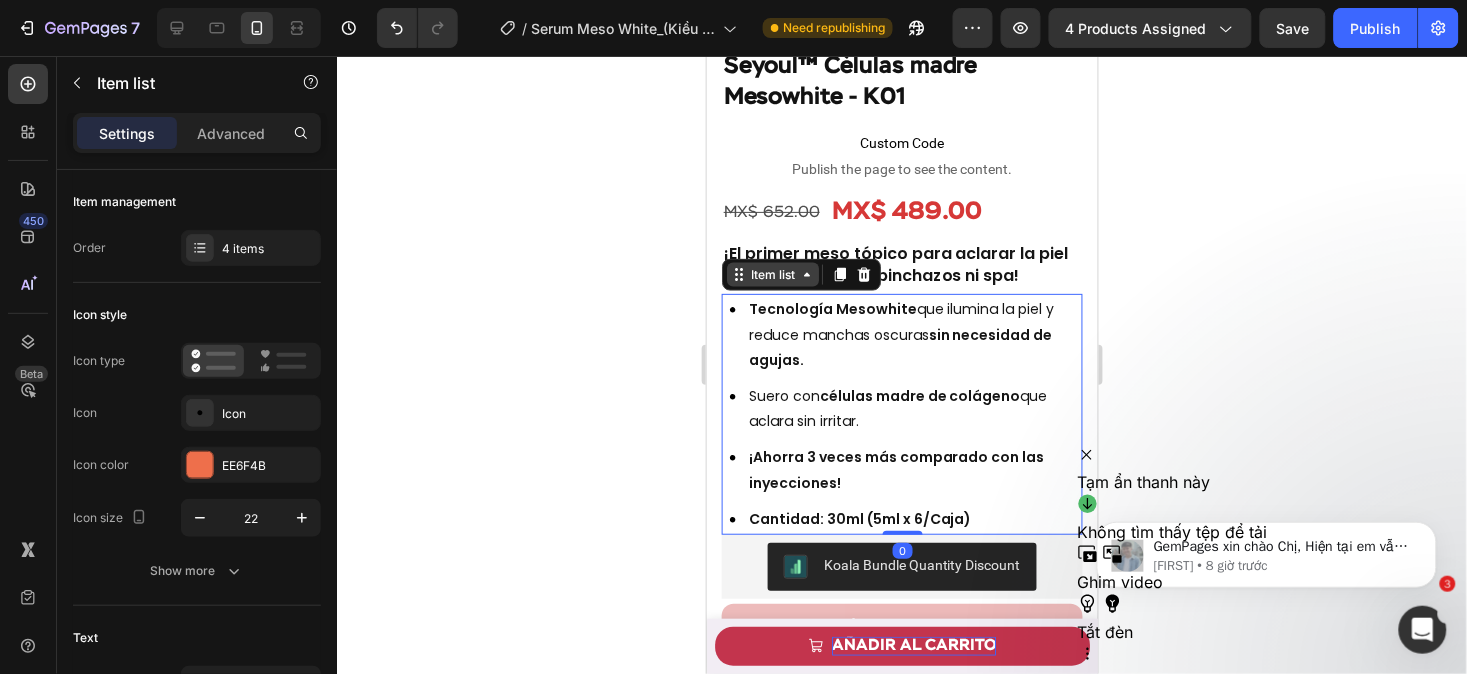 click on "Item list" at bounding box center [772, 274] 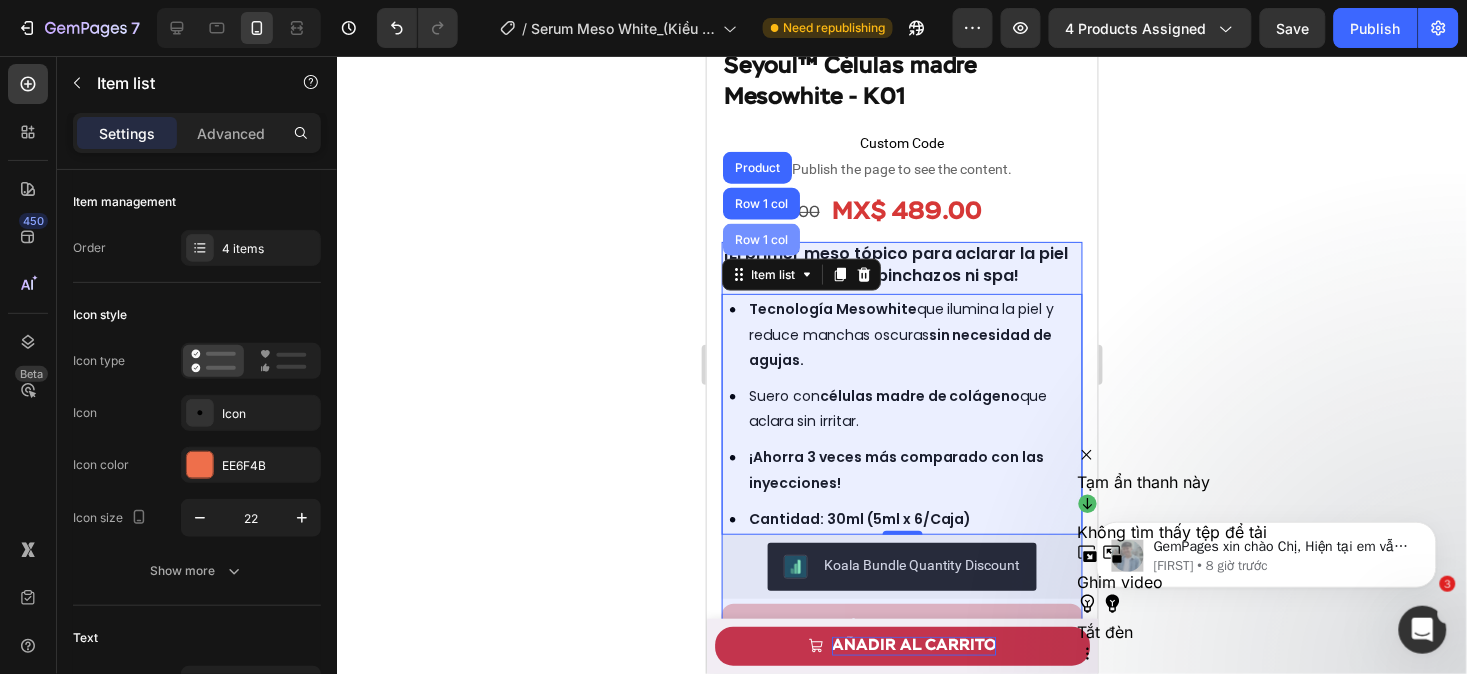 click on "Row 1 col" at bounding box center [760, 239] 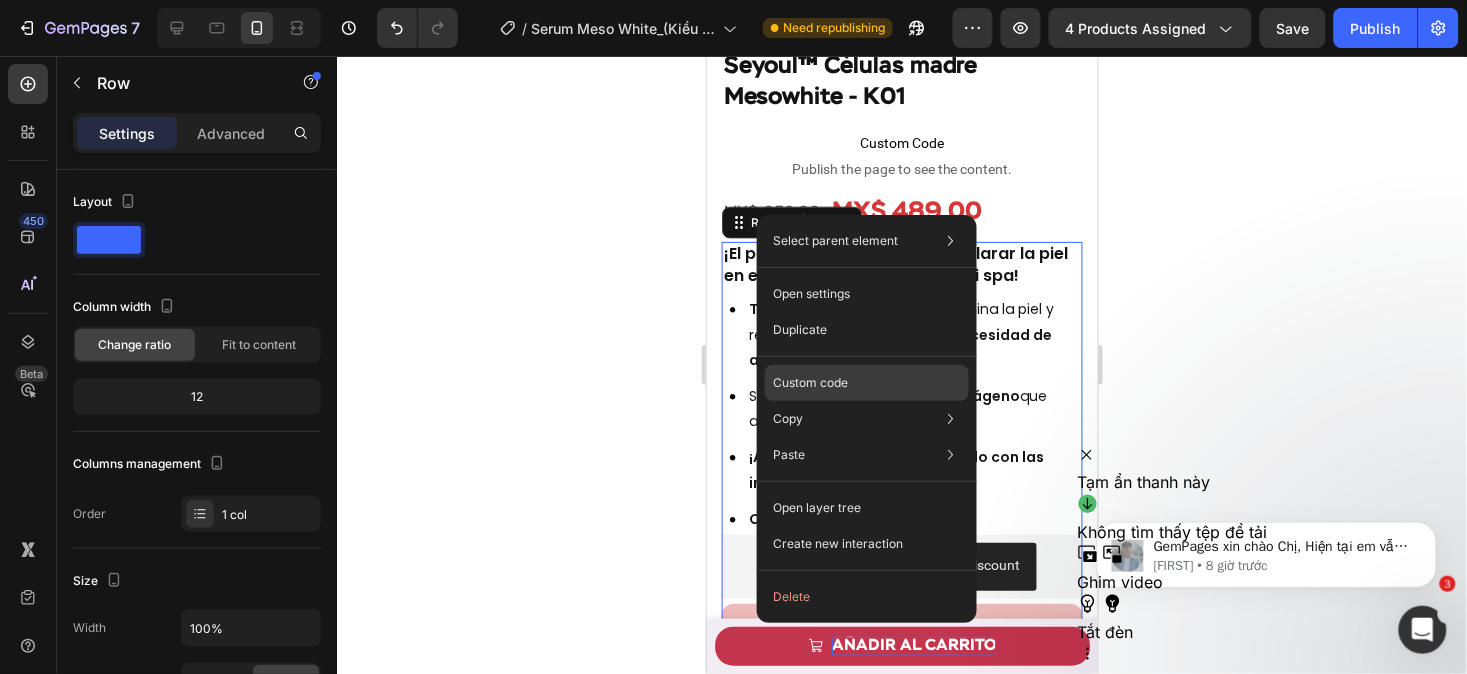 click on "Custom code" 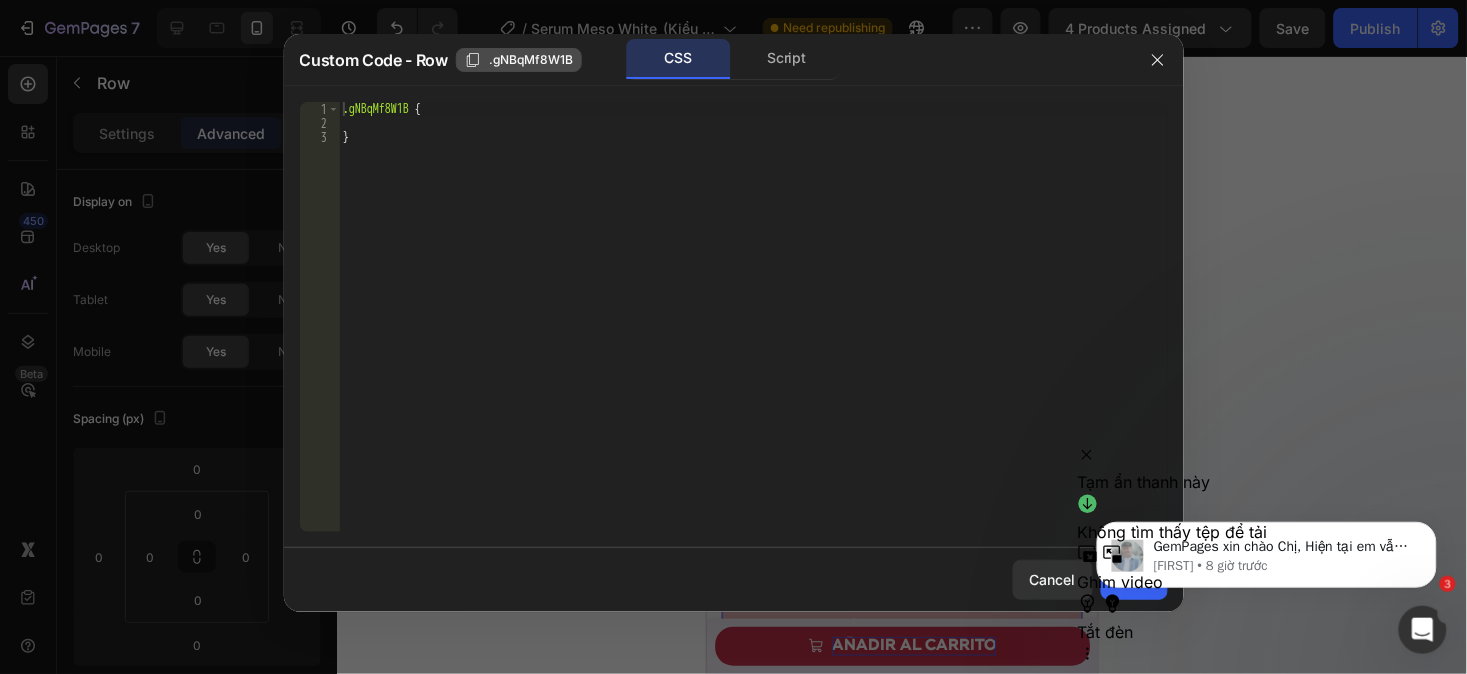 click on ".gNBqMf8W1B" at bounding box center (519, 60) 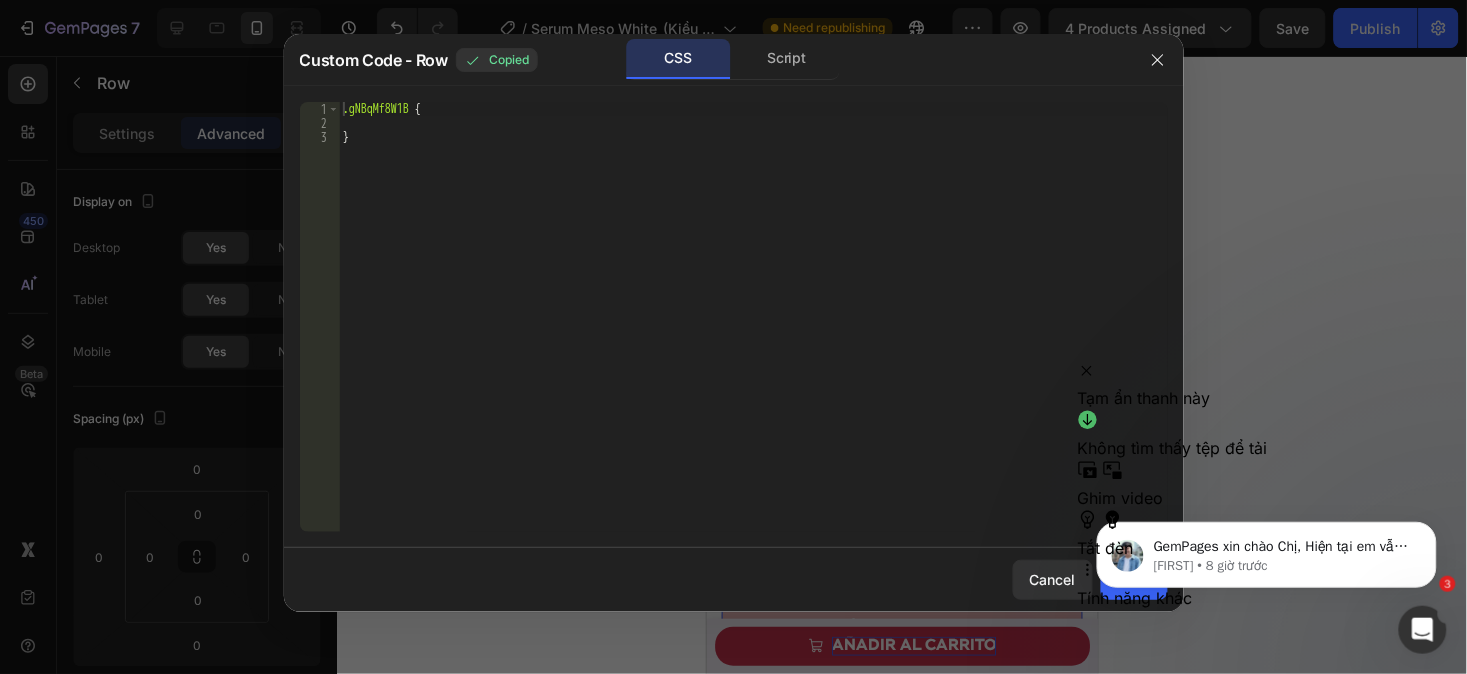 click on "GemPages xin chào Chị,   Hiện tại em vẫn chưa thấy phản hồi gì thêm từ phía mình, không biết là chị có cần em hỗ trợ gì thêm không ạ?   Nếu em không nhận được phản hồi từ mình, cuộc trò chuyện sẽ được đóng sau 24h, tuy nhiên thì mình luôn có thể mở một cuộc trò chuyện mới bất kì lúc nào! Liam • 8 giờ trước" at bounding box center (1266, 549) 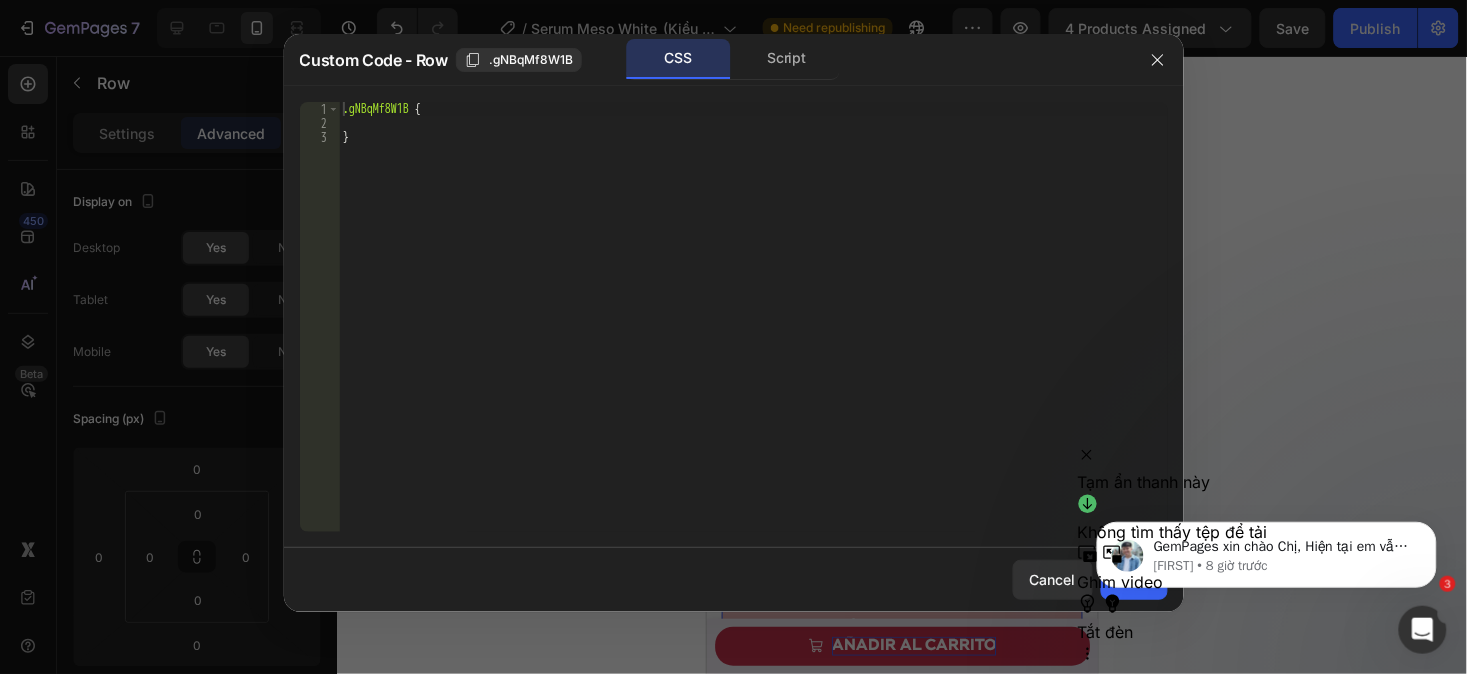 click at bounding box center [733, 337] 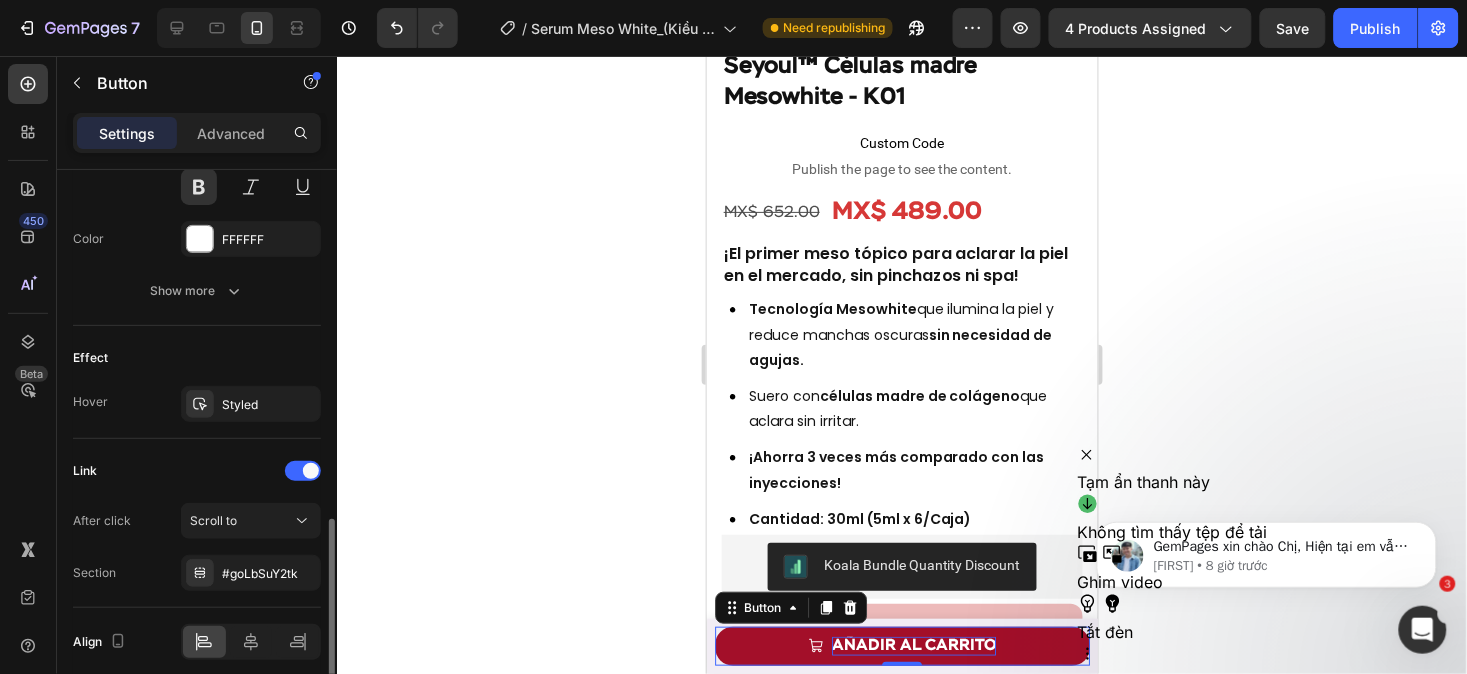 scroll, scrollTop: 1135, scrollLeft: 0, axis: vertical 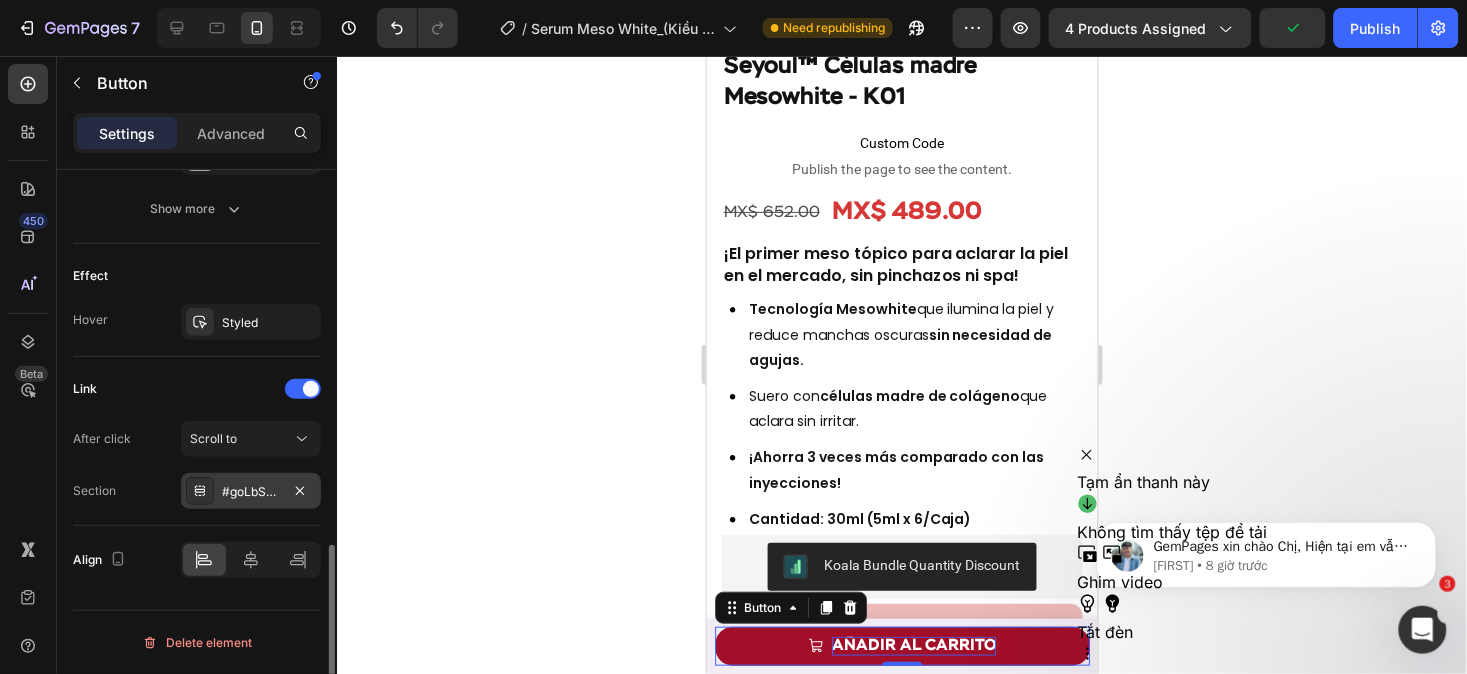 click on "#goLbSuY2tk" at bounding box center [251, 491] 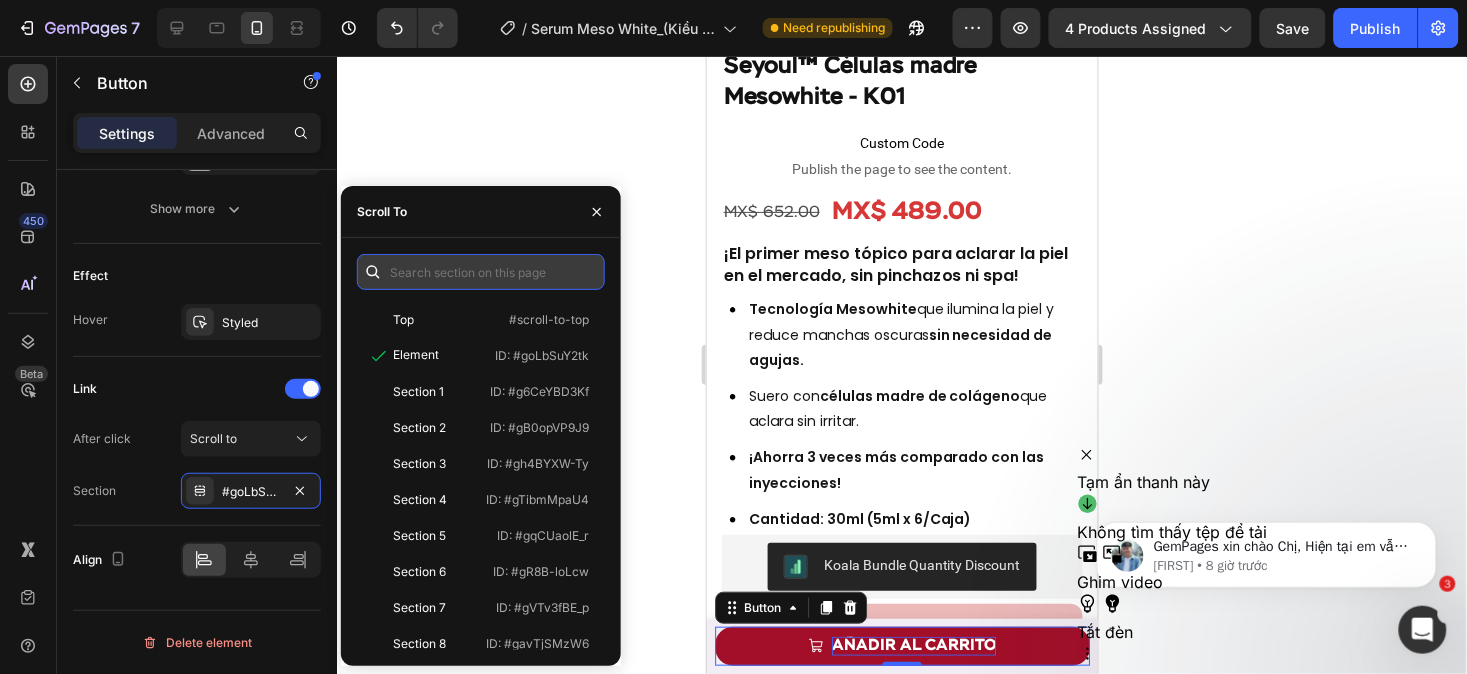 click at bounding box center (481, 272) 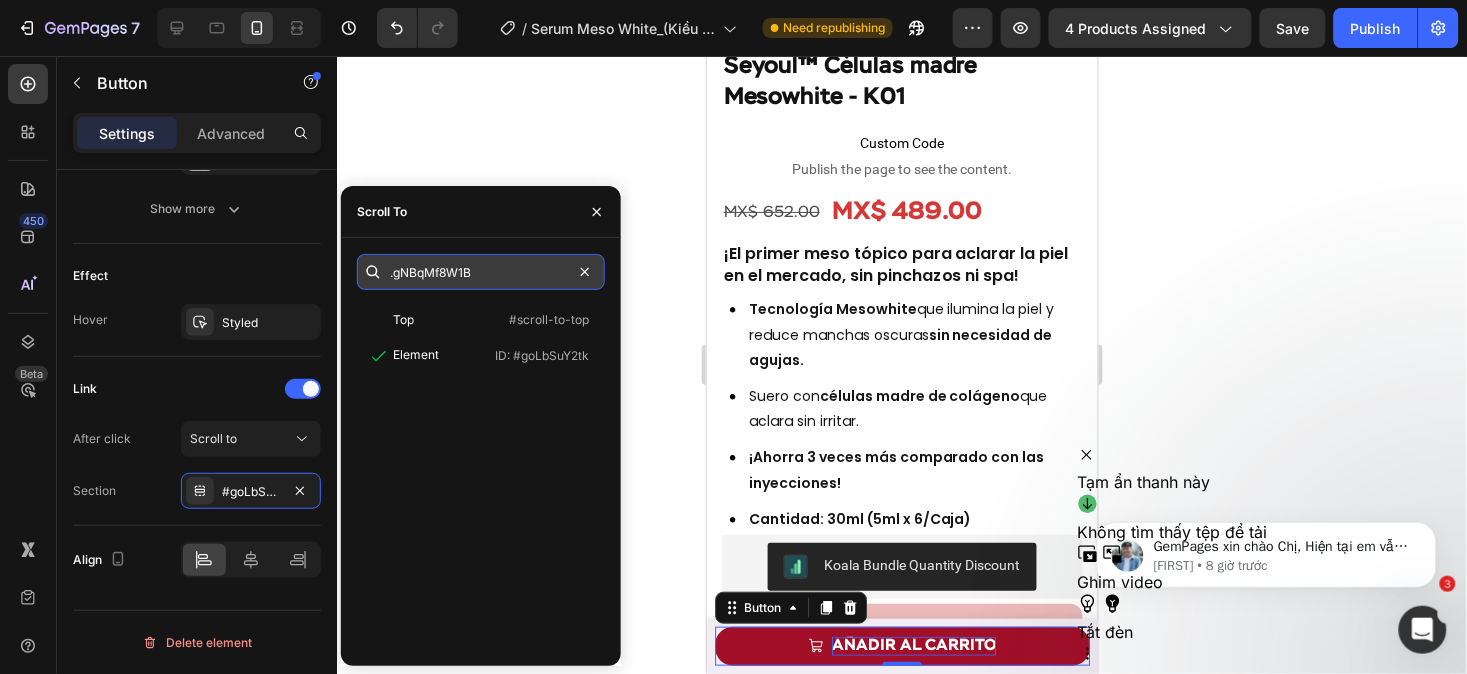 click on ".gNBqMf8W1B" at bounding box center (481, 272) 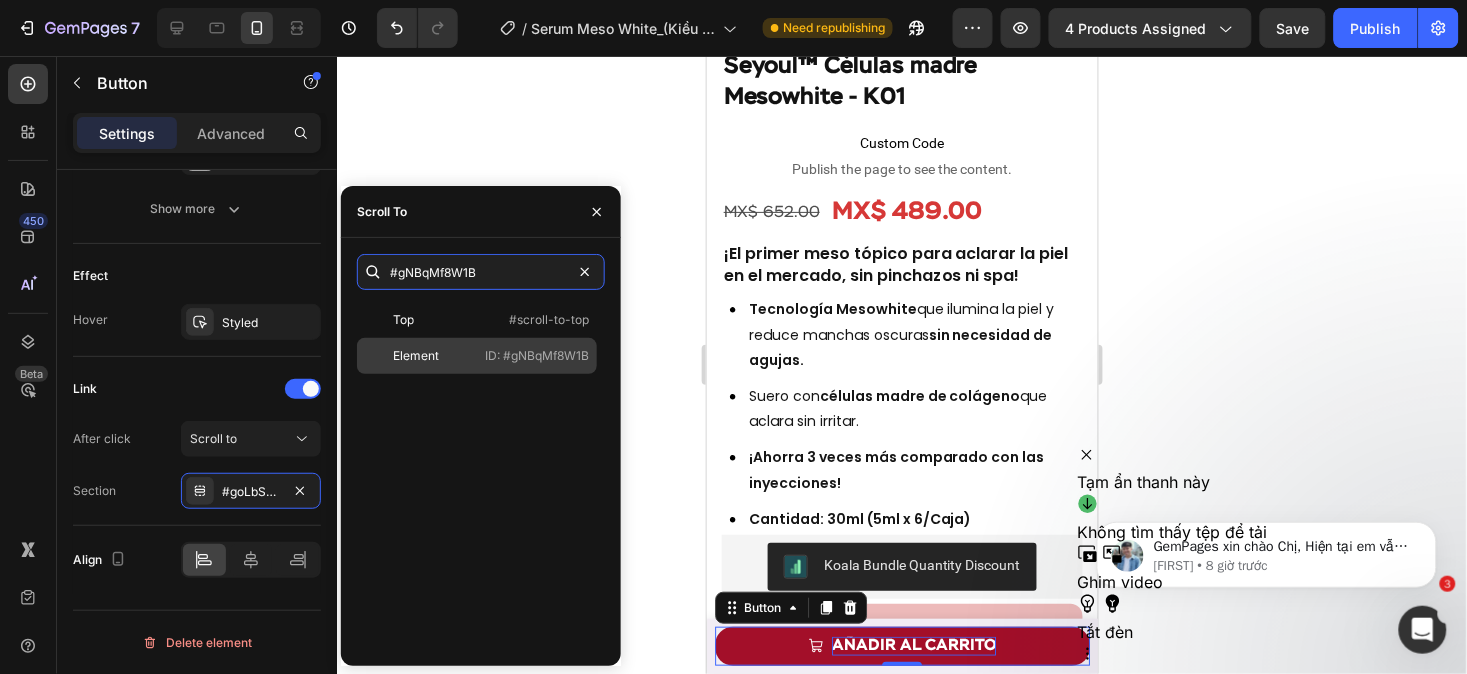 type on "#gNBqMf8W1B" 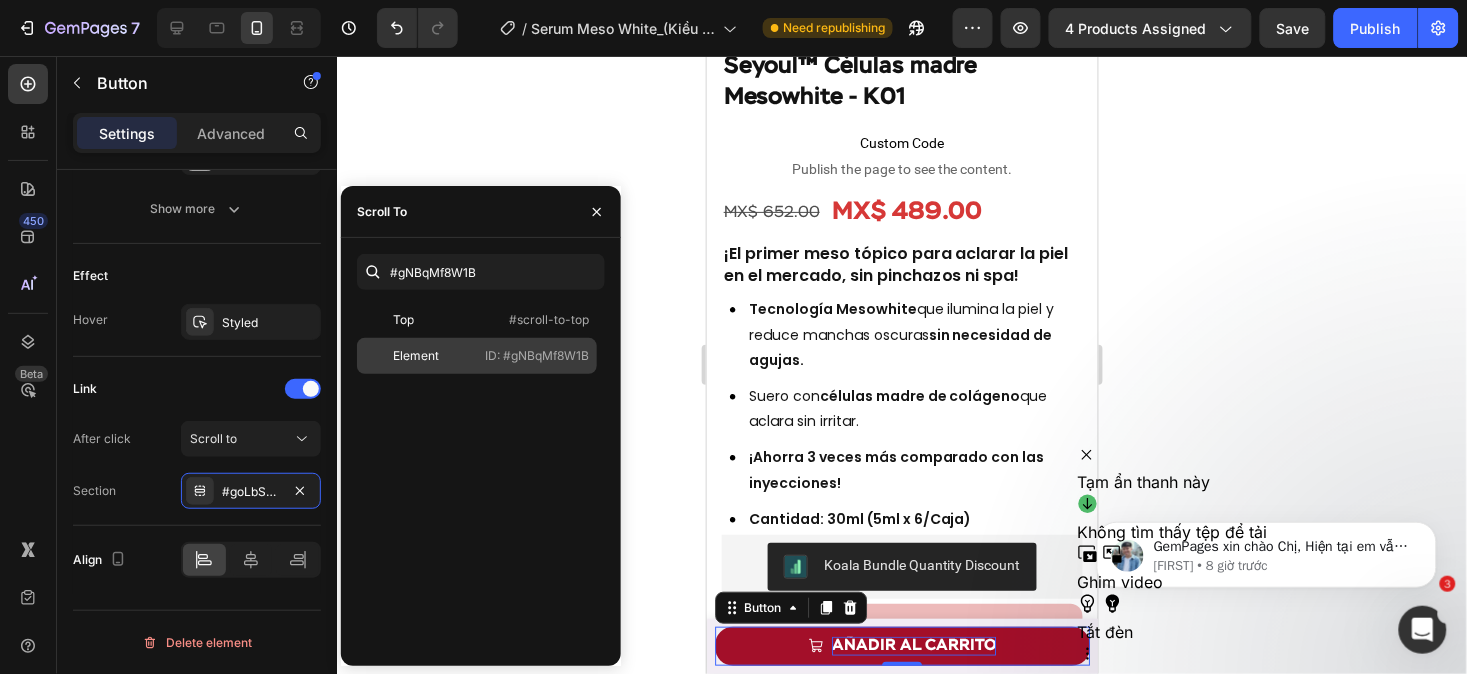 click on "Element   ID: #gNBqMf8W1B" 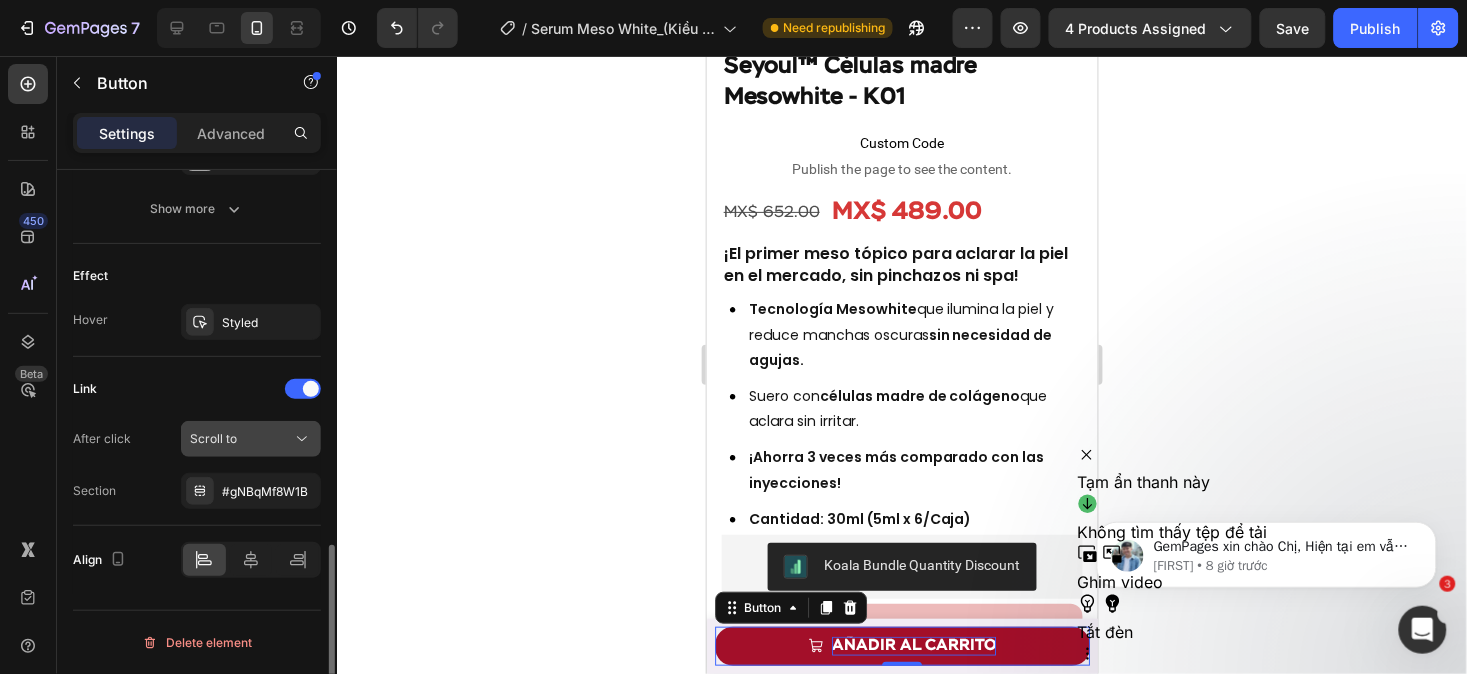 click on "Scroll to" at bounding box center (241, 439) 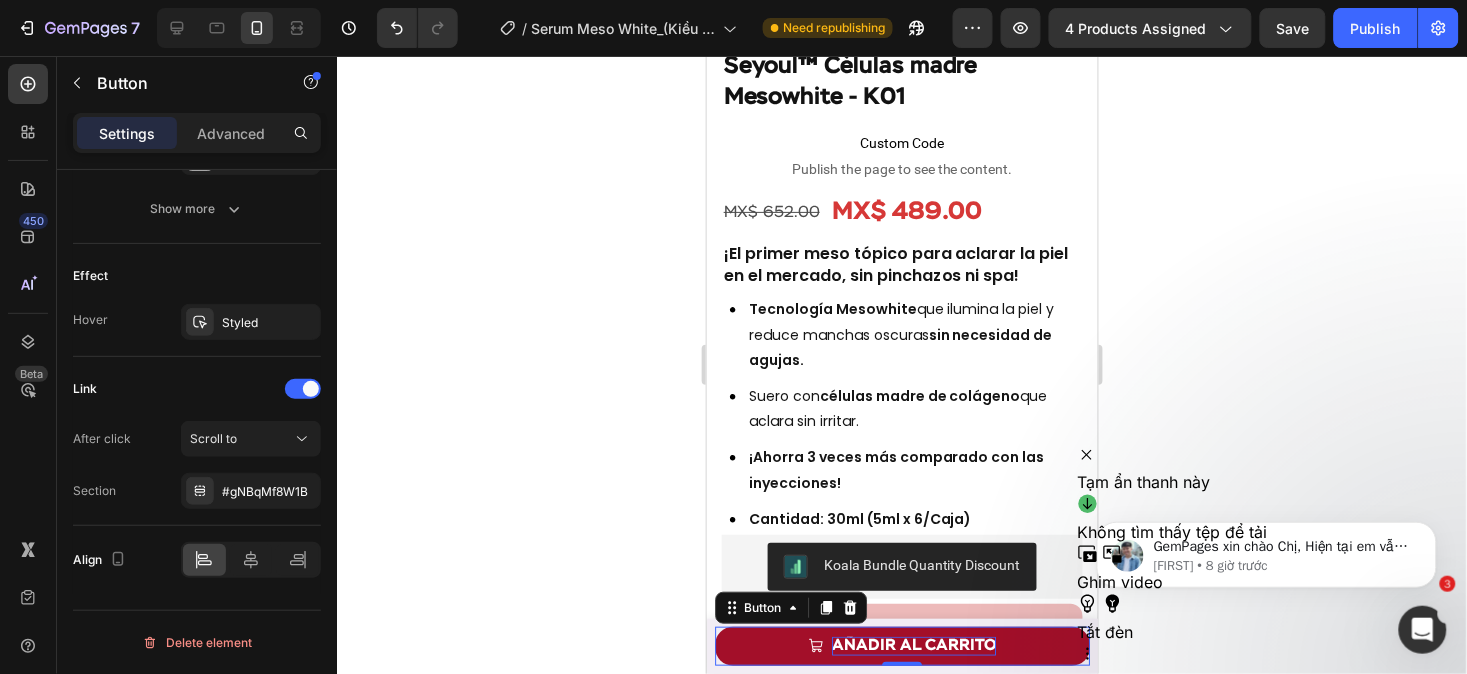 click 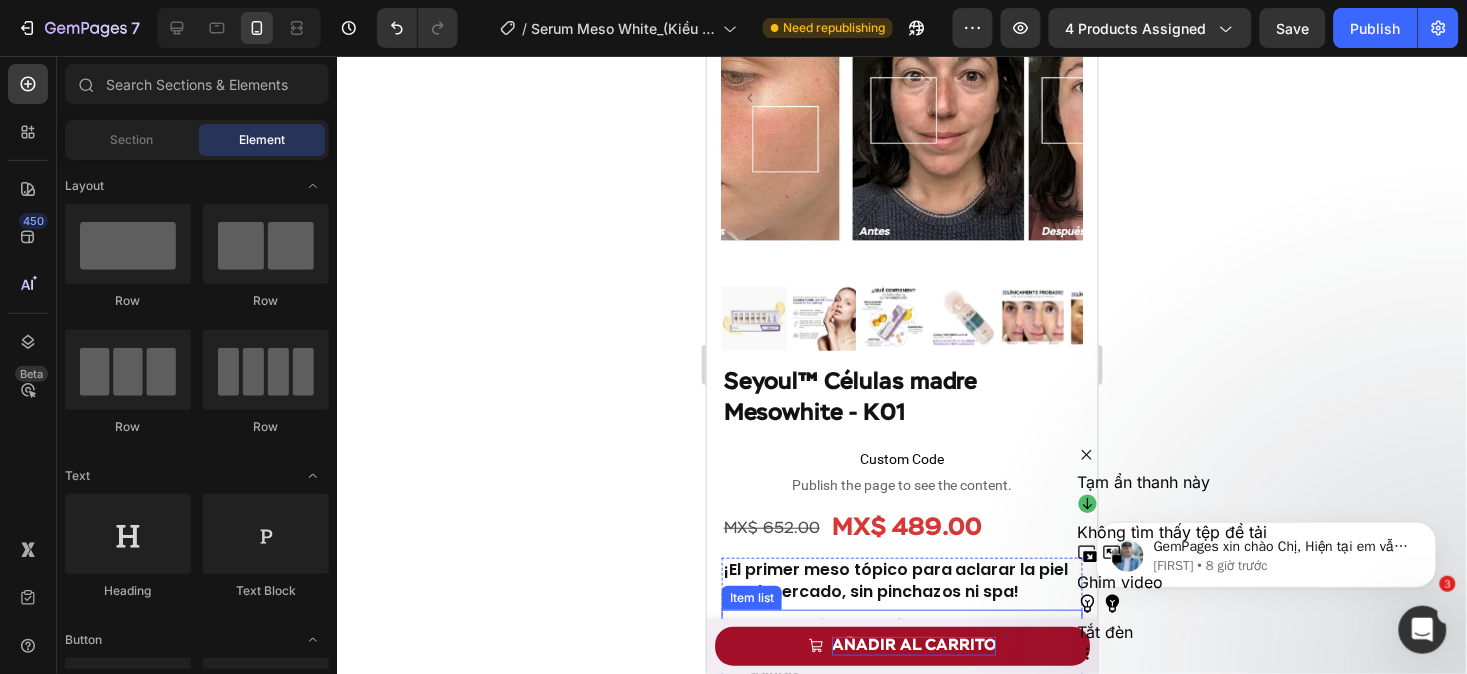 scroll, scrollTop: 0, scrollLeft: 0, axis: both 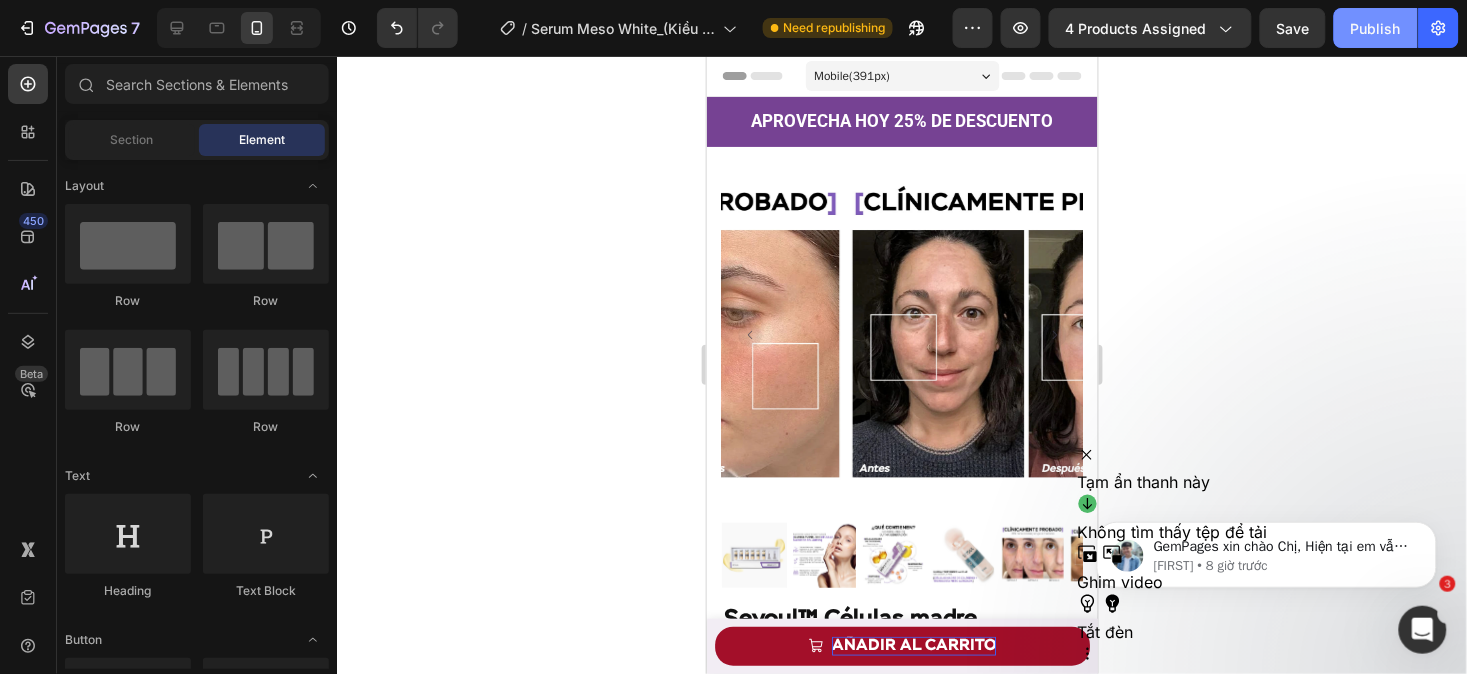 click on "Publish" 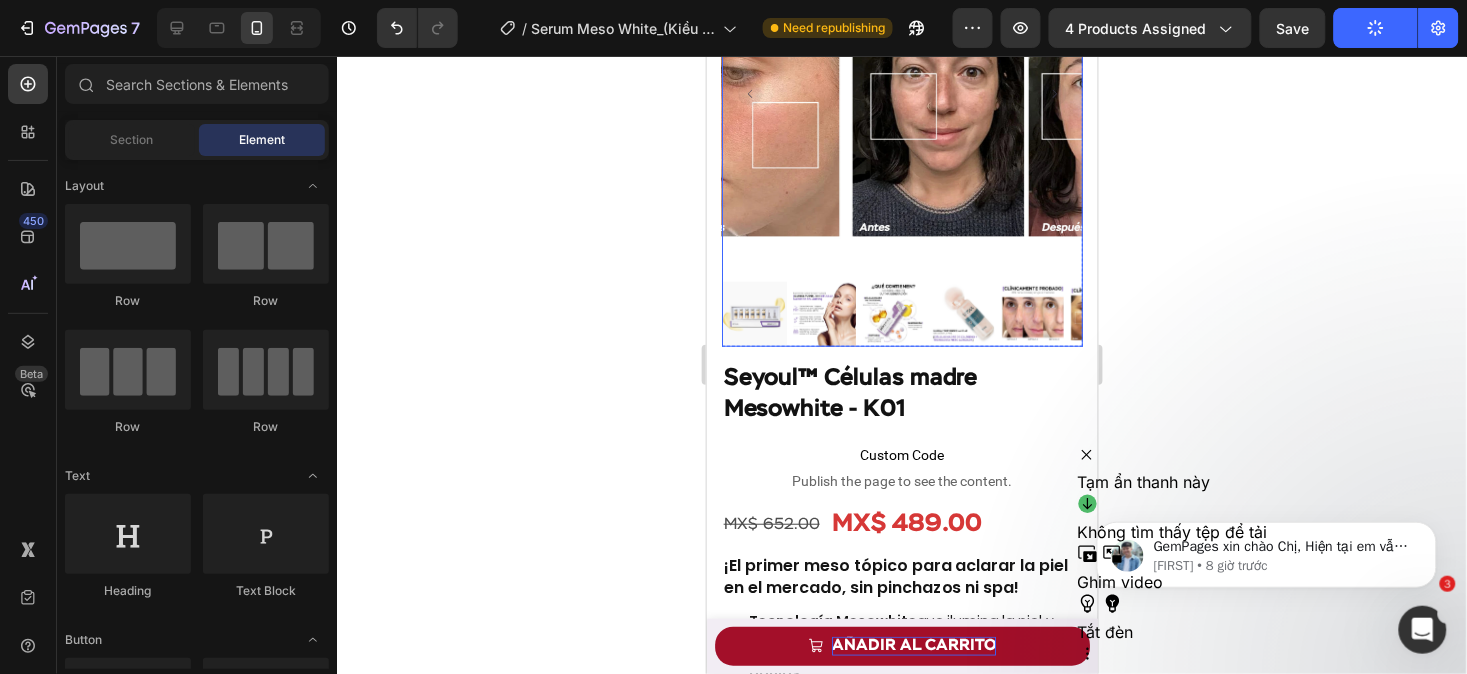 scroll, scrollTop: 242, scrollLeft: 0, axis: vertical 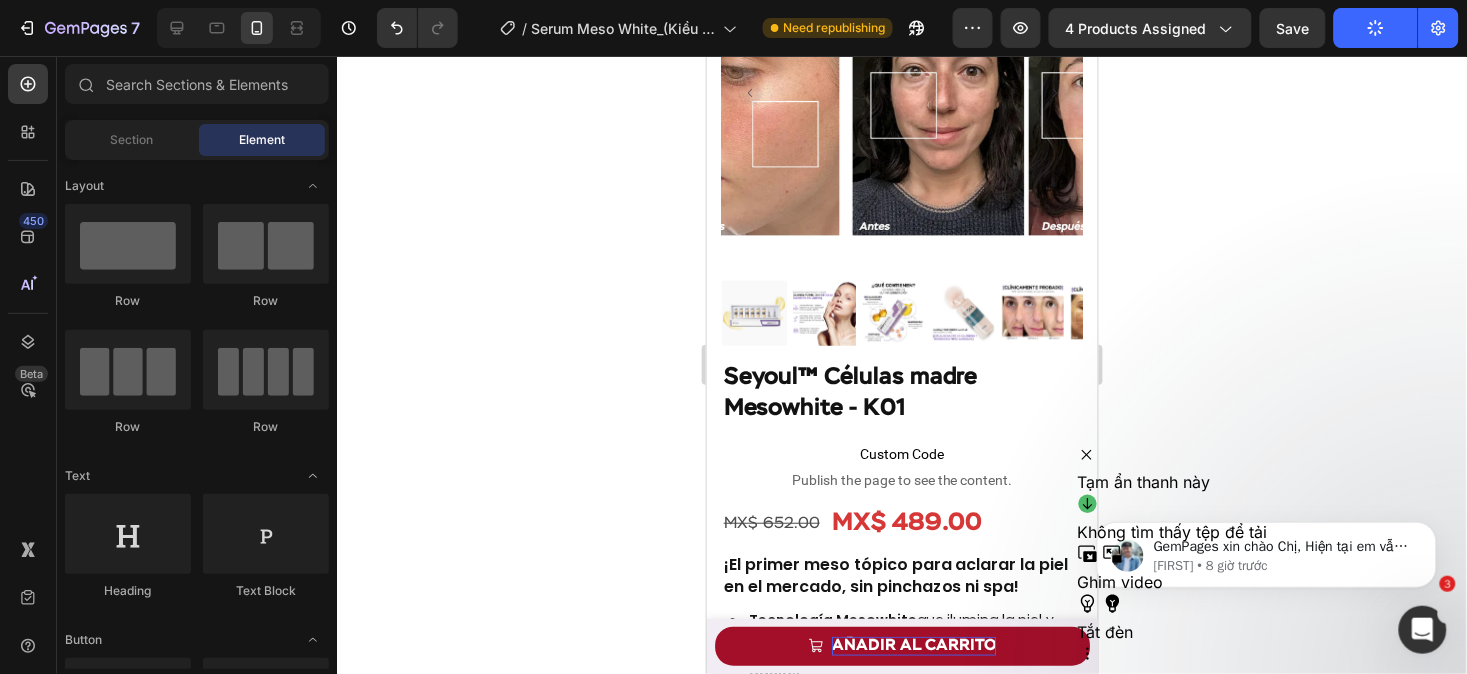 type 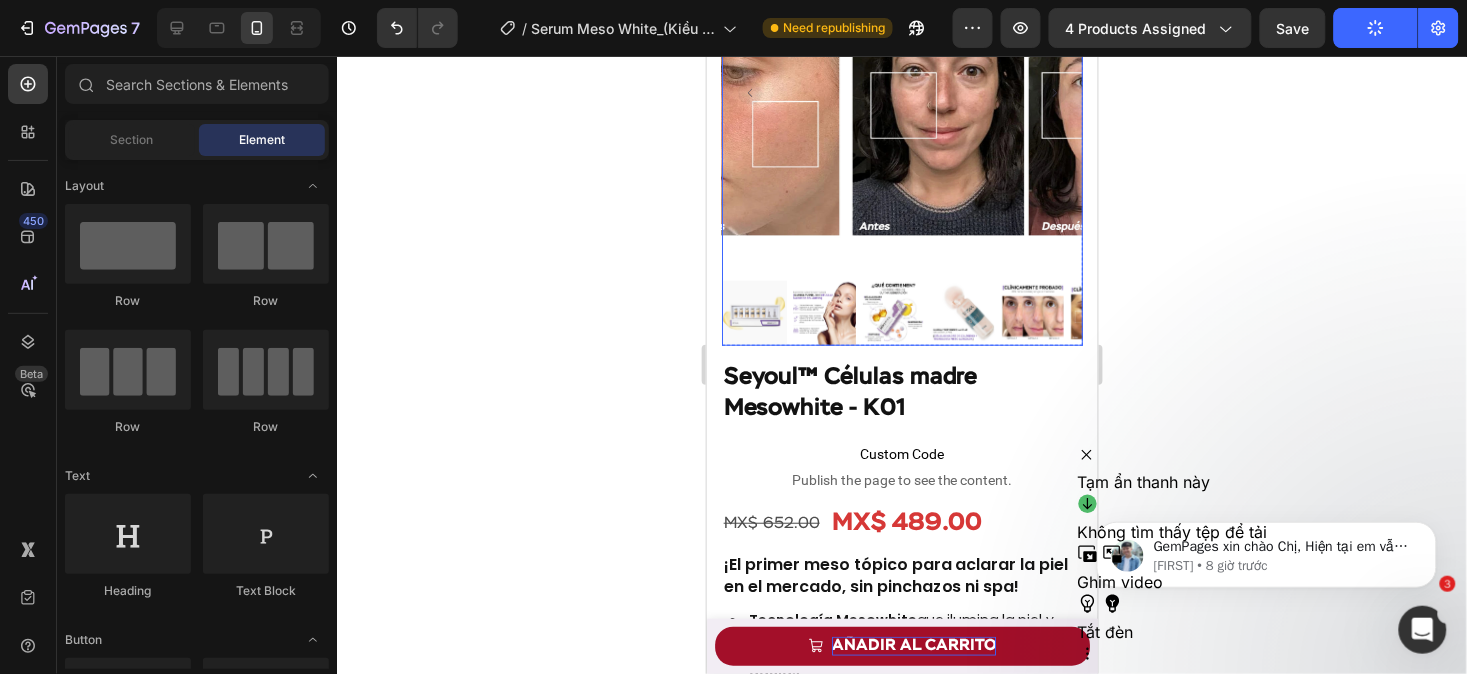 scroll, scrollTop: 0, scrollLeft: 0, axis: both 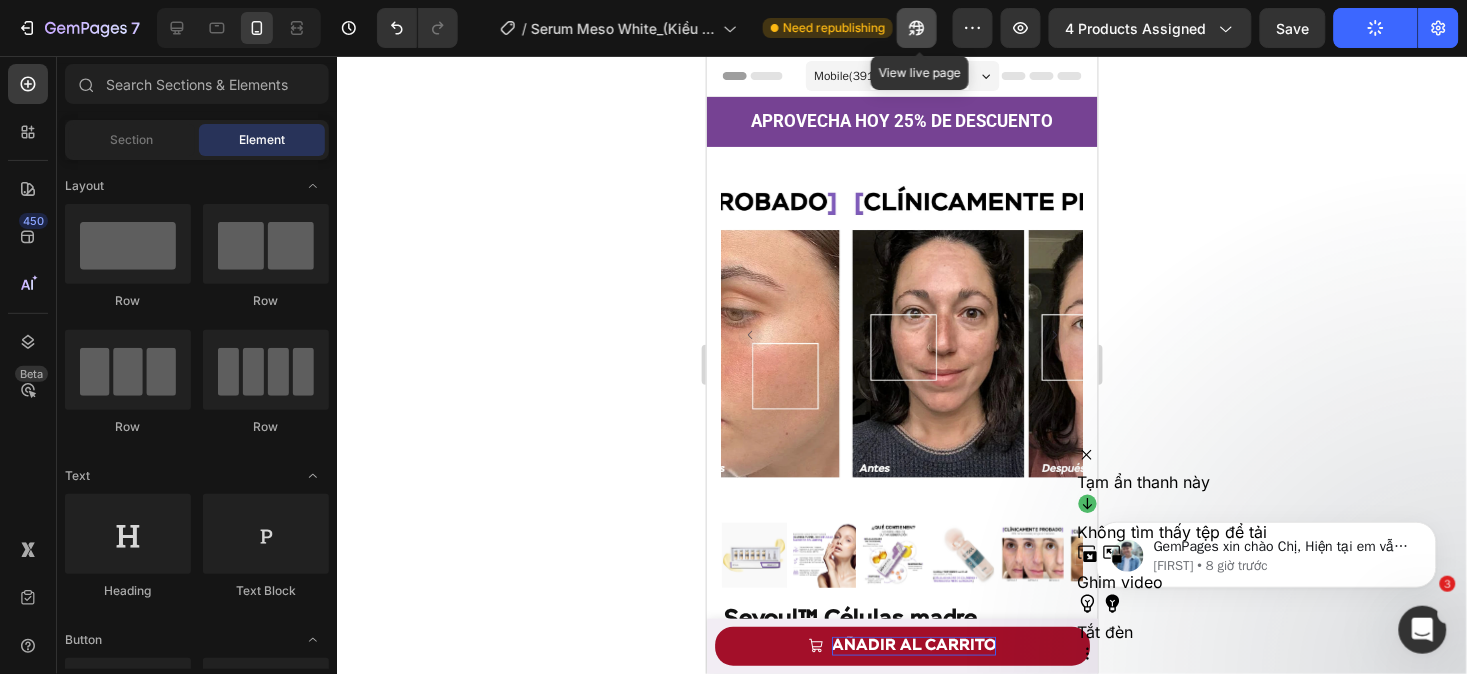 click 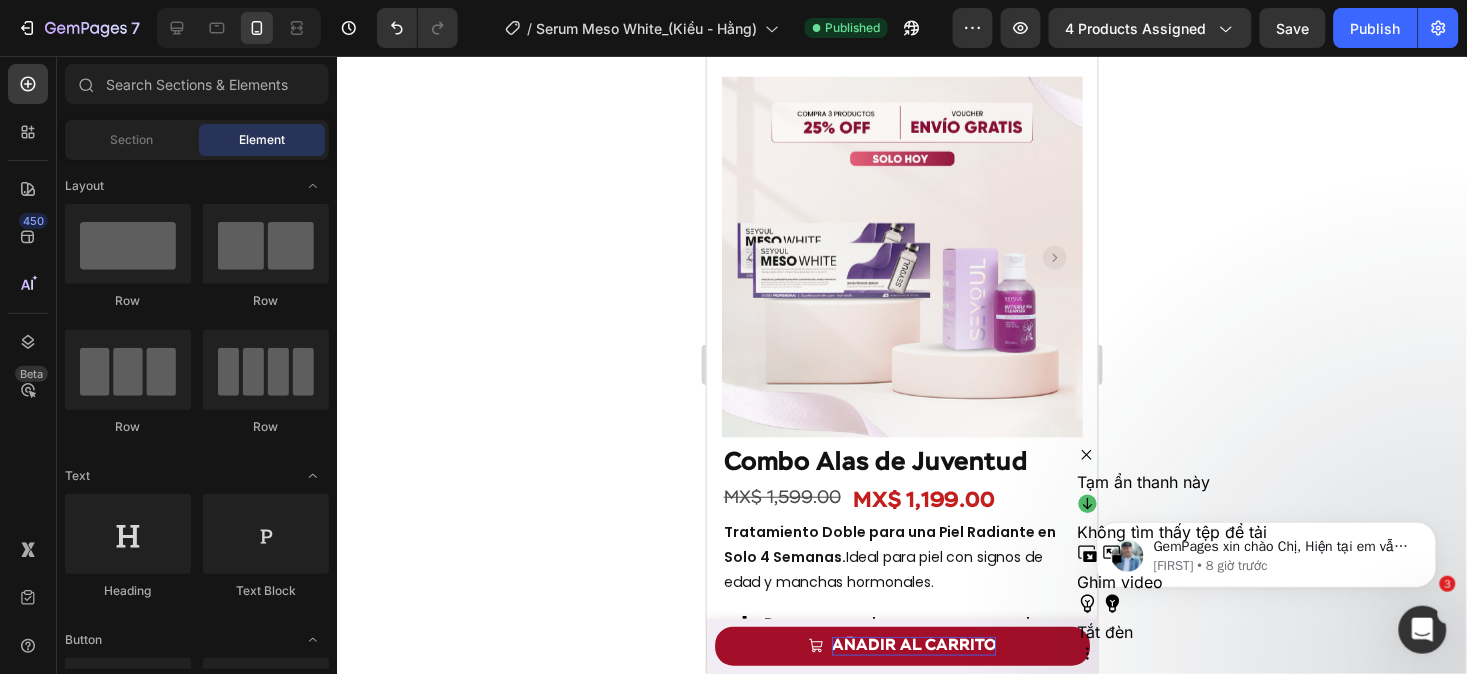scroll, scrollTop: 2358, scrollLeft: 0, axis: vertical 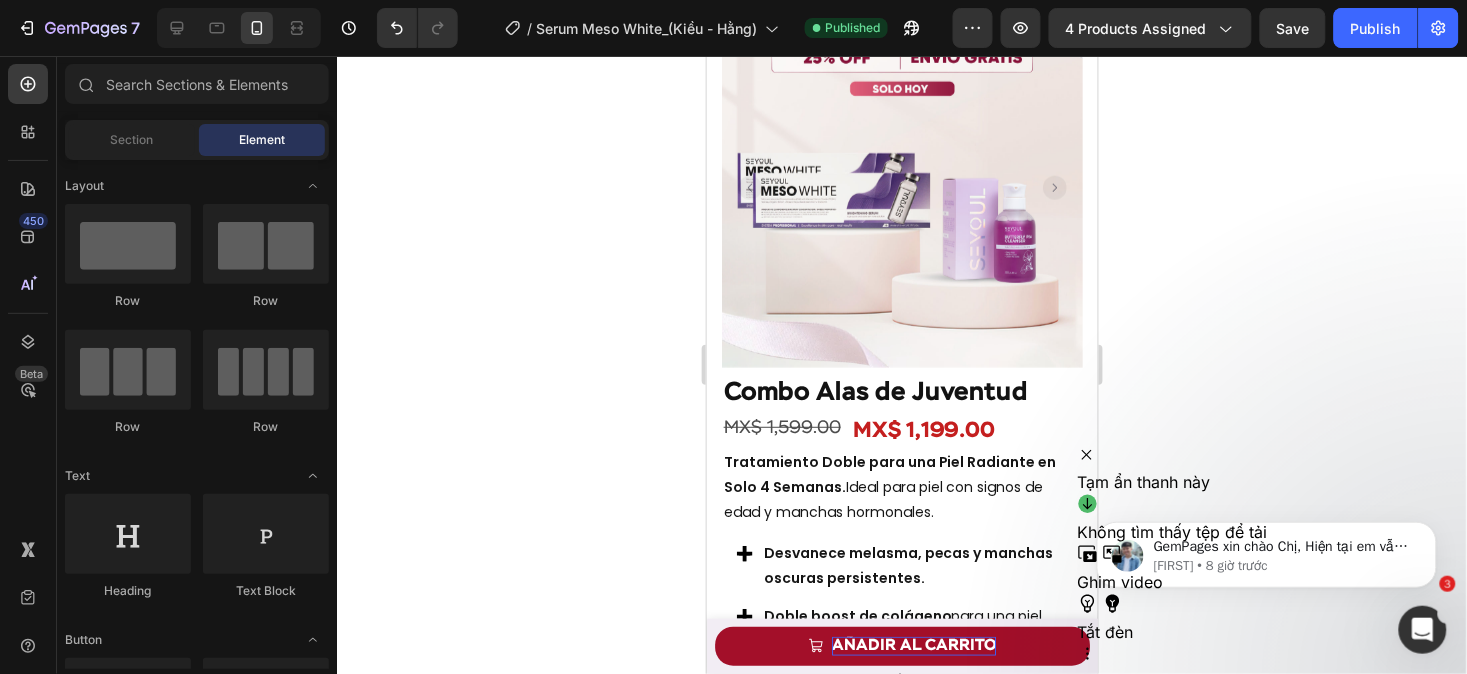 type 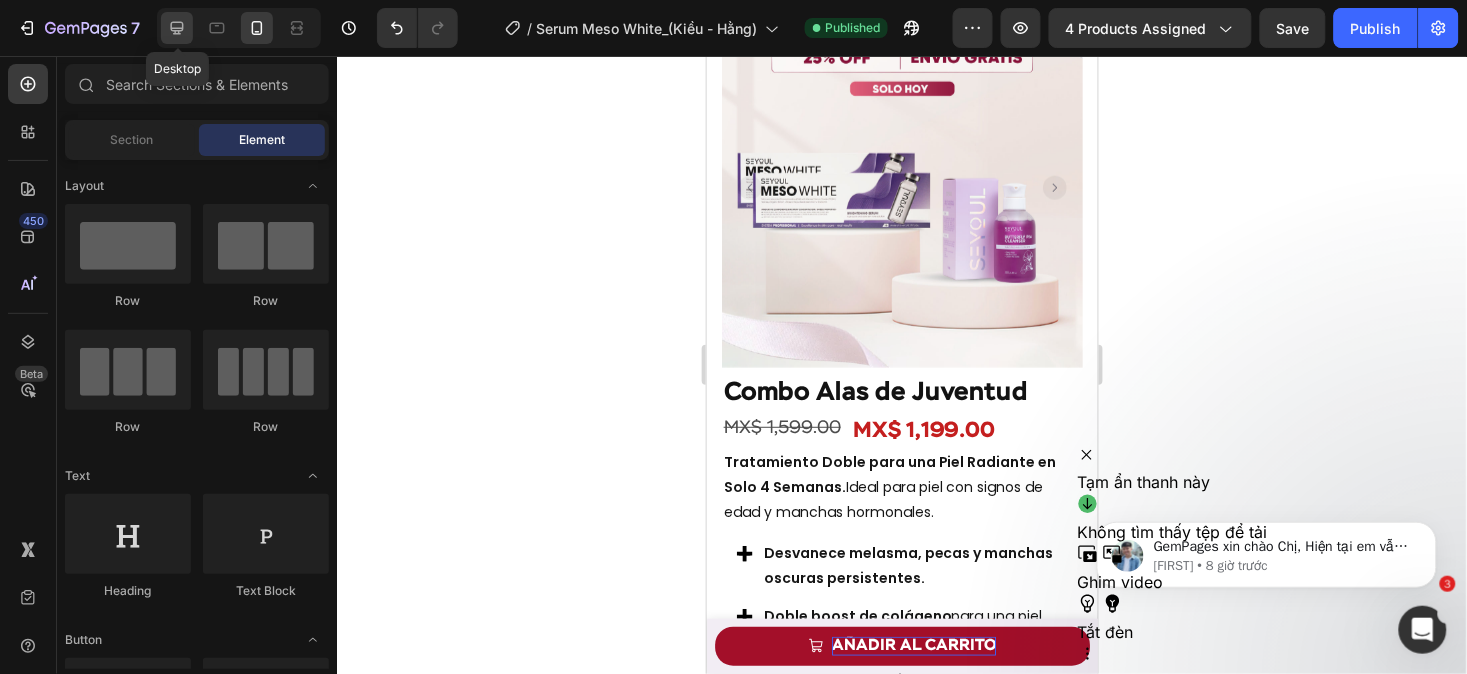 click 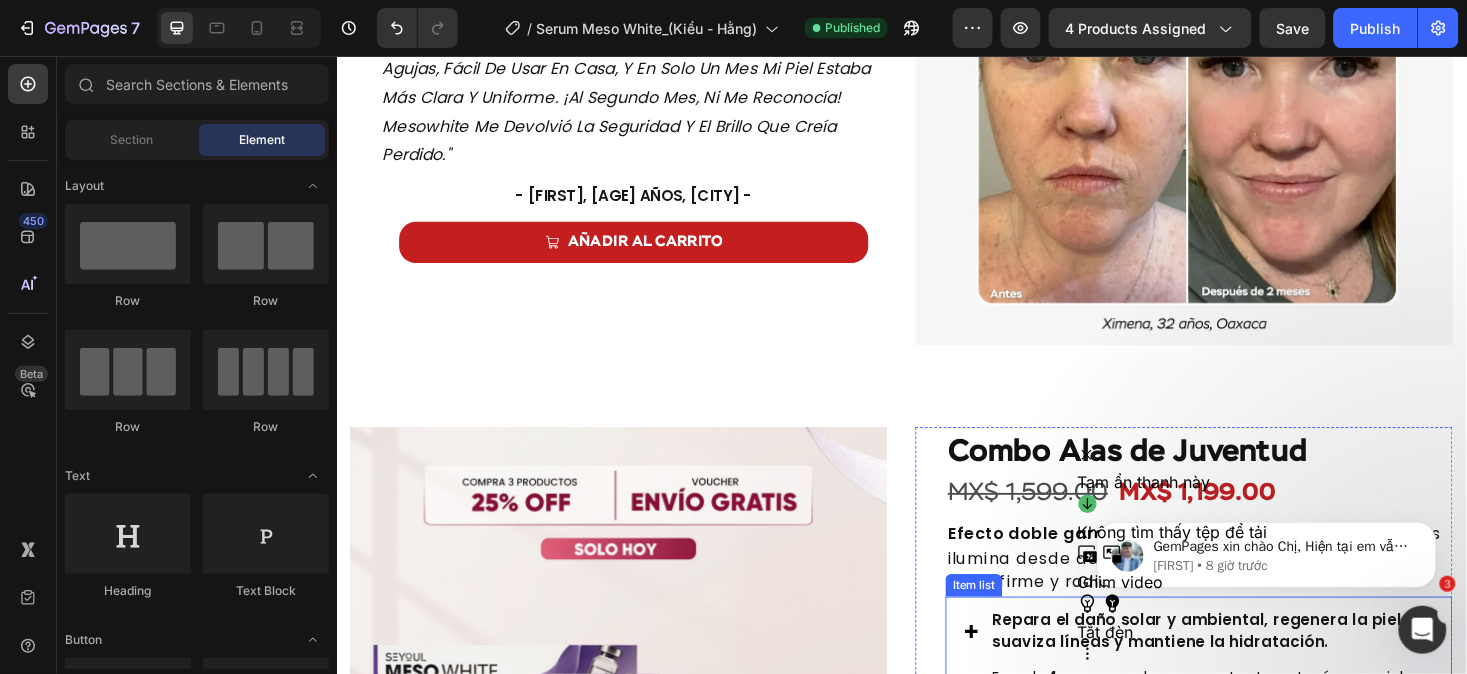 scroll, scrollTop: 1880, scrollLeft: 0, axis: vertical 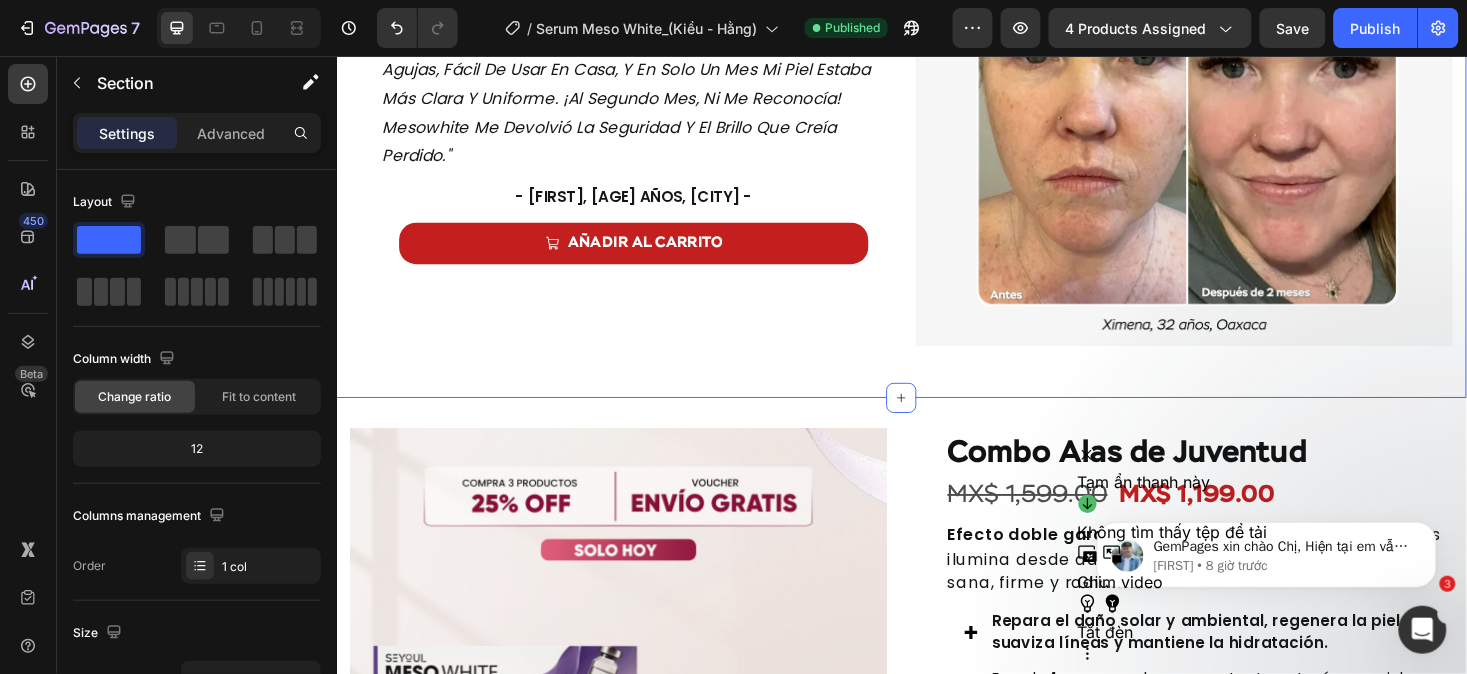 click on "De Duda a Amor Total – Historia de una Usuaria Feliz Heading Image "Después del parto, me salieron arruguitas y manchas, y mi piel se veía apagada. Pero la neta, solo con dos meses de usarlo con constancia, noté un cambio cañón: la piel más luminosa, firme, las manchas se desvanecieron y se siente súper suave. ¡De verdad sentí que recuperé mi piel de antes de ser mamá!" Text Block Ximena, 32 años, Oaxaca Text Block
AÑADIR AL CARRITO Button Row Image Row De la Duda al Amor Total – La Historia de una Usuaria Feliz Heading "probé de todo para aclarar mi piel después de mi segundo bebé: sueros caros, tratamientos con agujas… nada funcionó. hasta que encontré mesowhite de seyoul. sin agujas, fácil de usar en casa, y en solo un mes mi piel estaba más clara y uniforme. ¡al segundo mes, ni me reconocía! mesowhite me devolvió la seguridad y el brillo que creía perdido." Text Block - Verónica, 38 años, Guadalajara - Text Block
AÑADIR AL CARRITO Button Row" at bounding box center (936, 98) 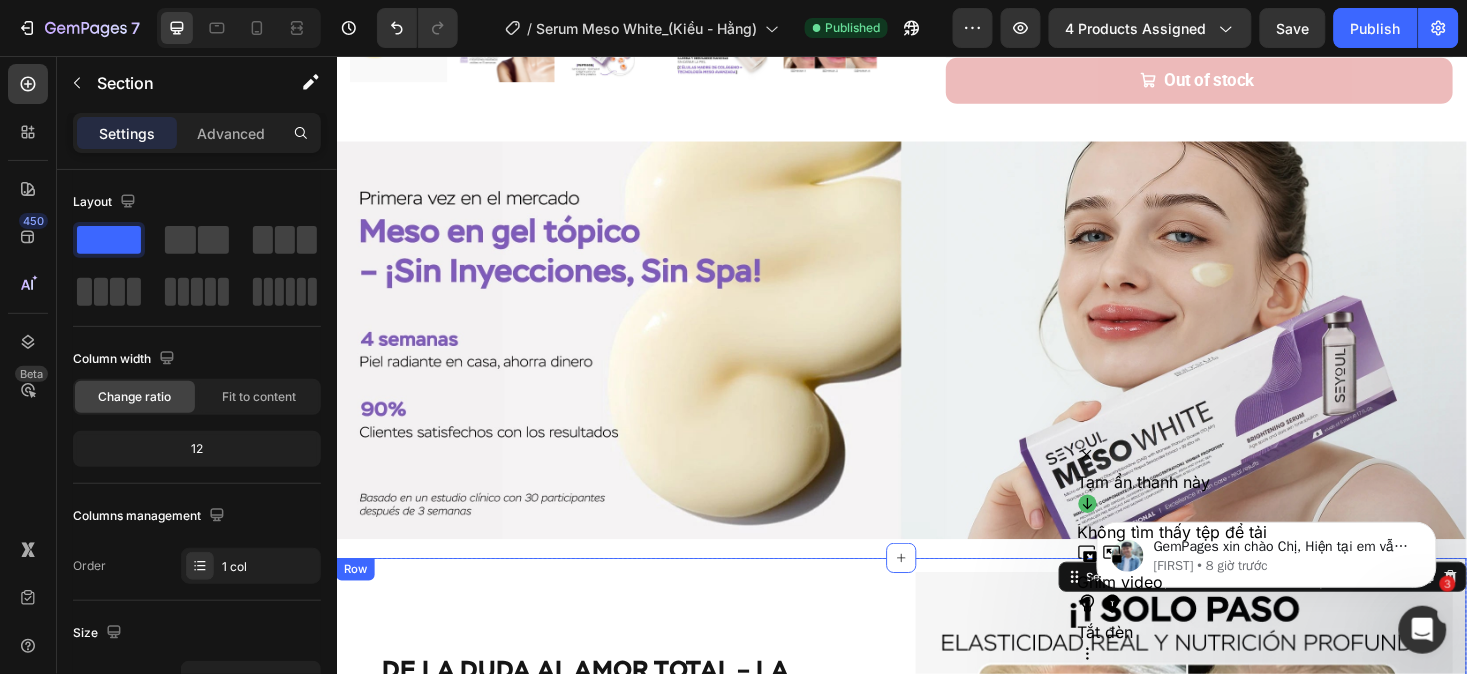 scroll, scrollTop: 795, scrollLeft: 0, axis: vertical 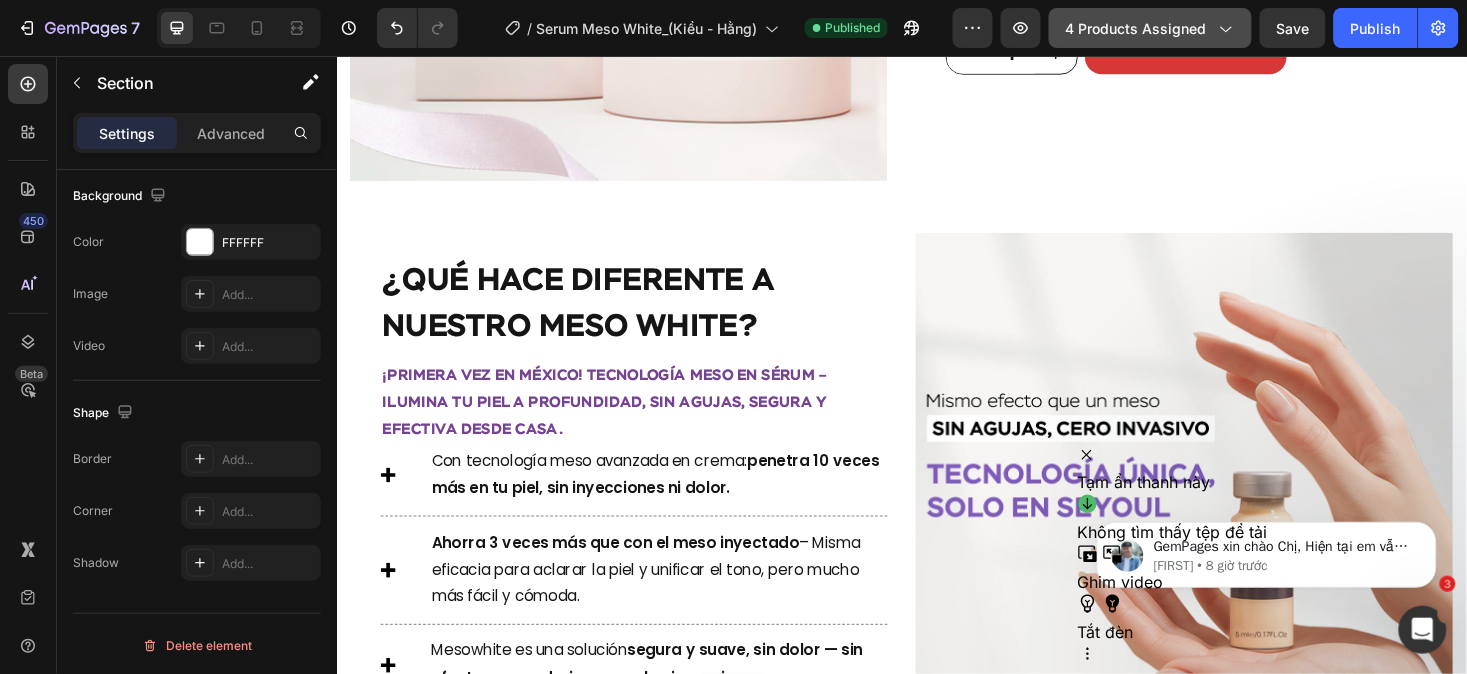 click on "4 products assigned" 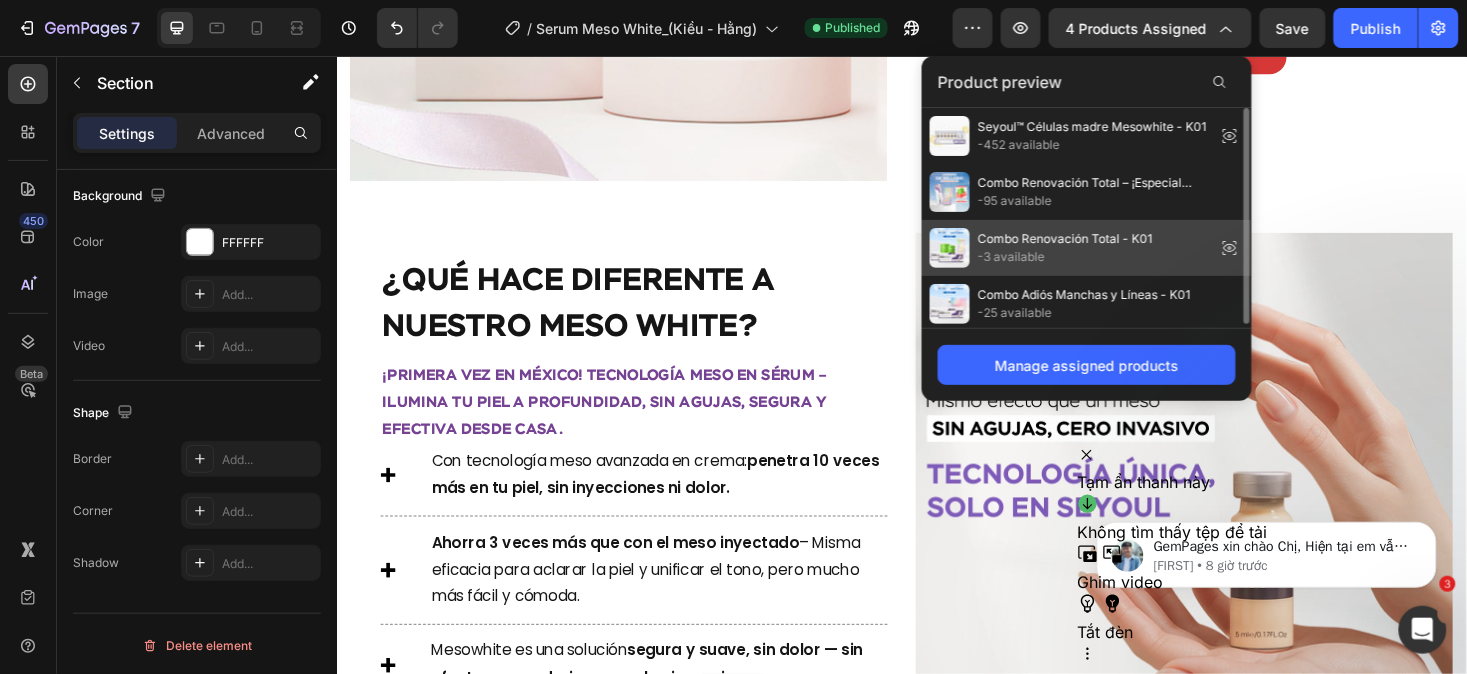scroll, scrollTop: 4, scrollLeft: 0, axis: vertical 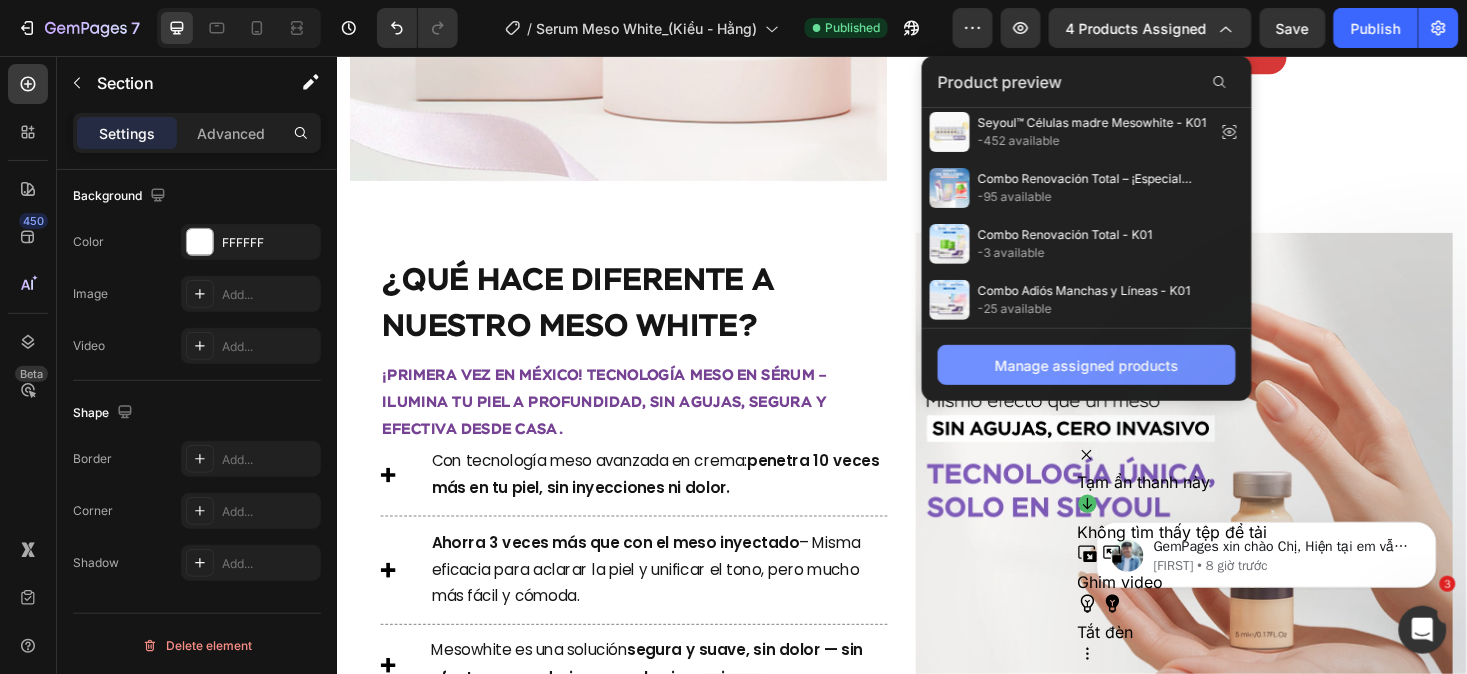 click on "Manage assigned products" at bounding box center (1087, 365) 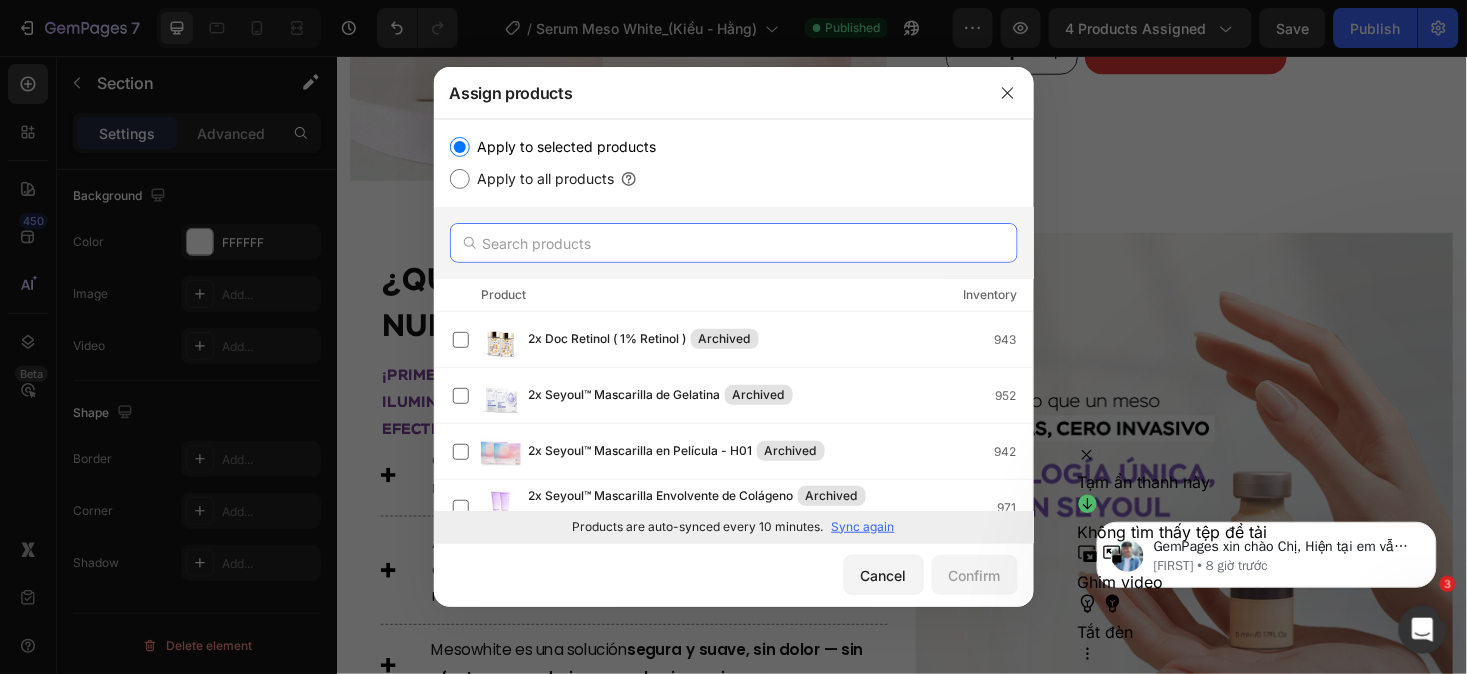 click at bounding box center [734, 243] 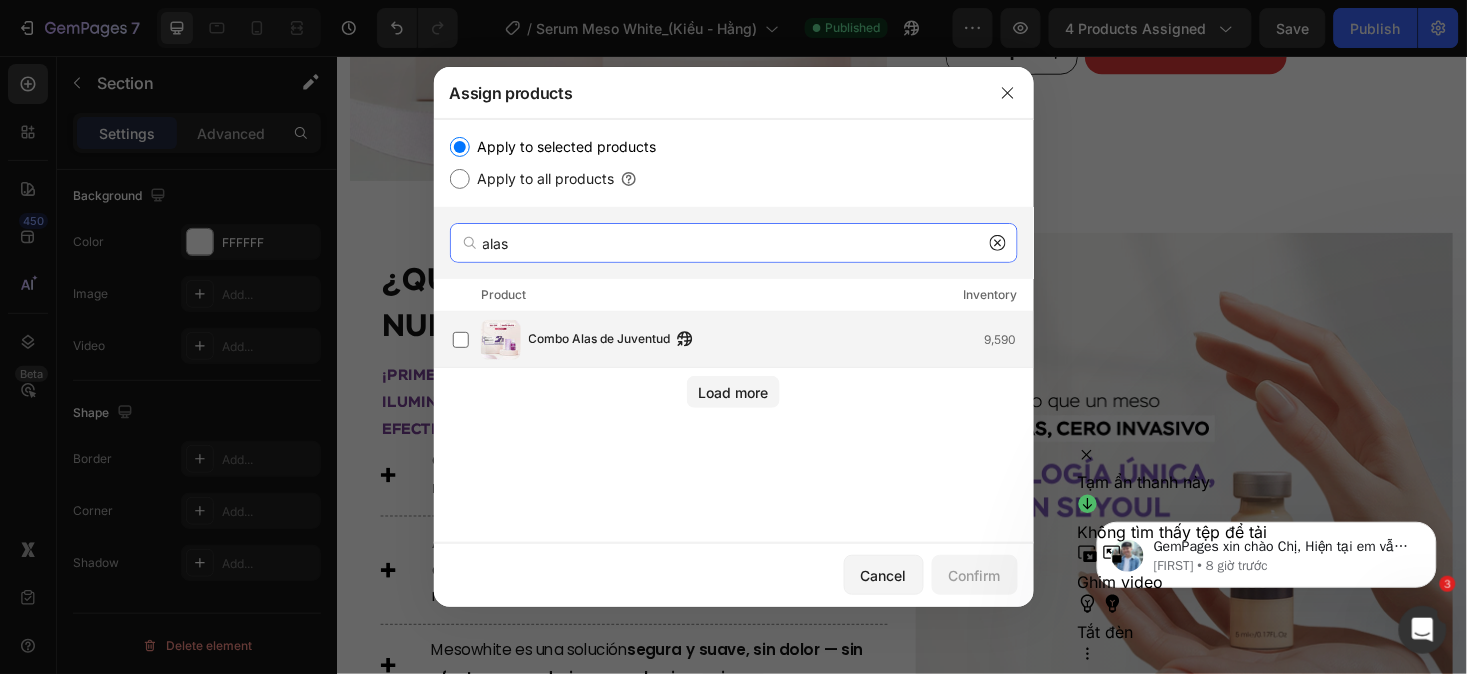 type on "alas" 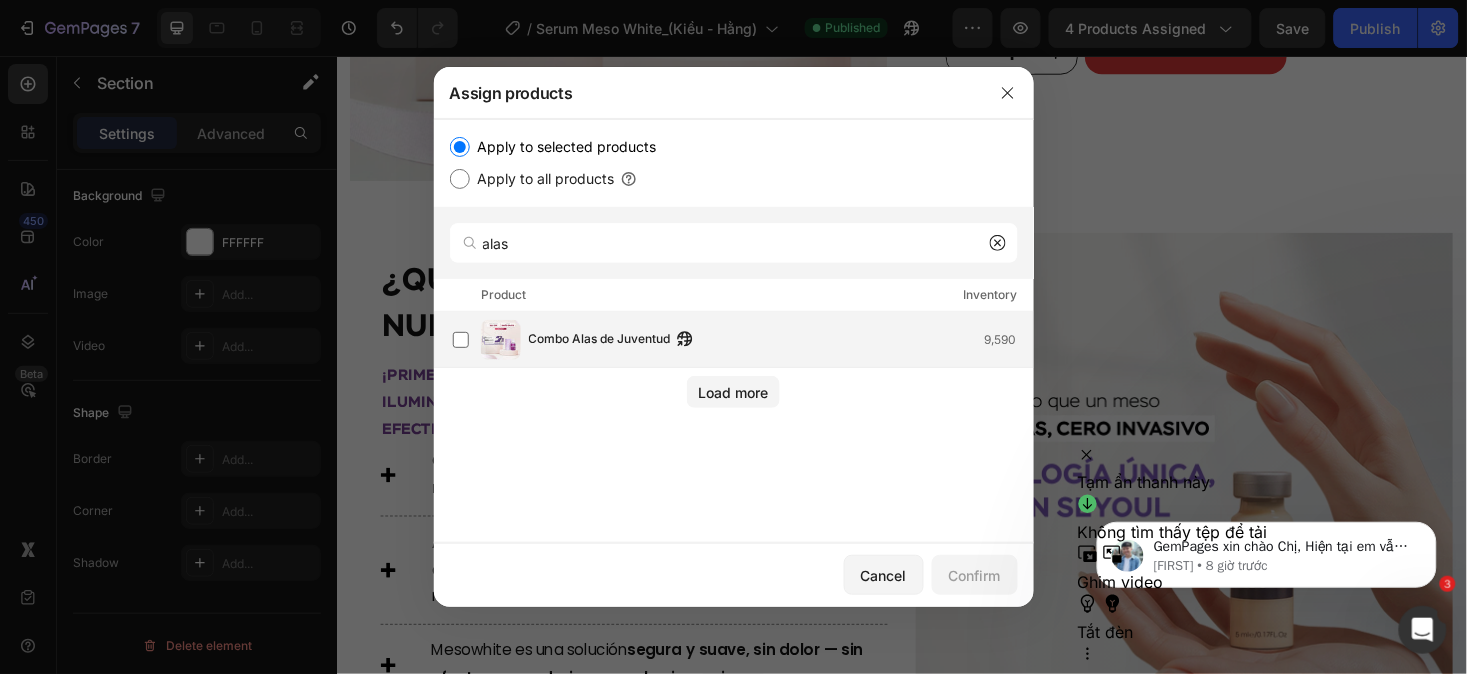 click on "Combo Alas de Juventud" at bounding box center [600, 340] 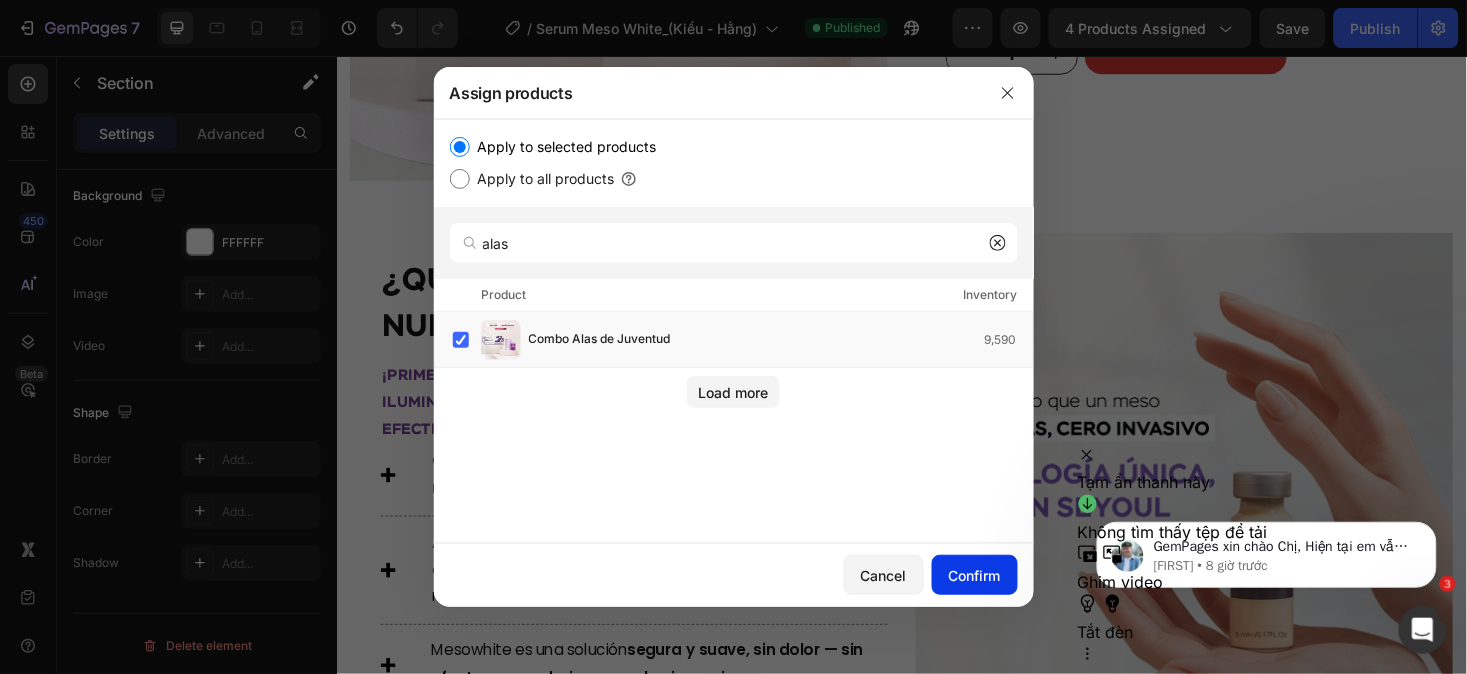 click on "Confirm" 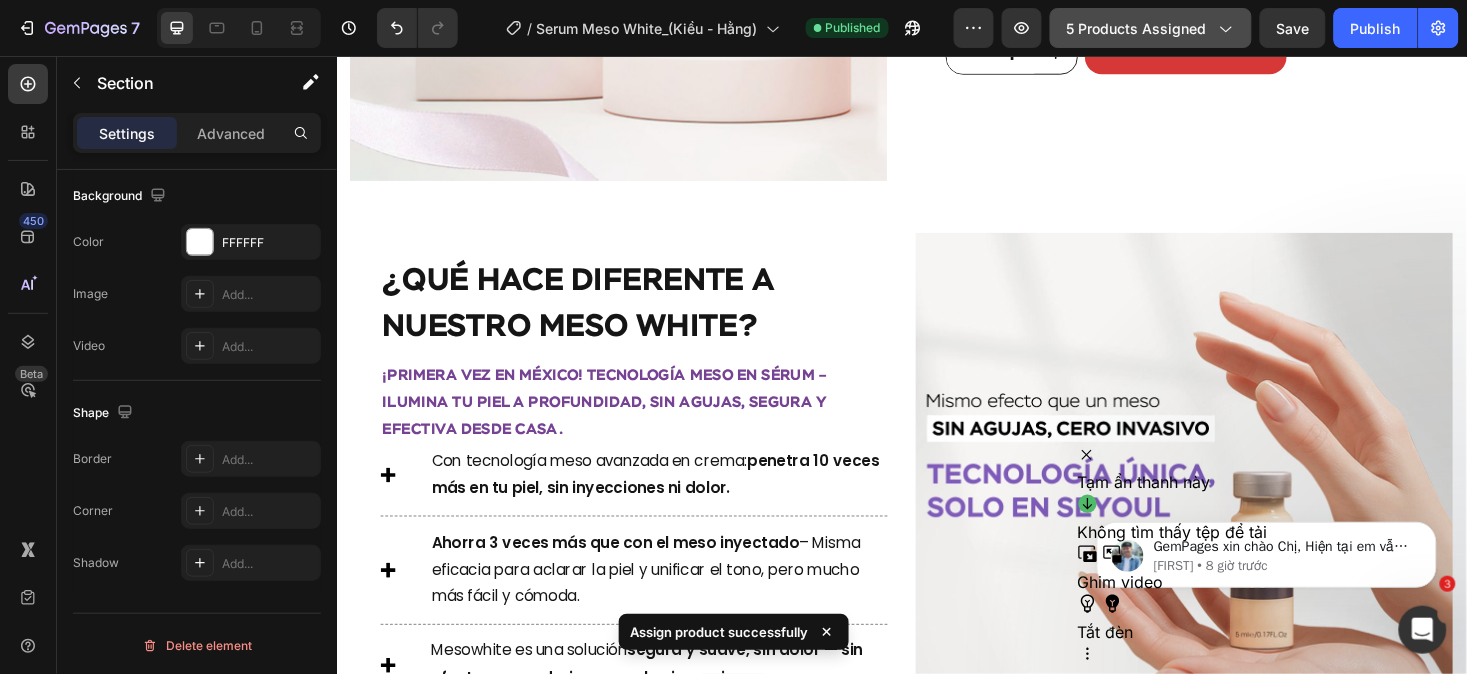 click on "5 products assigned" at bounding box center (1151, 28) 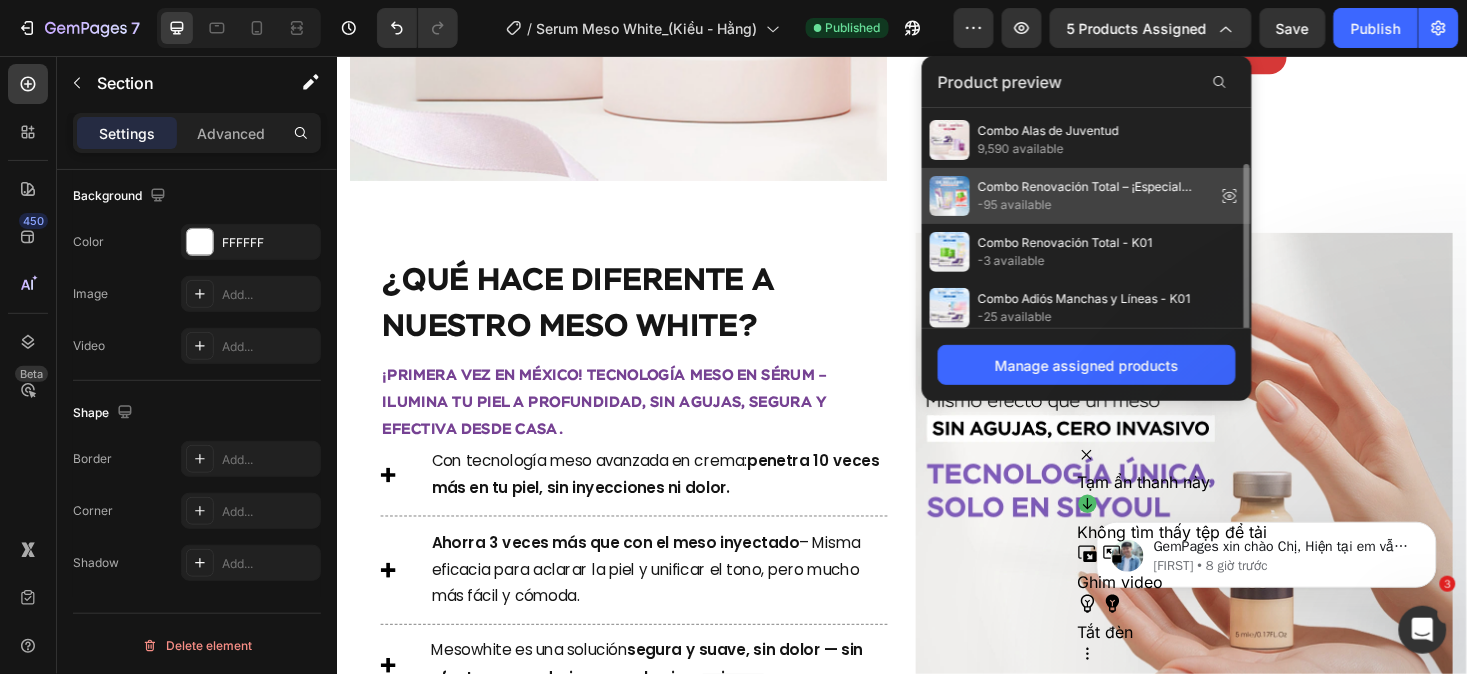 scroll, scrollTop: 60, scrollLeft: 0, axis: vertical 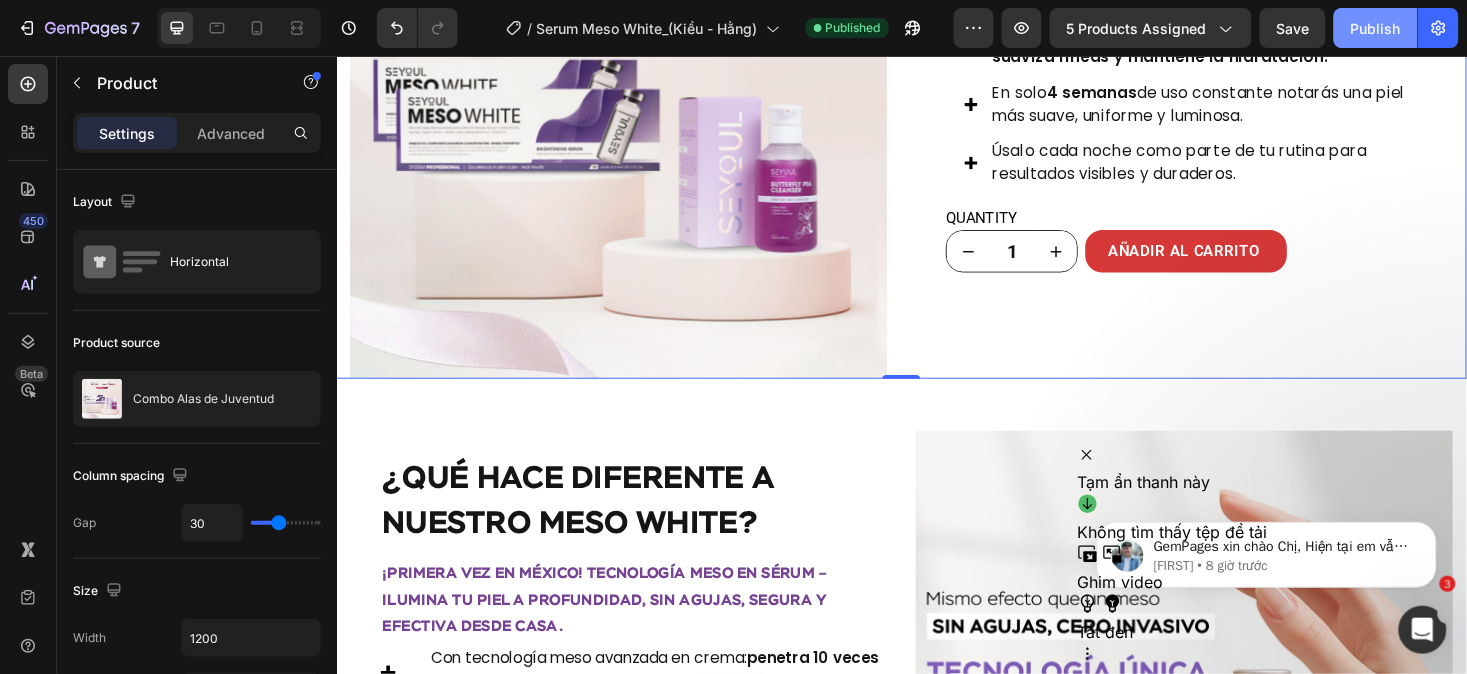 click on "Publish" at bounding box center [1376, 28] 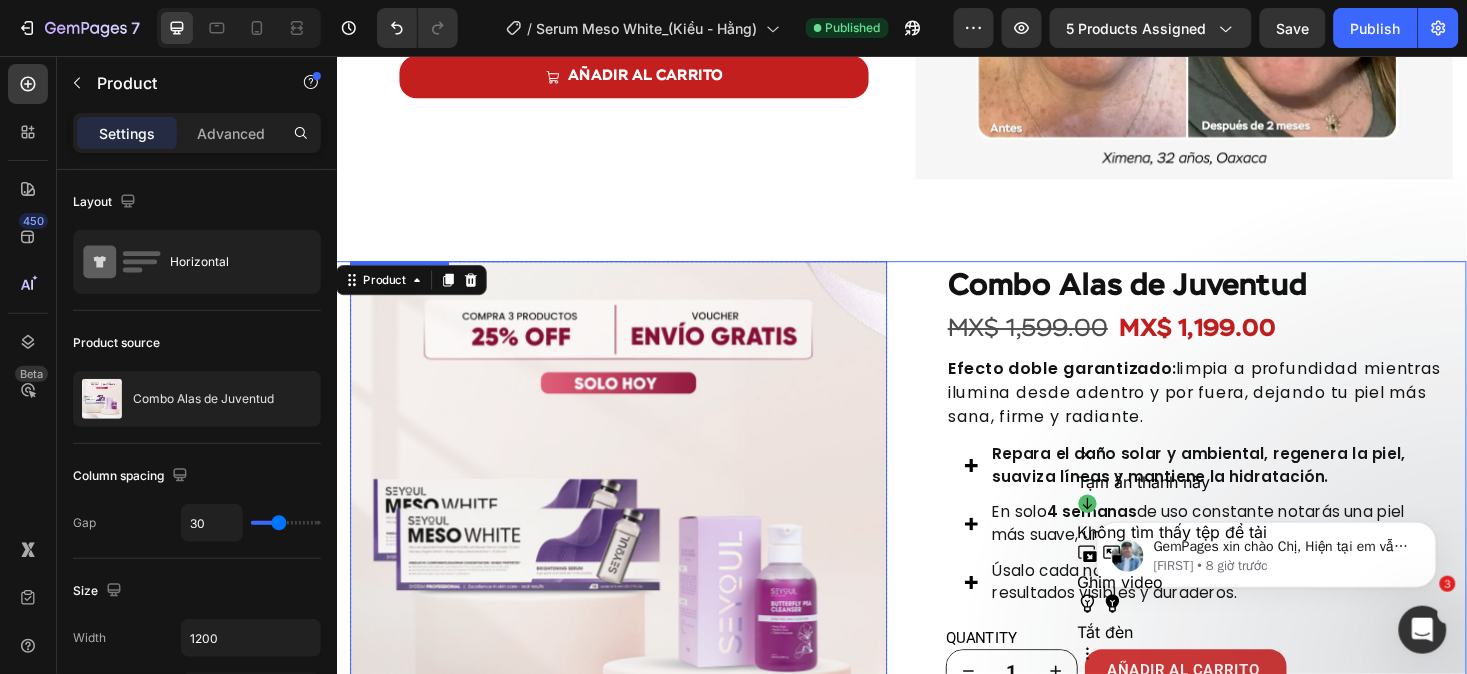 scroll, scrollTop: 1751, scrollLeft: 0, axis: vertical 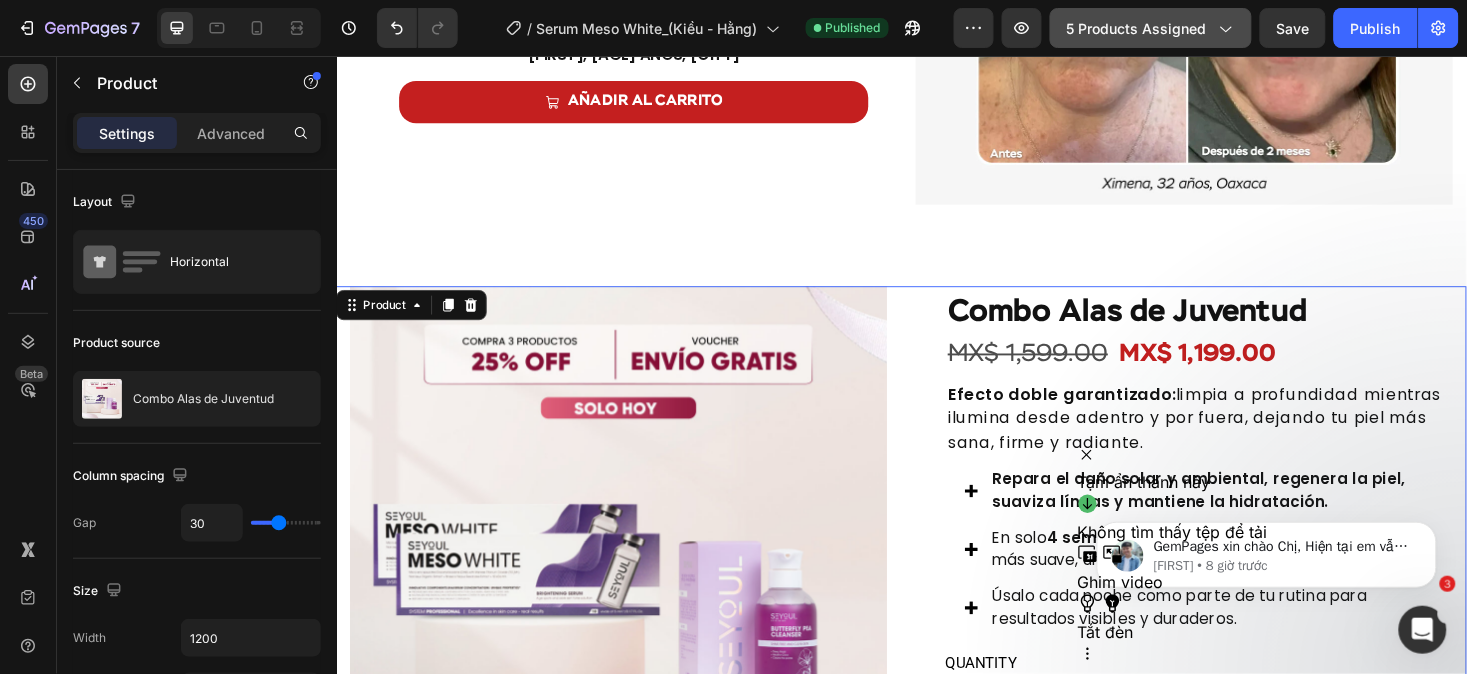 click on "5 products assigned" at bounding box center (1151, 28) 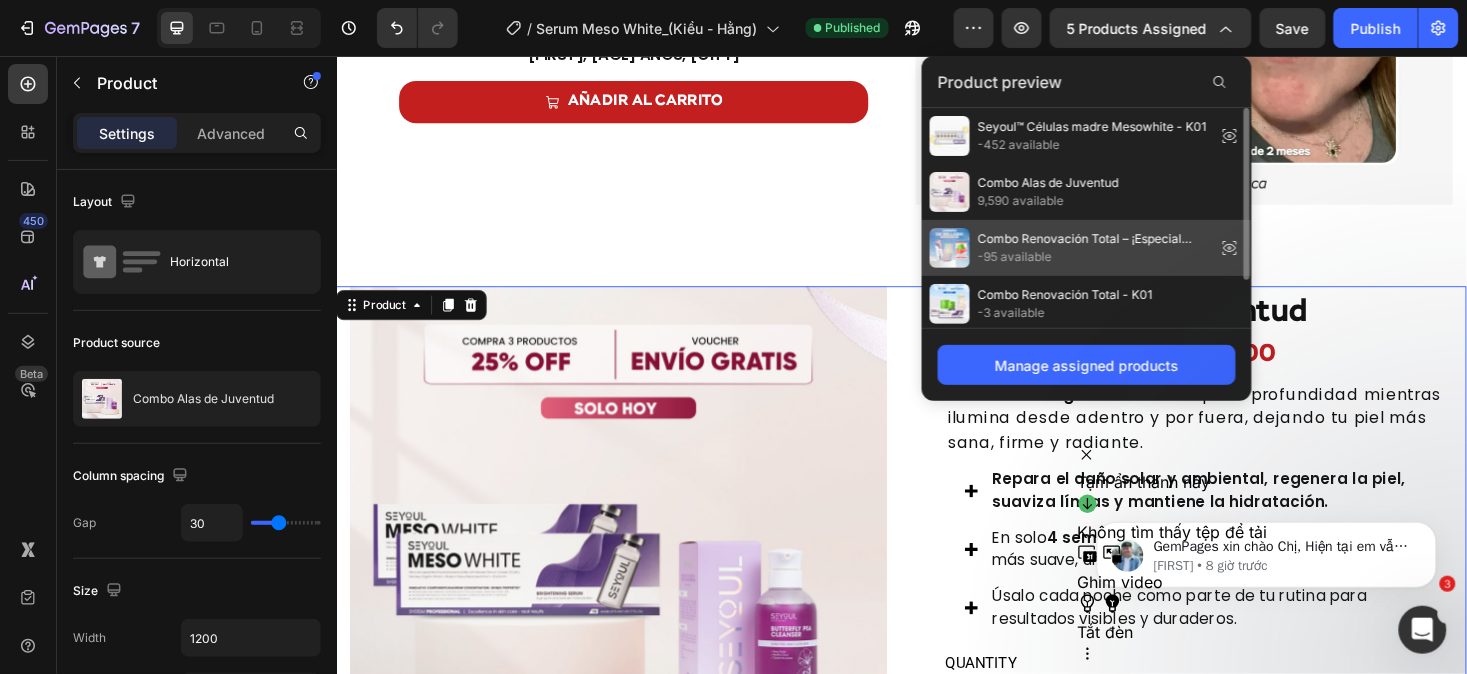 scroll, scrollTop: 60, scrollLeft: 0, axis: vertical 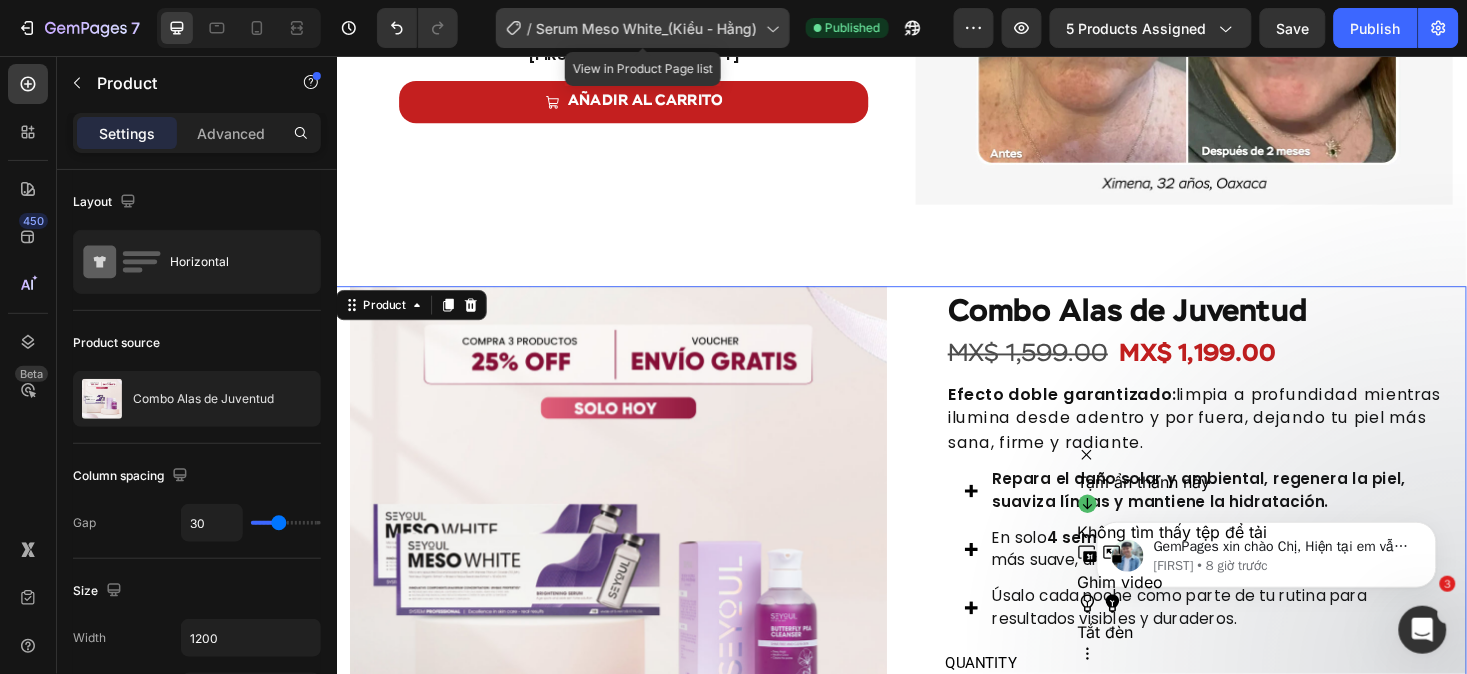 click on "/  Serum Meso White_(Kiều - Hằng)" 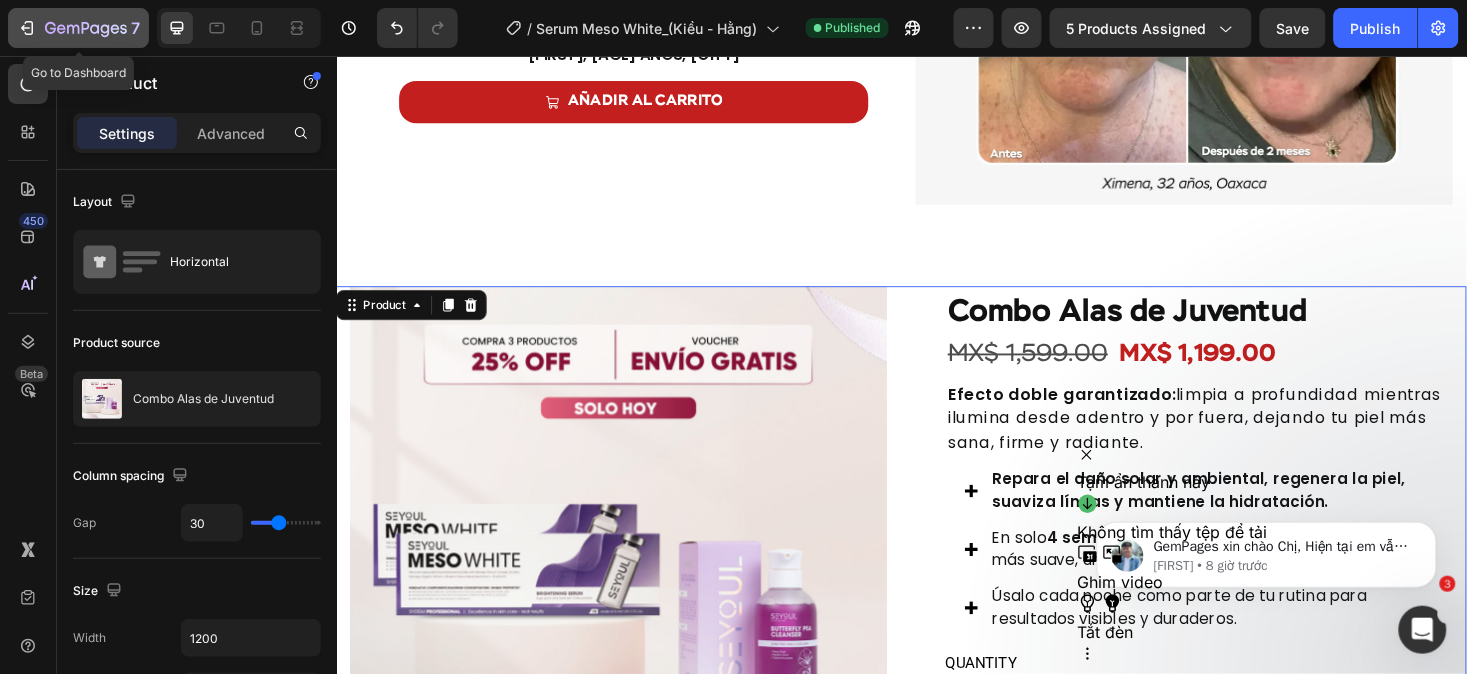 click 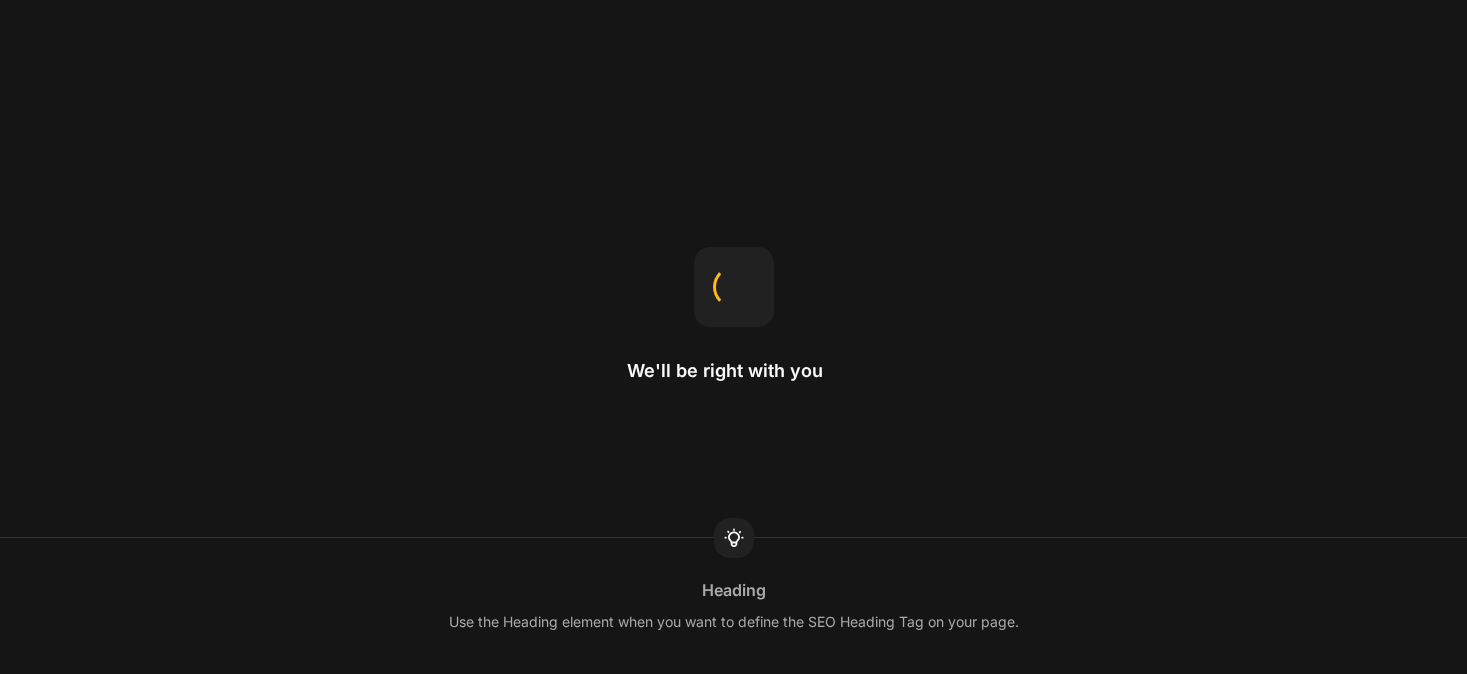scroll, scrollTop: 0, scrollLeft: 0, axis: both 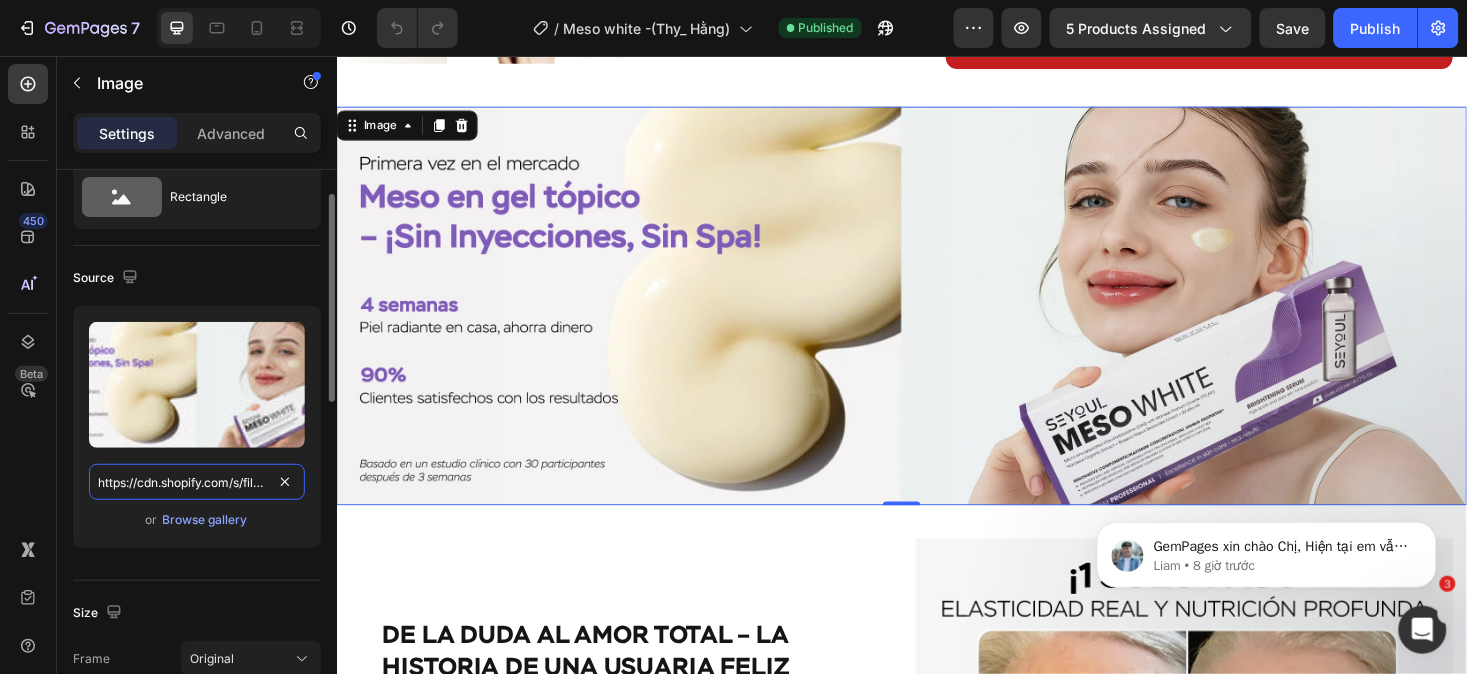click on "https://cdn.shopify.com/s/files/1/0643/1404/8704/files/gempages_507356051327157127-e6815531-dfcc-4377-afda-e5ea69d0621b.webp" at bounding box center (197, 482) 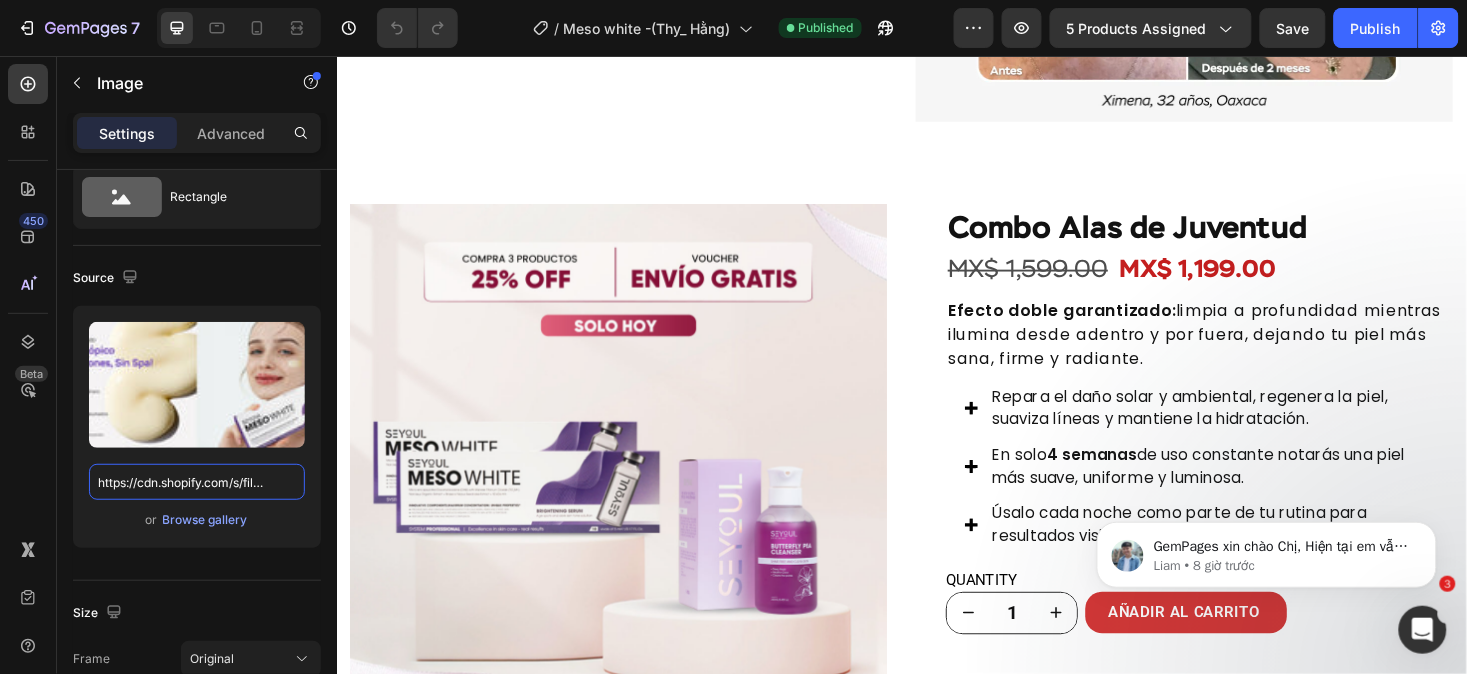 scroll, scrollTop: 1834, scrollLeft: 0, axis: vertical 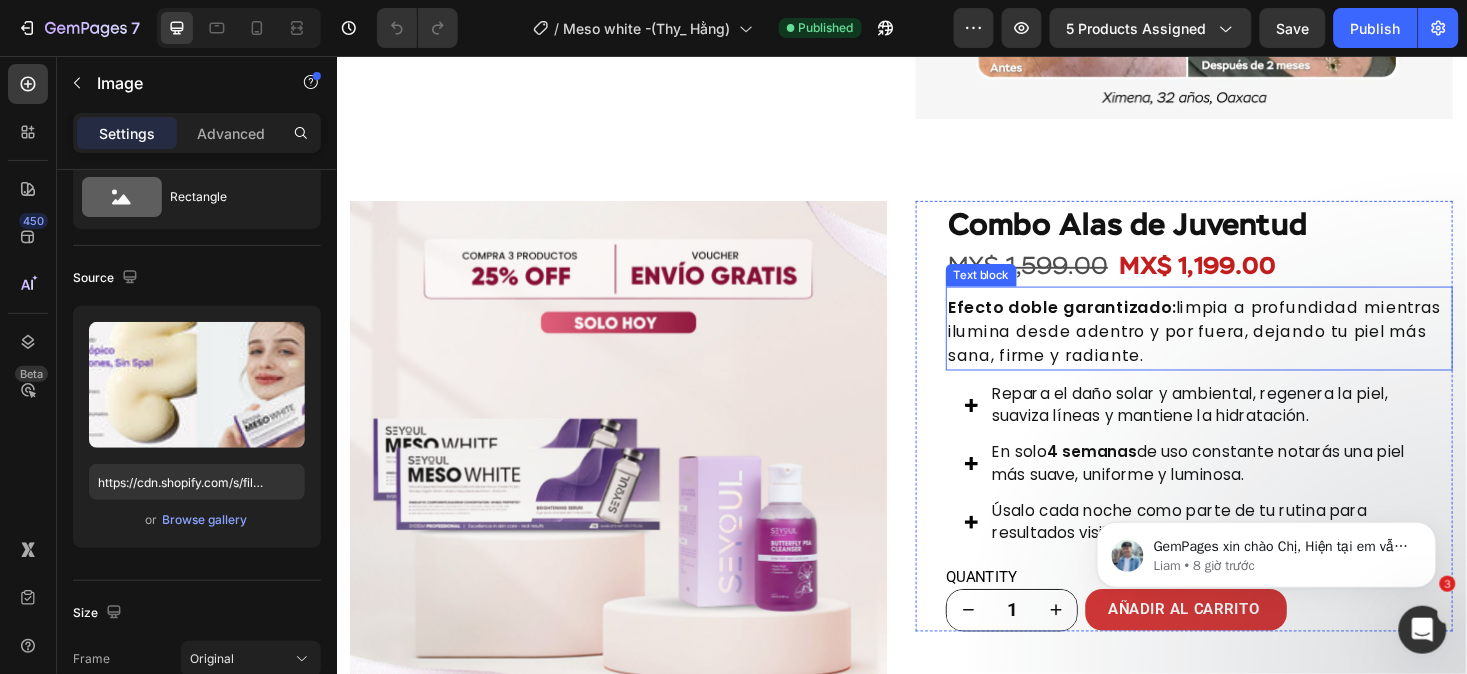 click on "Efecto doble garantizado:  limpia a profundidad mientras ilumina desde adentro y por fuera, dejando tu piel más sana, firme y radiante." at bounding box center (1252, 348) 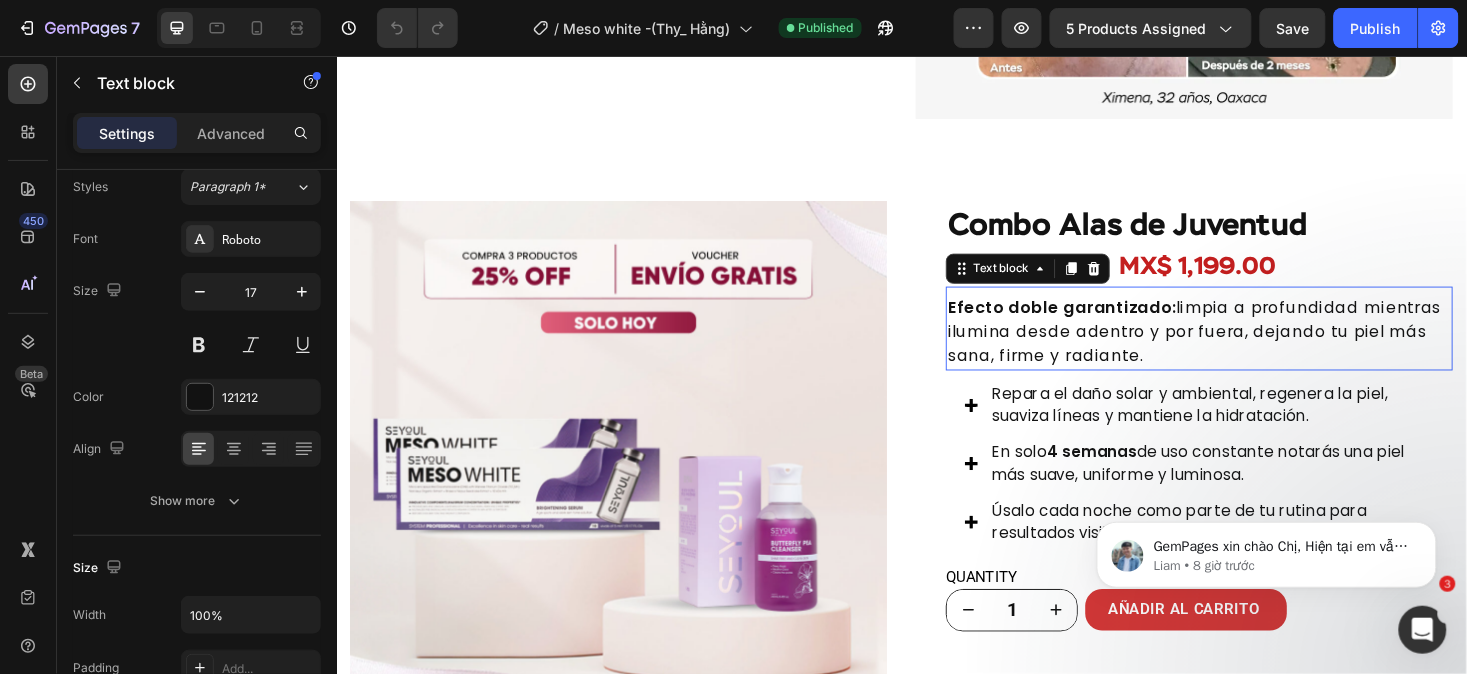 click on "Efecto doble garantizado:  limpia a profundidad mientras ilumina desde adentro y por fuera, dejando tu piel más sana, firme y radiante." at bounding box center [1252, 348] 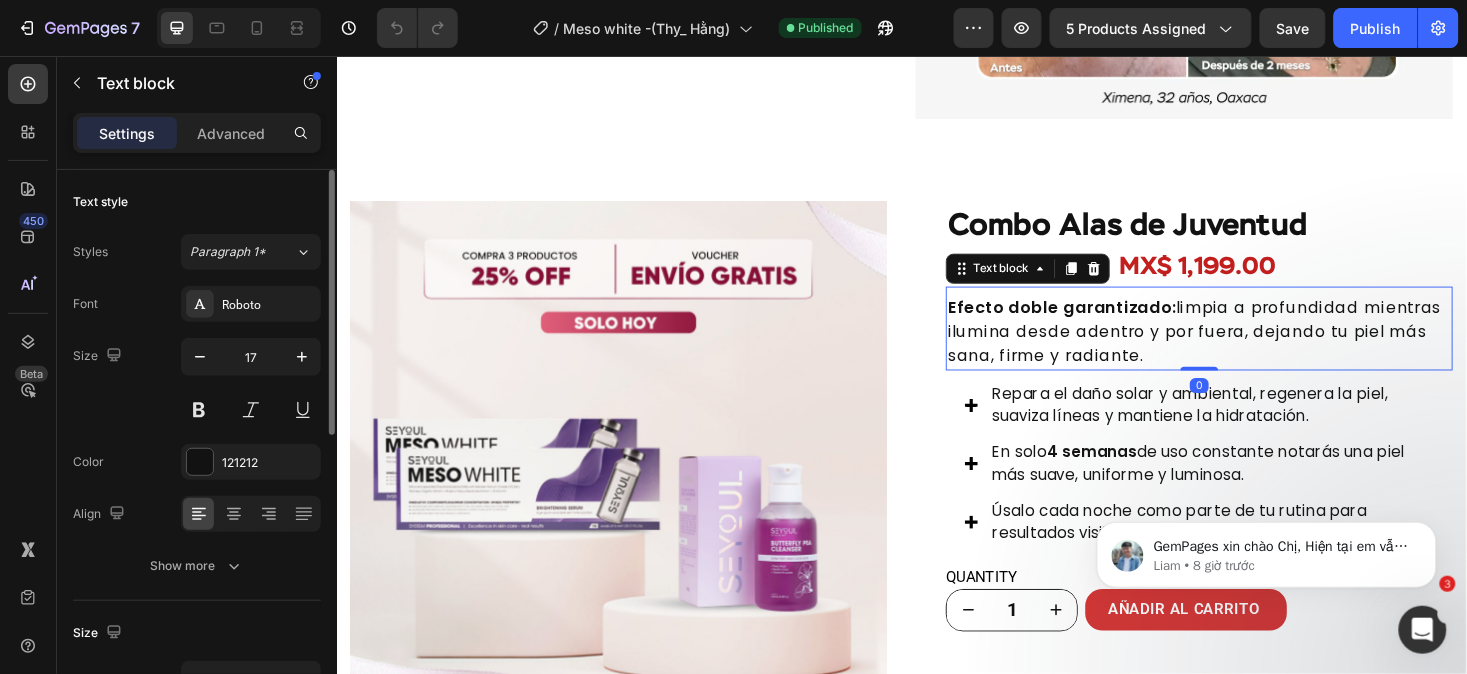 click on "Efecto doble garantizado:  limpia a profundidad mientras ilumina desde adentro y por fuera, dejando tu piel más sana, firme y radiante." at bounding box center (1252, 348) 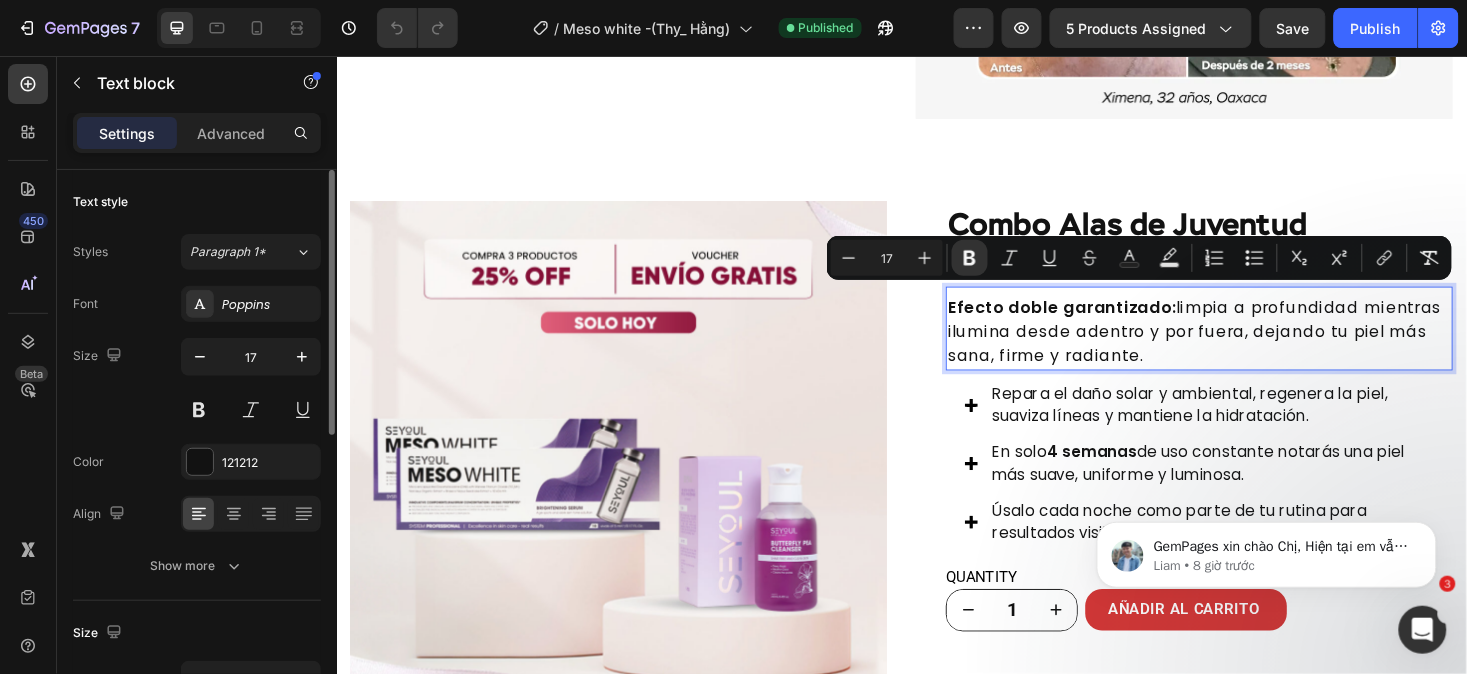 click on "Efecto doble garantizado:  limpia a profundidad mientras ilumina desde adentro y por fuera, dejando tu piel más sana, firme y radiante." at bounding box center [1252, 348] 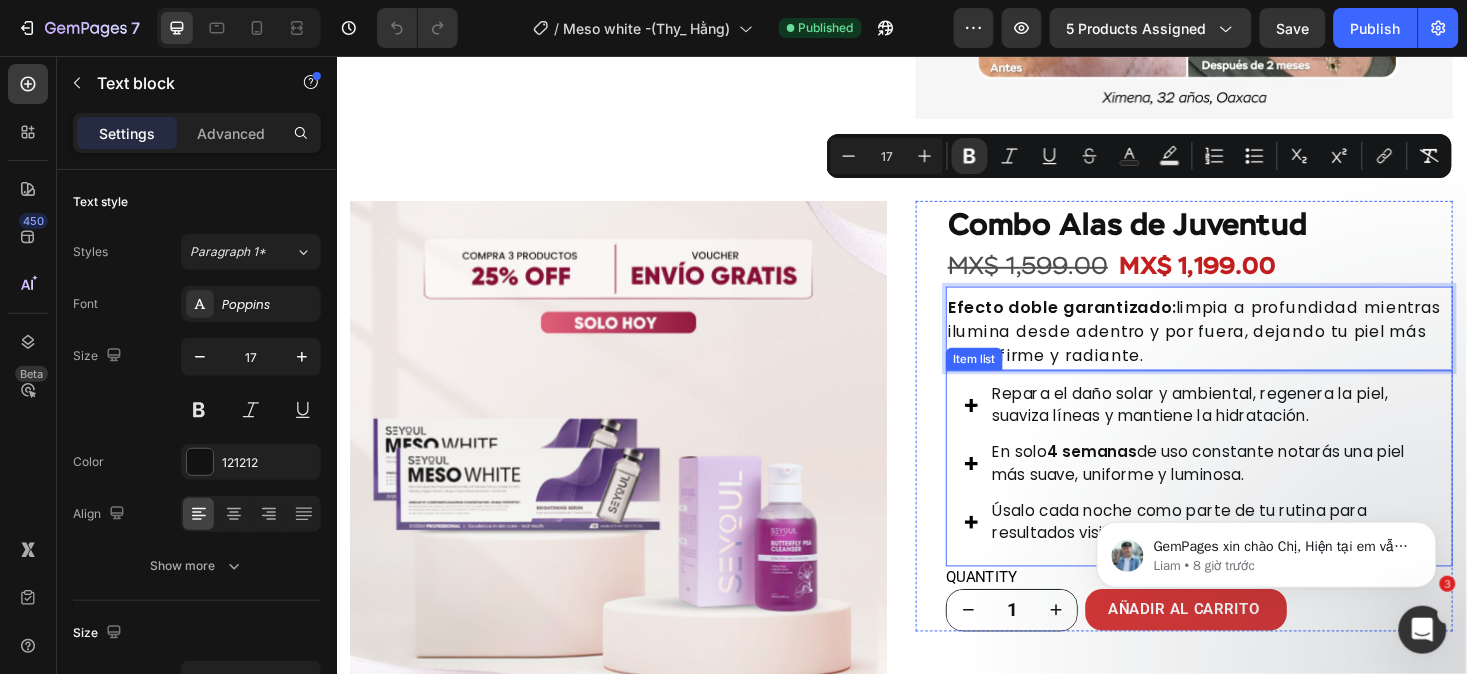 scroll, scrollTop: 1948, scrollLeft: 0, axis: vertical 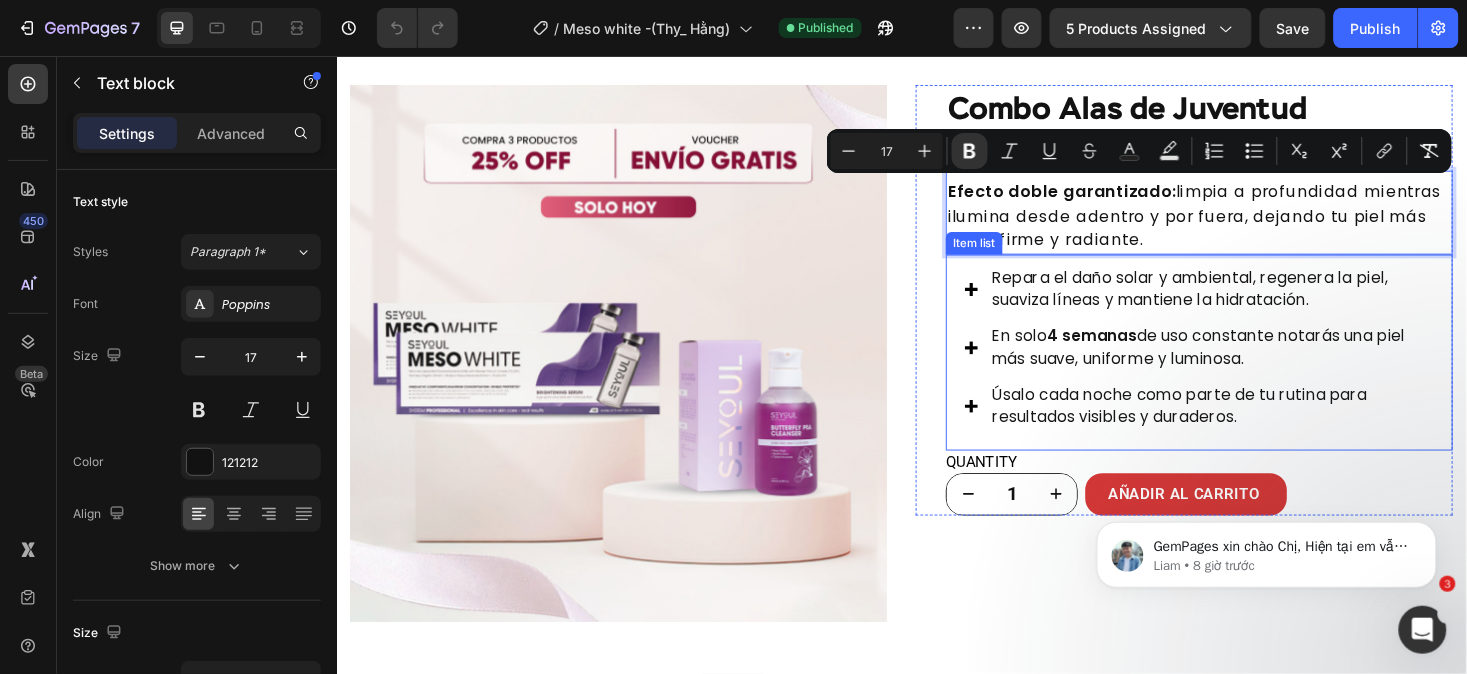click on "Repara el daño solar y ambiental, regenera la piel, suaviza líneas y mantiene la hidratación." at bounding box center (1265, 303) 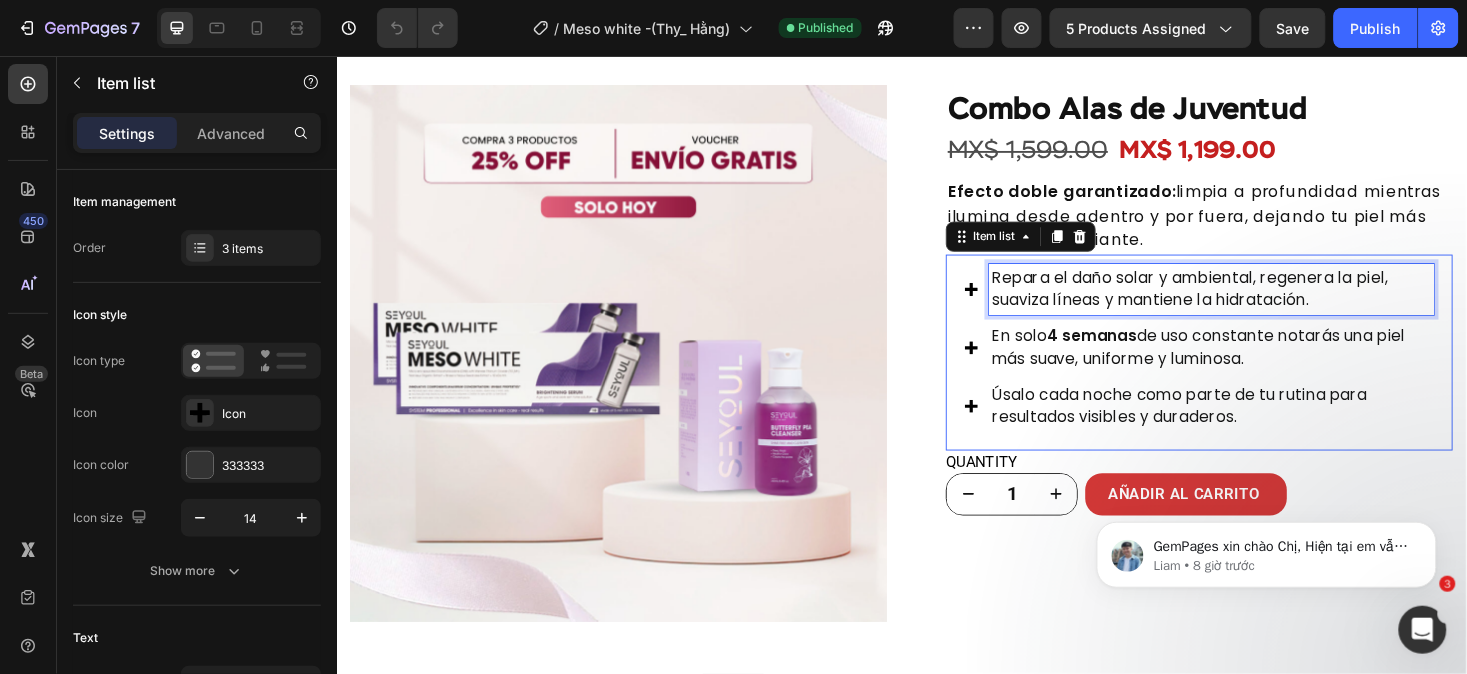 click on "Repara el daño solar y ambiental, regenera la piel, suaviza líneas y mantiene la hidratación." at bounding box center (1265, 303) 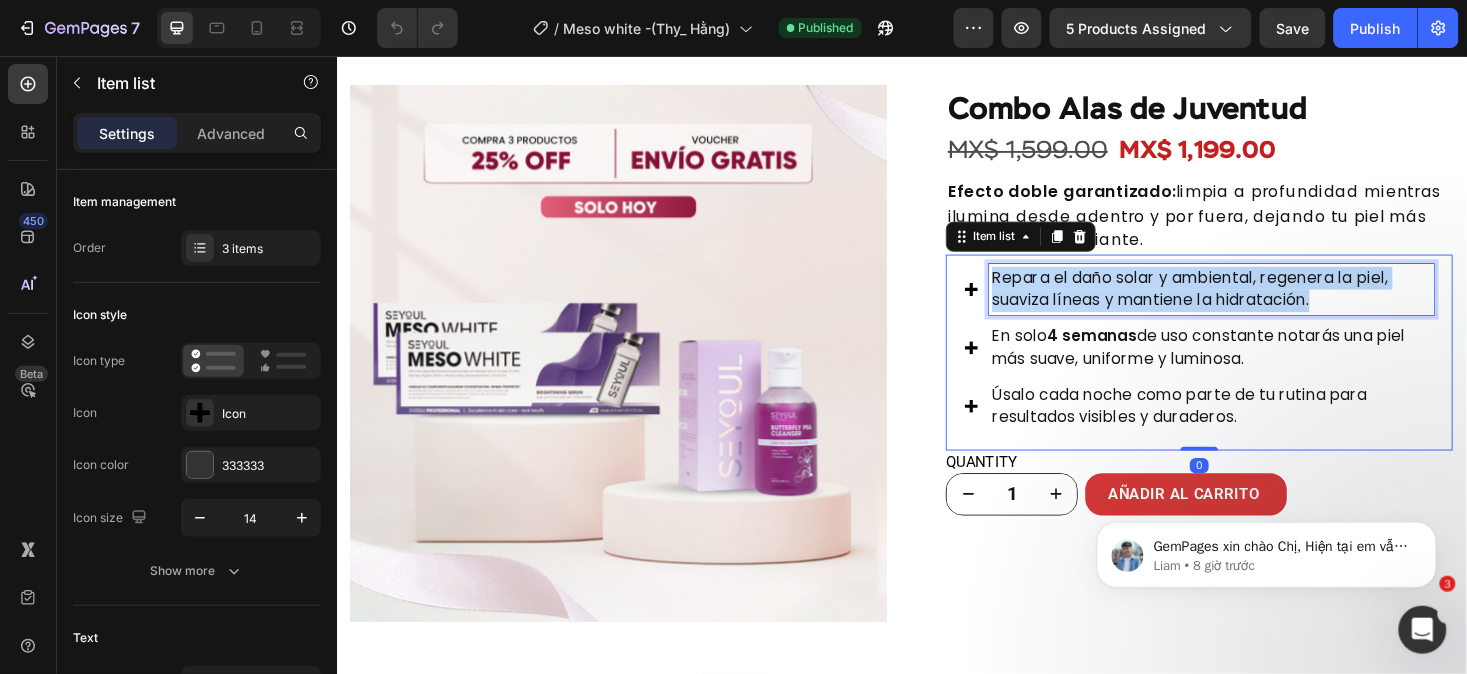 click on "Repara el daño solar y ambiental, regenera la piel, suaviza líneas y mantiene la hidratación." at bounding box center [1265, 303] 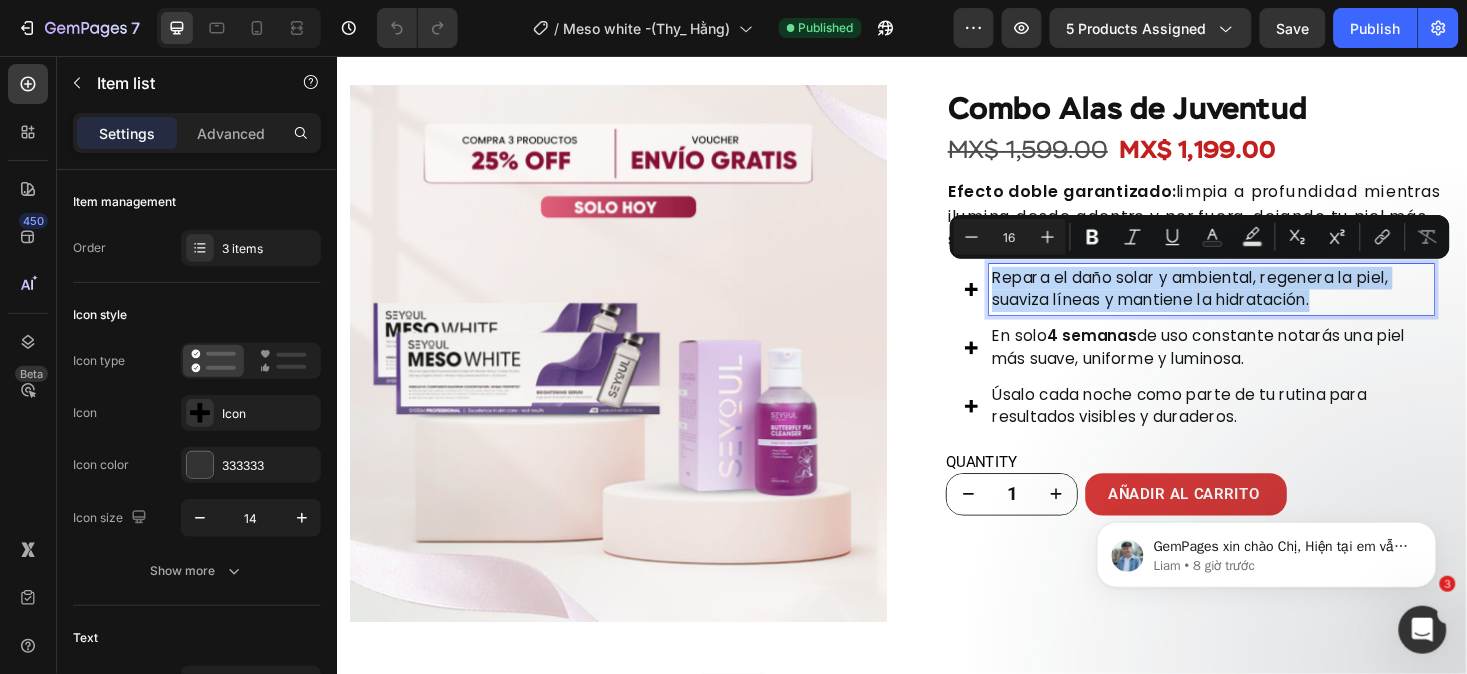 click on "Repara el daño solar y ambiental, regenera la piel, suaviza líneas y mantiene la hidratación." at bounding box center [1265, 303] 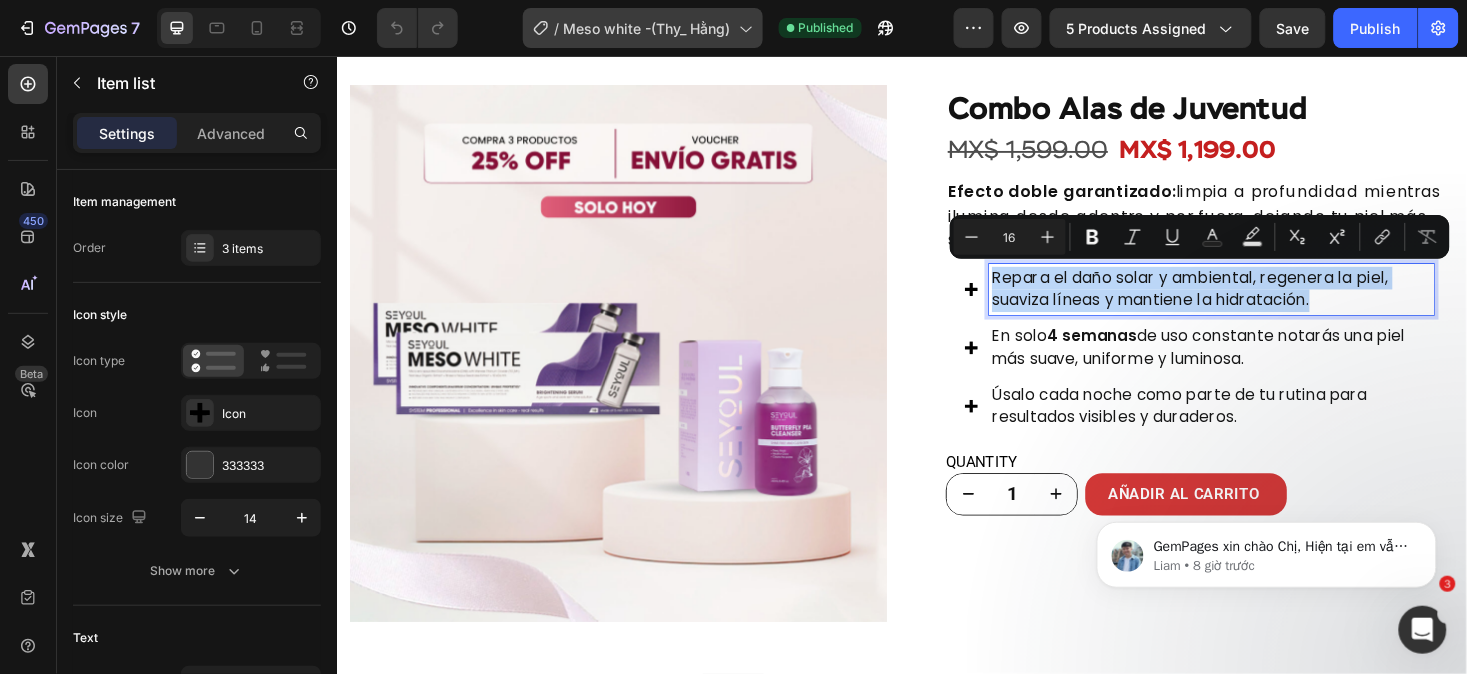 copy on "Repara el daño solar y ambiental, regenera la piel, suaviza líneas y mantiene la hidratación." 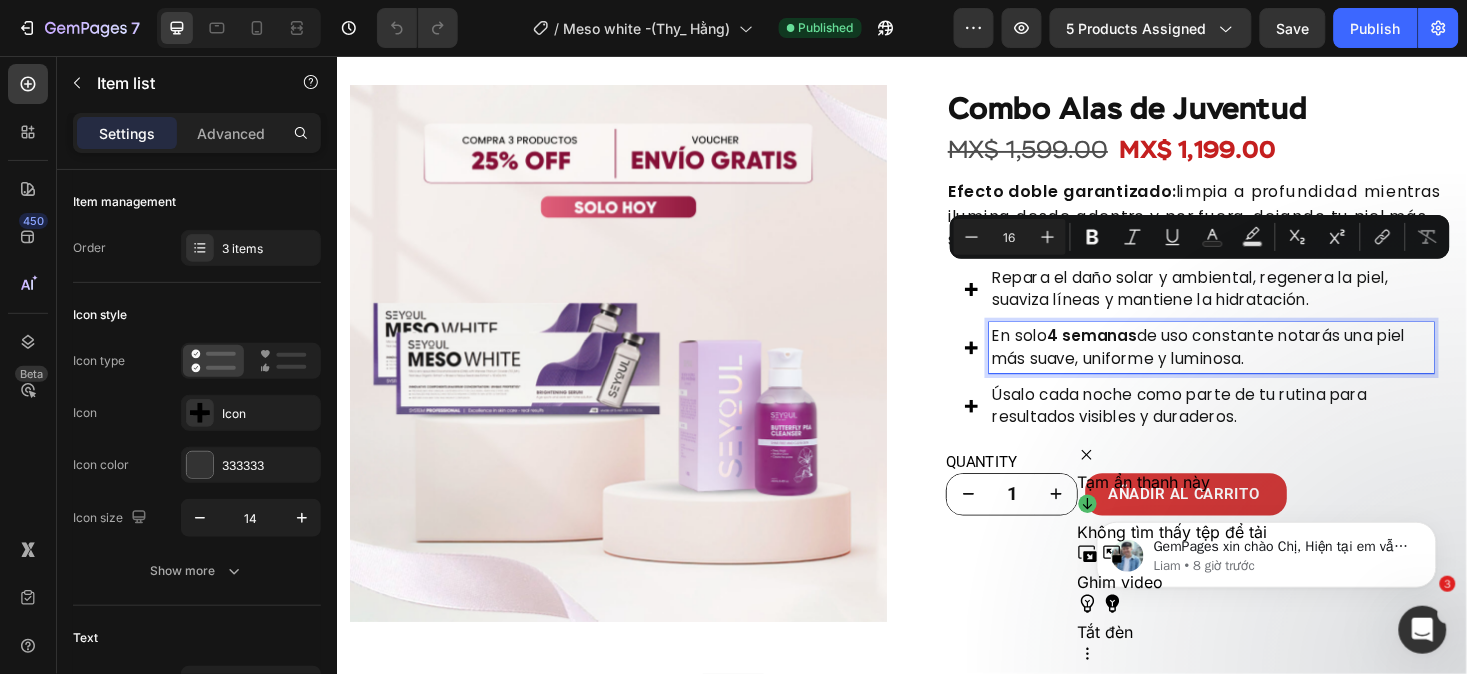 click on "En solo  4 semanas  de uso constante notarás una piel más suave, uniforme y luminosa." at bounding box center (1265, 365) 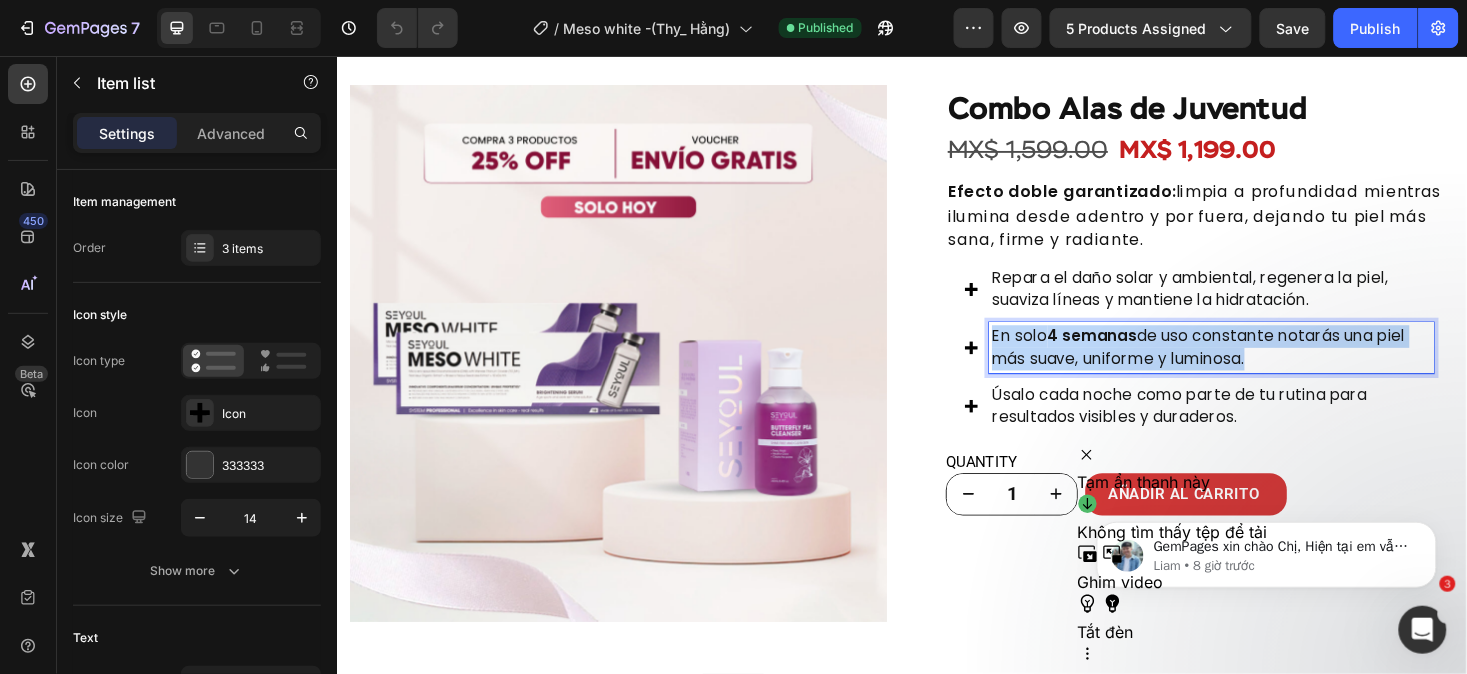 click on "En solo  4 semanas  de uso constante notarás una piel más suave, uniforme y luminosa." at bounding box center [1265, 365] 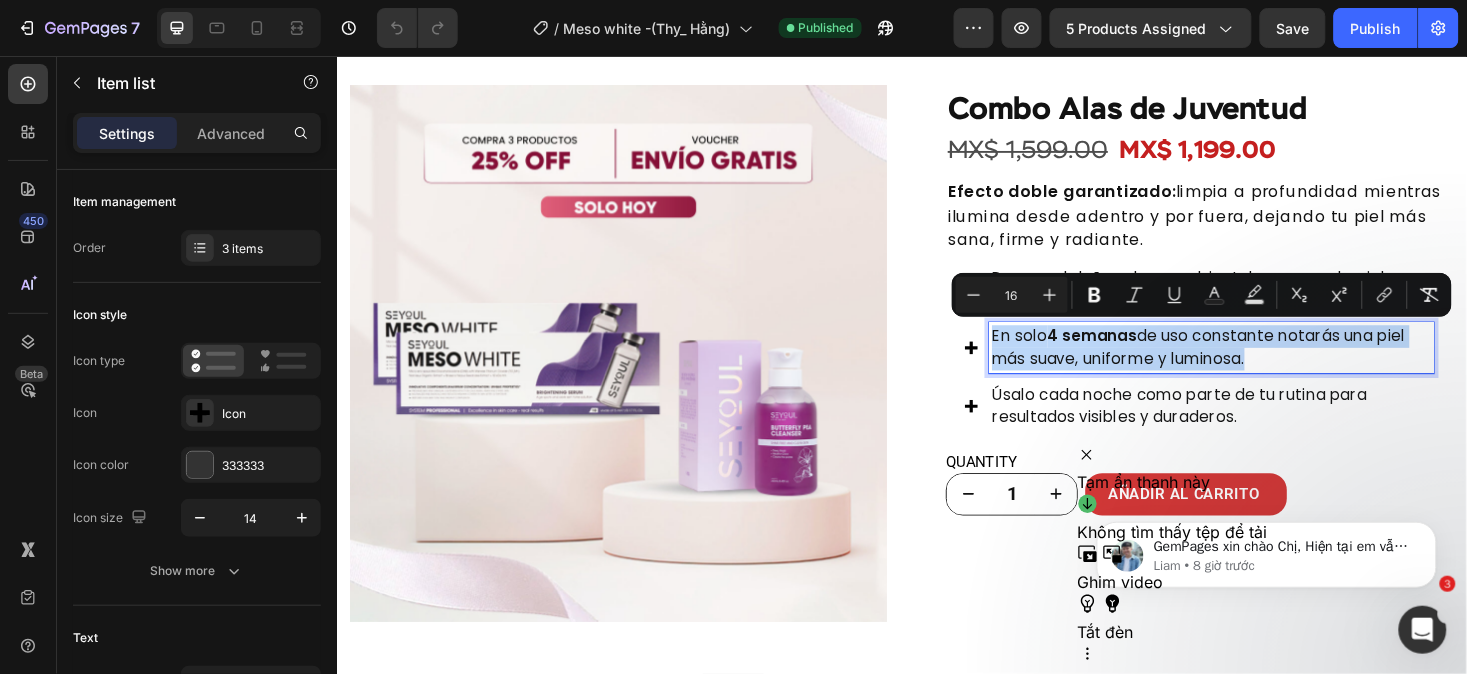 click on "En solo  4 semanas  de uso constante notarás una piel más suave, uniforme y luminosa." at bounding box center (1265, 365) 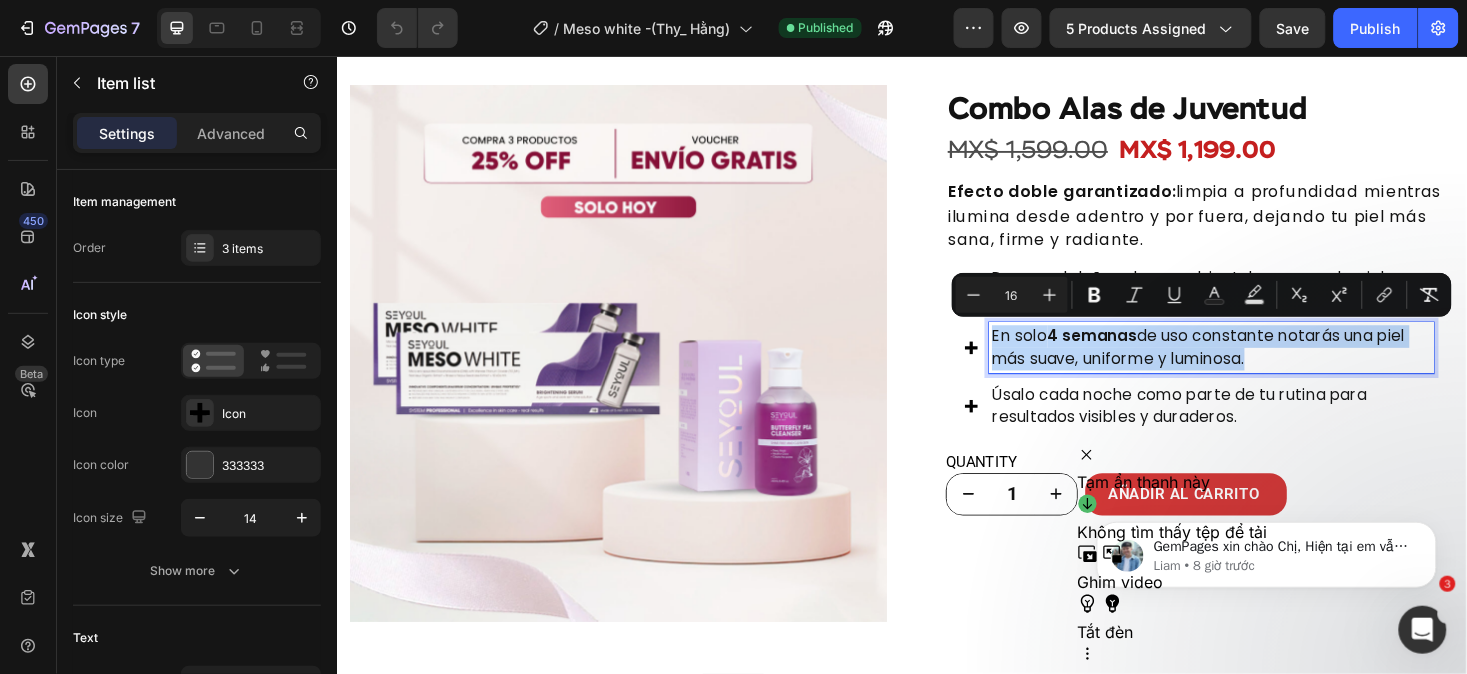 copy on "En solo  4 semanas  de uso constante notarás una piel más suave, uniforme y luminosa." 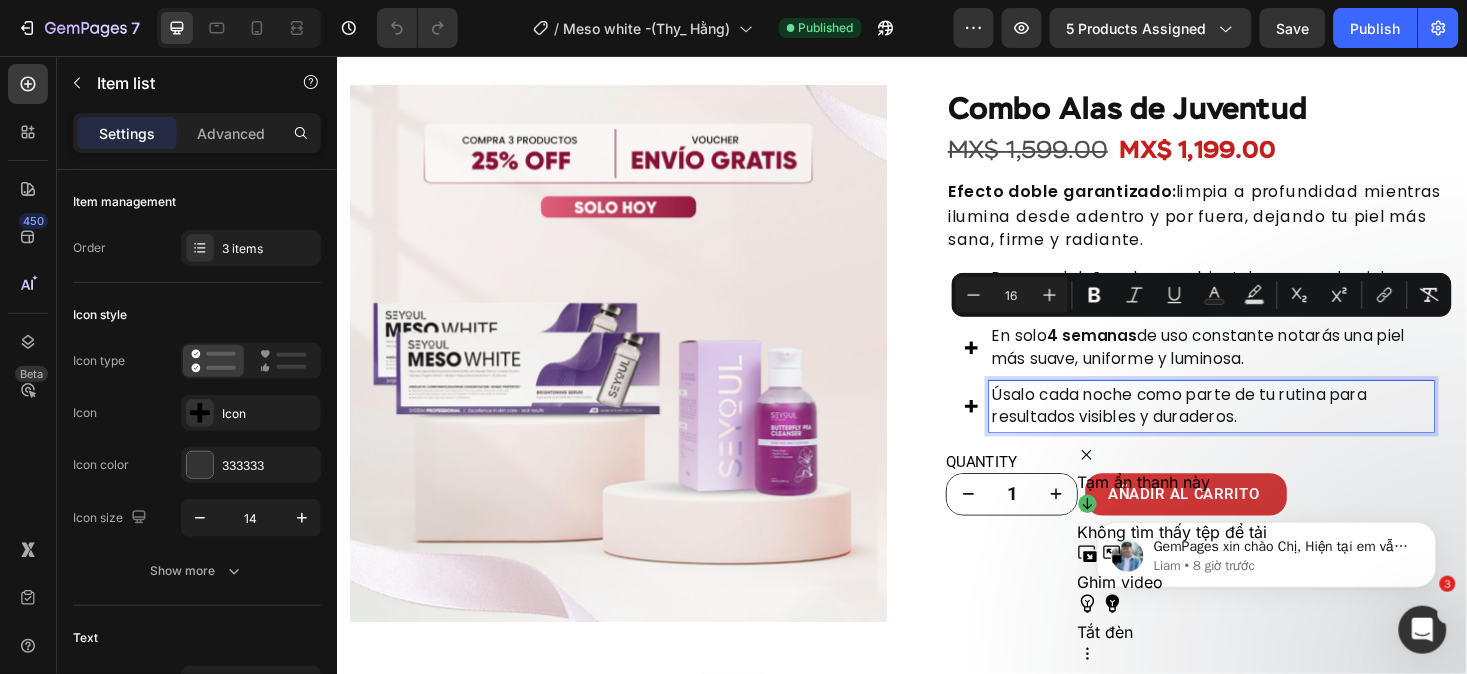 click on "Úsalo cada noche como parte de tu rutina para resultados visibles y duraderos." at bounding box center [1265, 427] 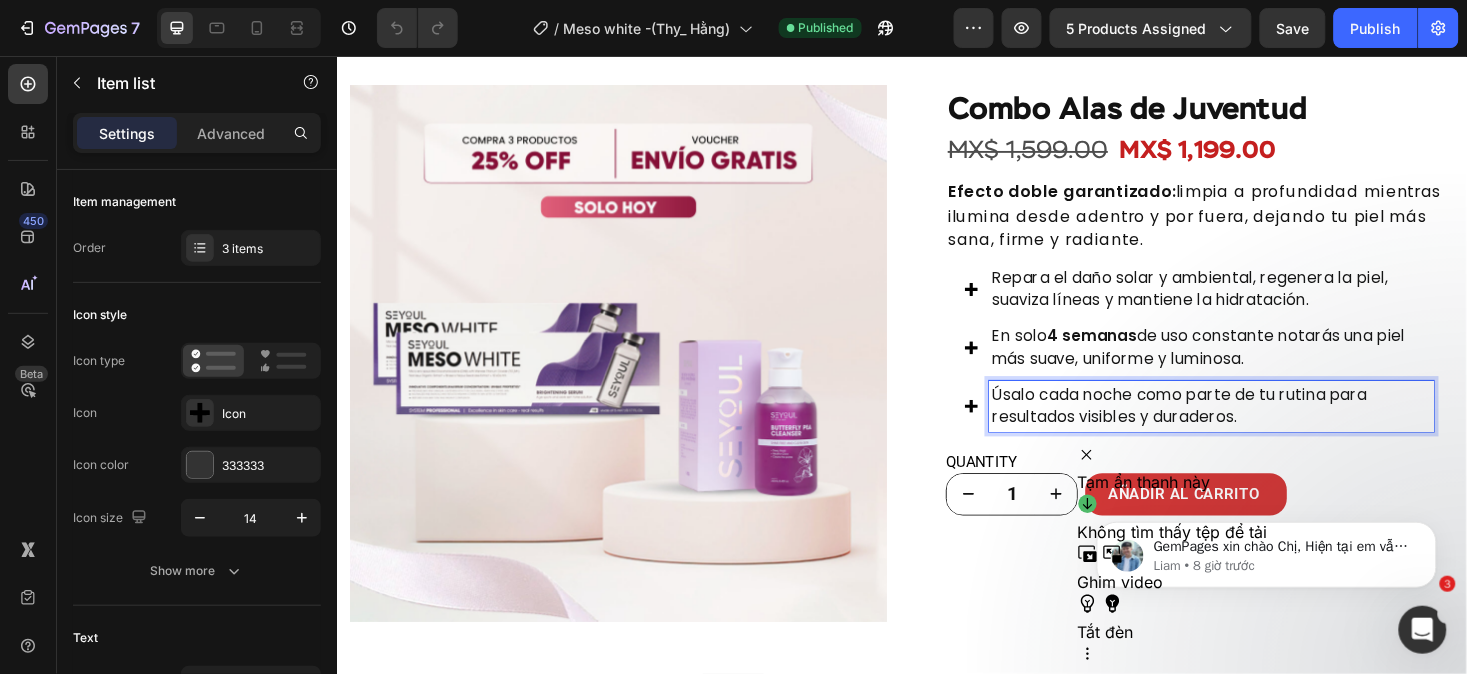 click on "Úsalo cada noche como parte de tu rutina para resultados visibles y duraderos." at bounding box center (1265, 427) 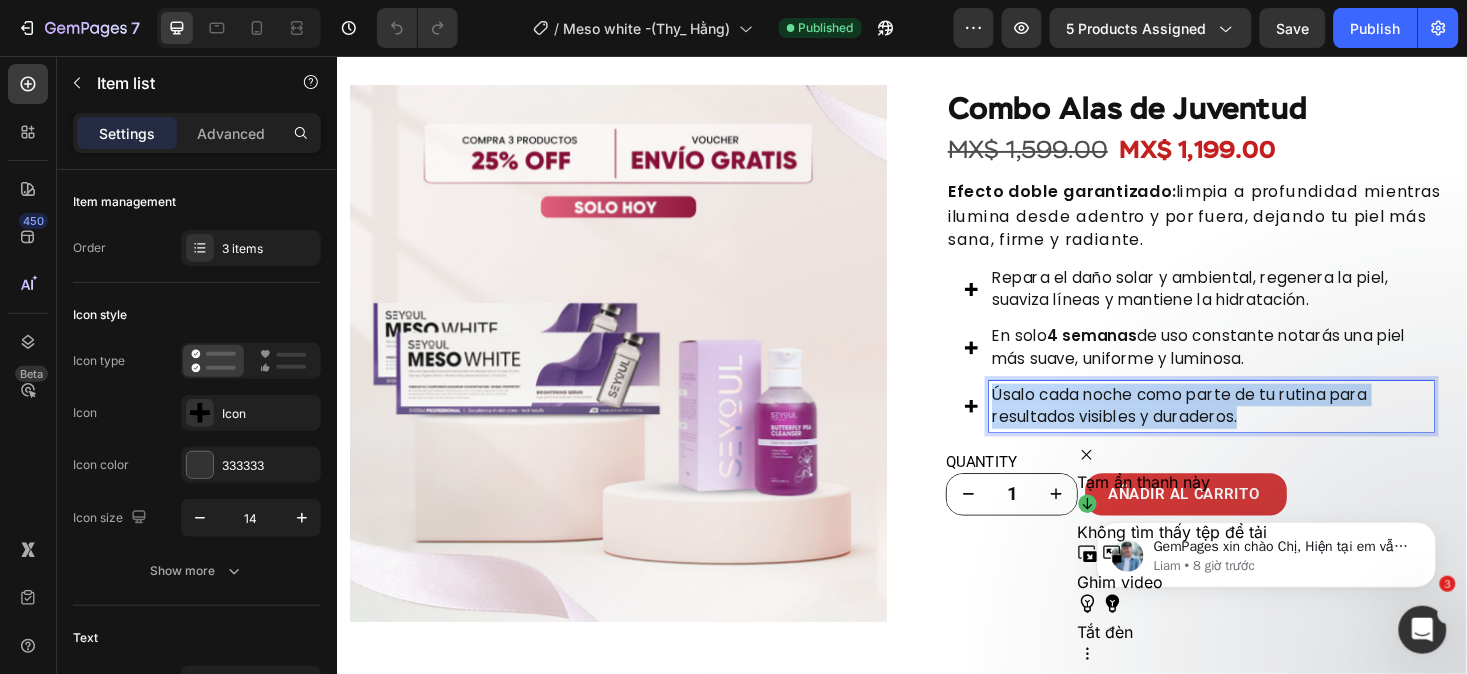 click on "Úsalo cada noche como parte de tu rutina para resultados visibles y duraderos." at bounding box center (1265, 427) 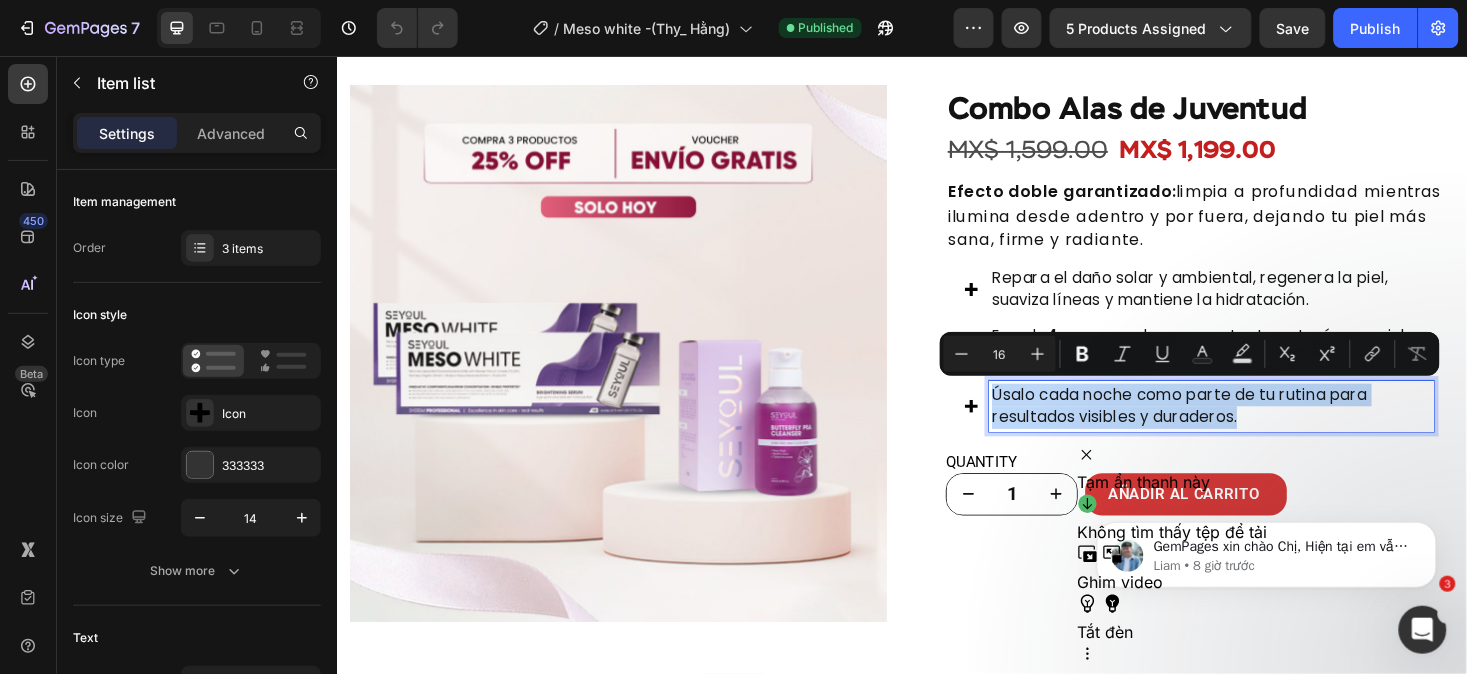 copy on "Úsalo cada noche como parte de tu rutina para resultados visibles y duraderos." 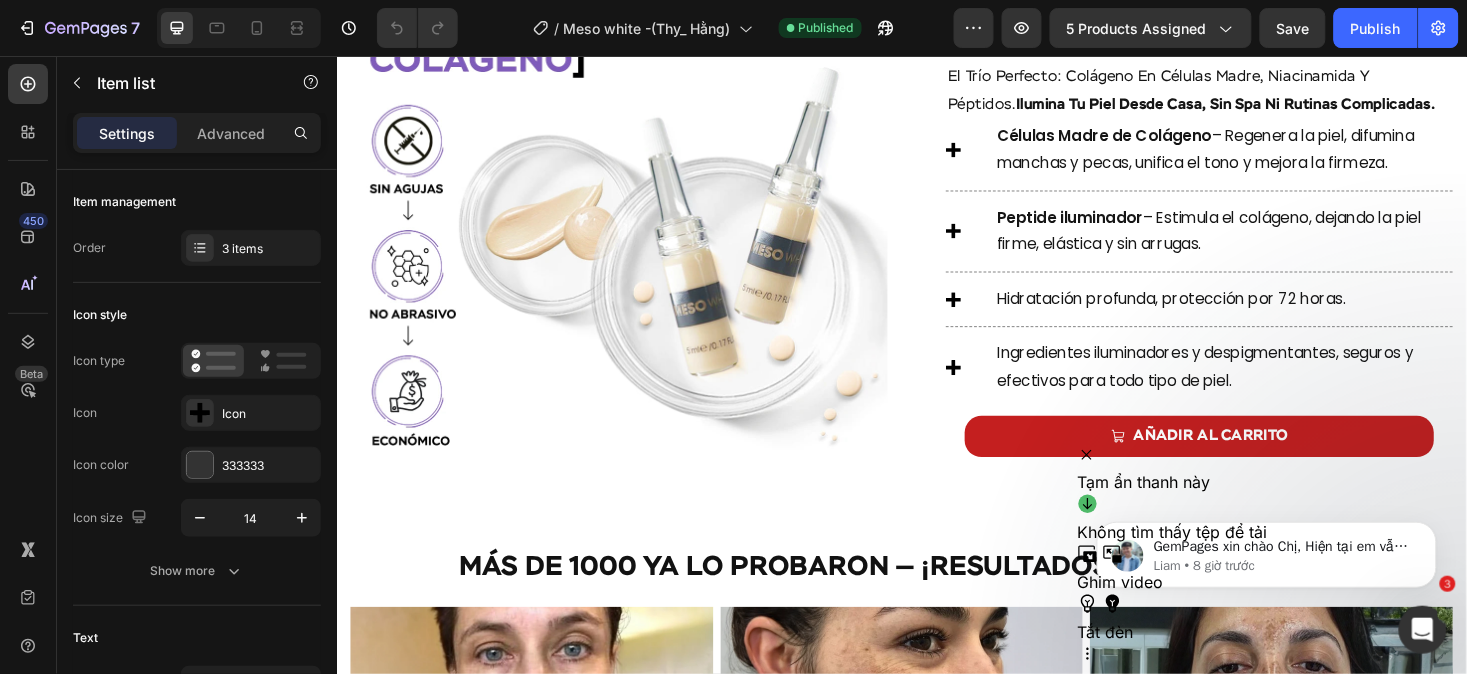 scroll, scrollTop: 3352, scrollLeft: 0, axis: vertical 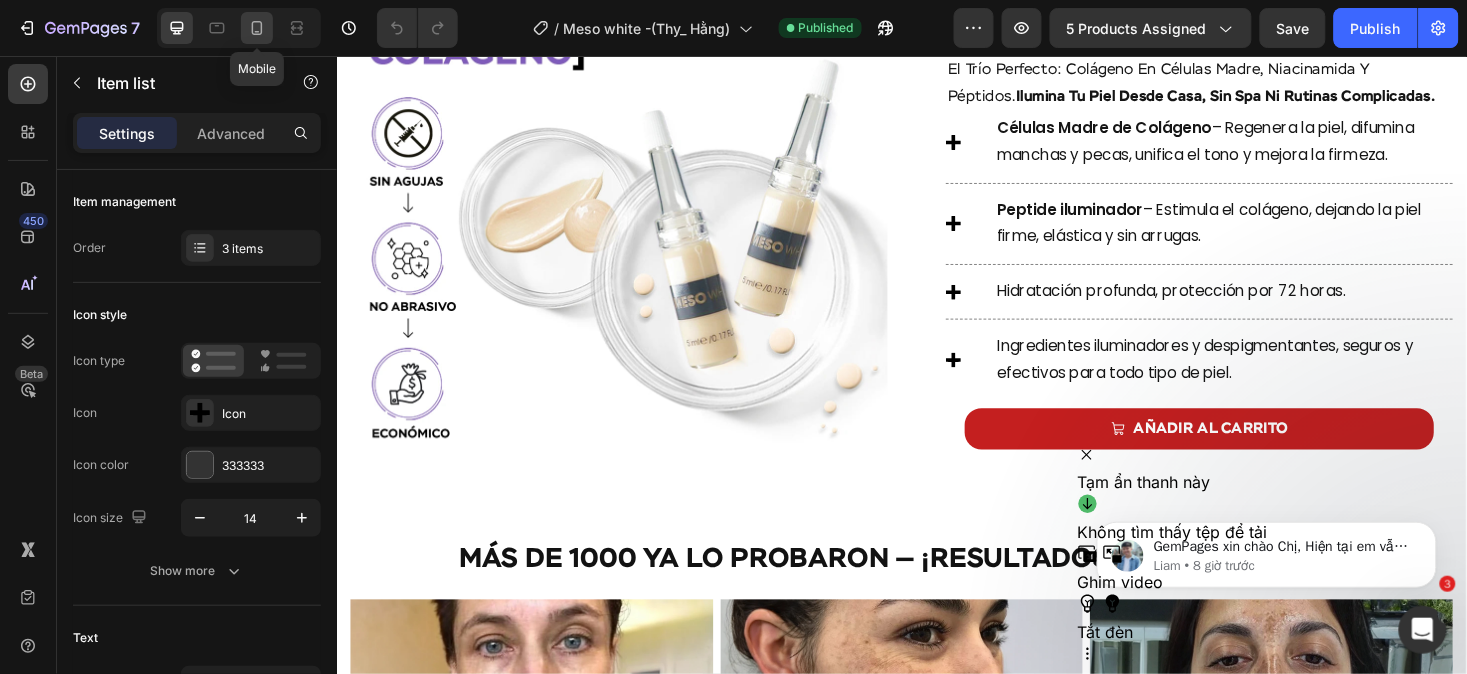 click 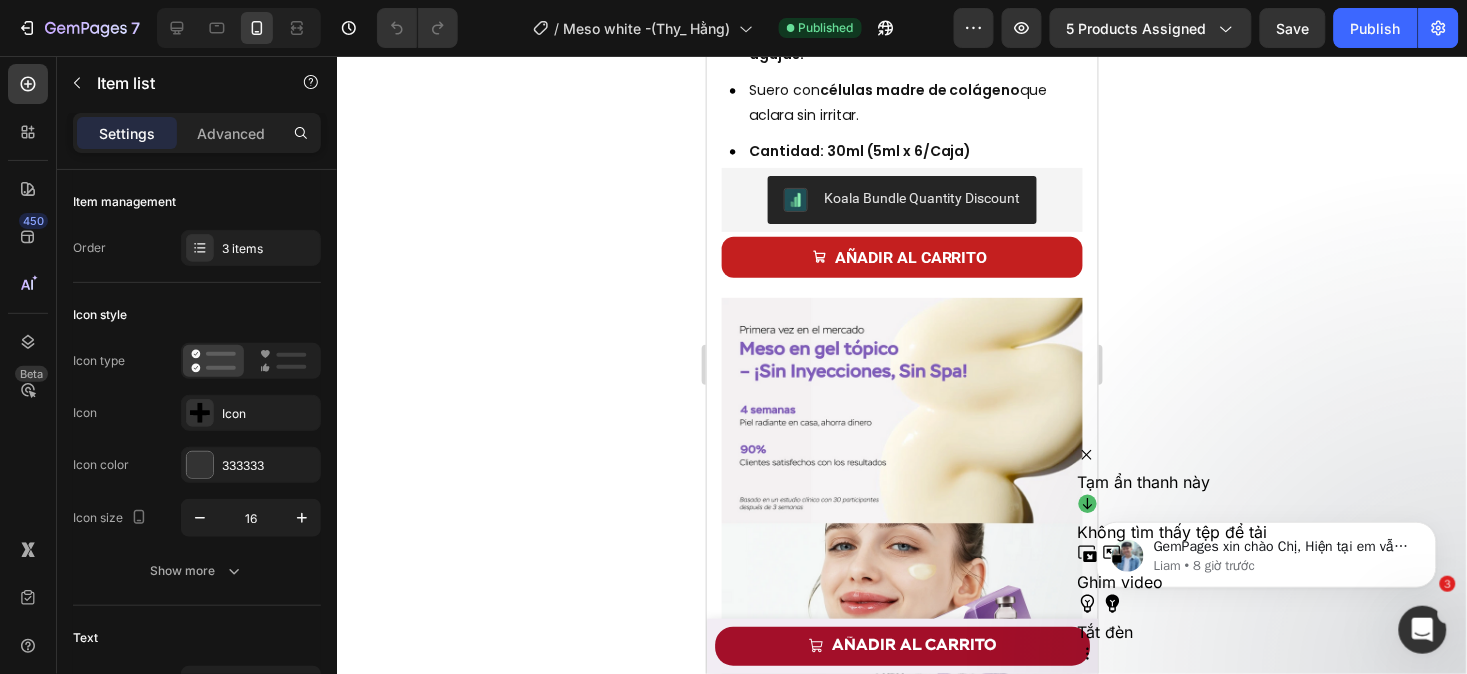 scroll, scrollTop: 1005, scrollLeft: 0, axis: vertical 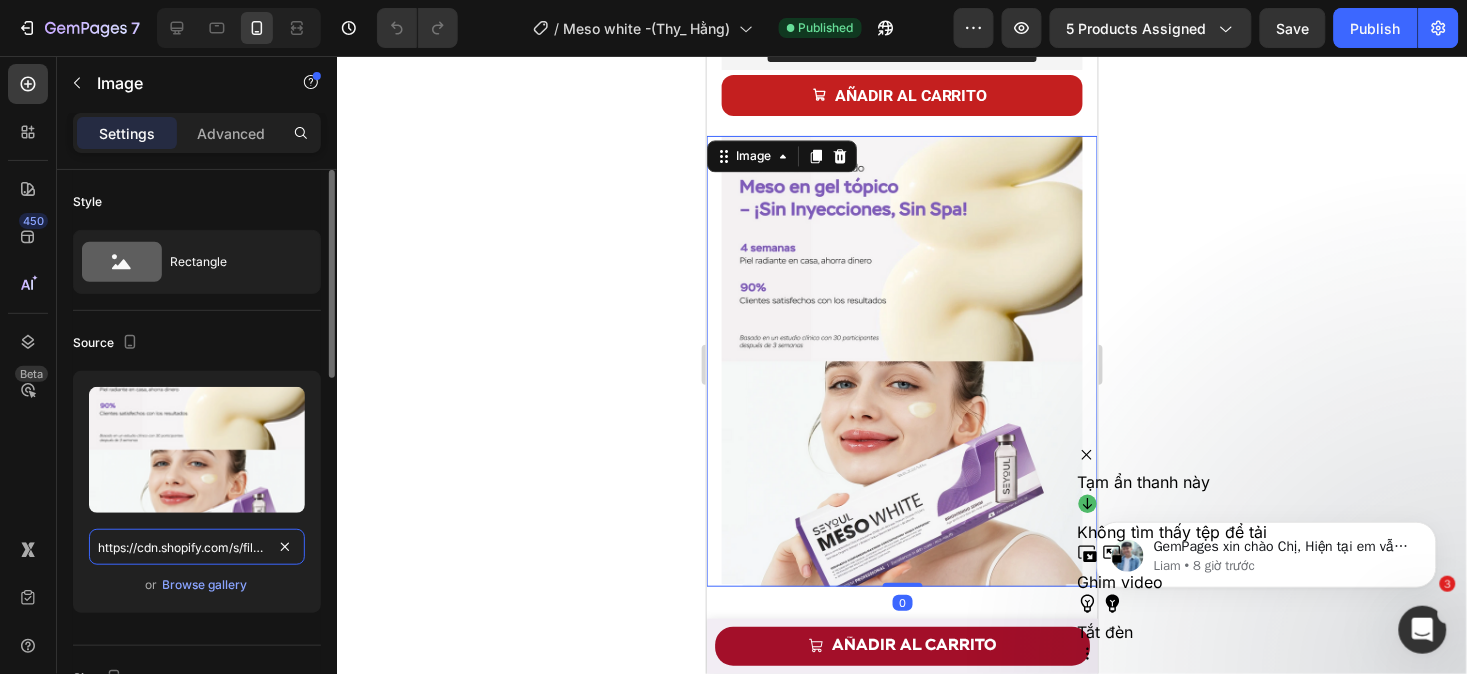 click on "https://cdn.shopify.com/s/files/1/0643/1404/8704/files/gempages_507356051327157127-621d8fb8-c133-4e08-b399-dc88f2b846de.webp" at bounding box center (197, 547) 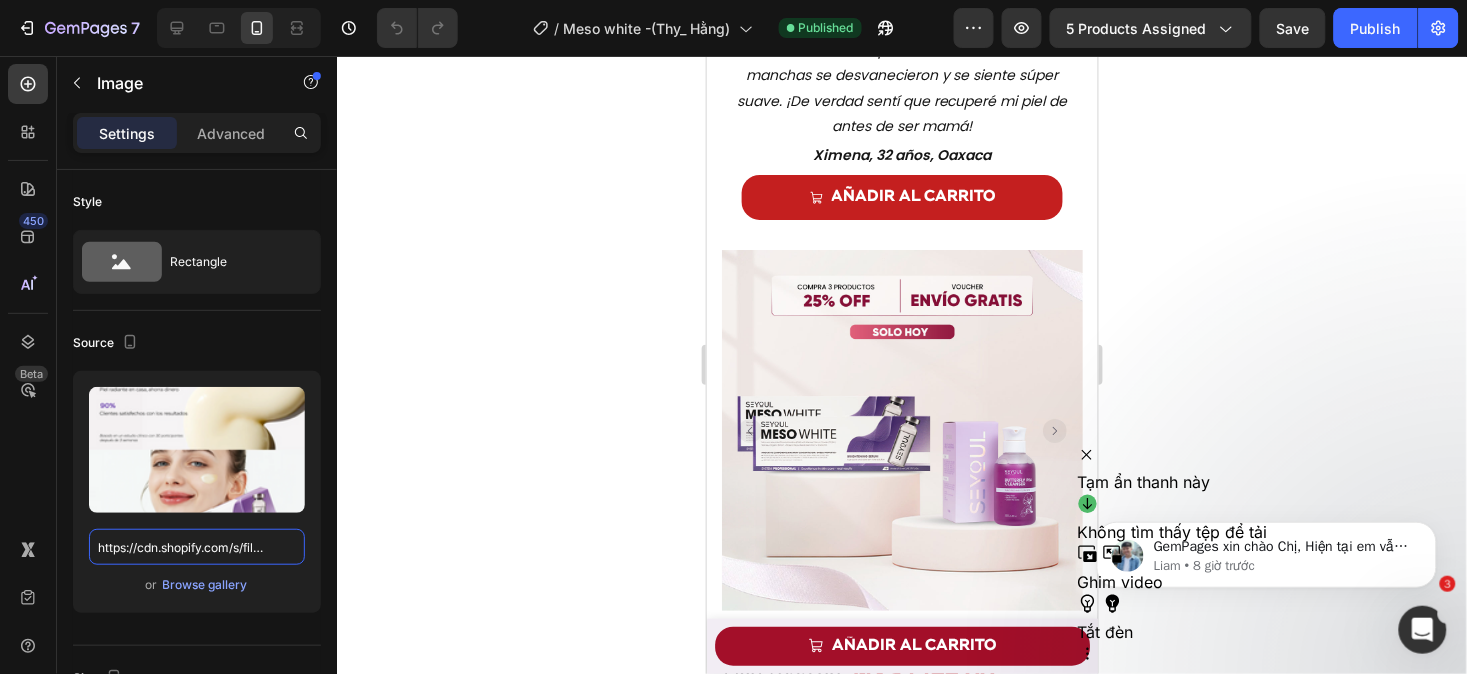 scroll, scrollTop: 1707, scrollLeft: 0, axis: vertical 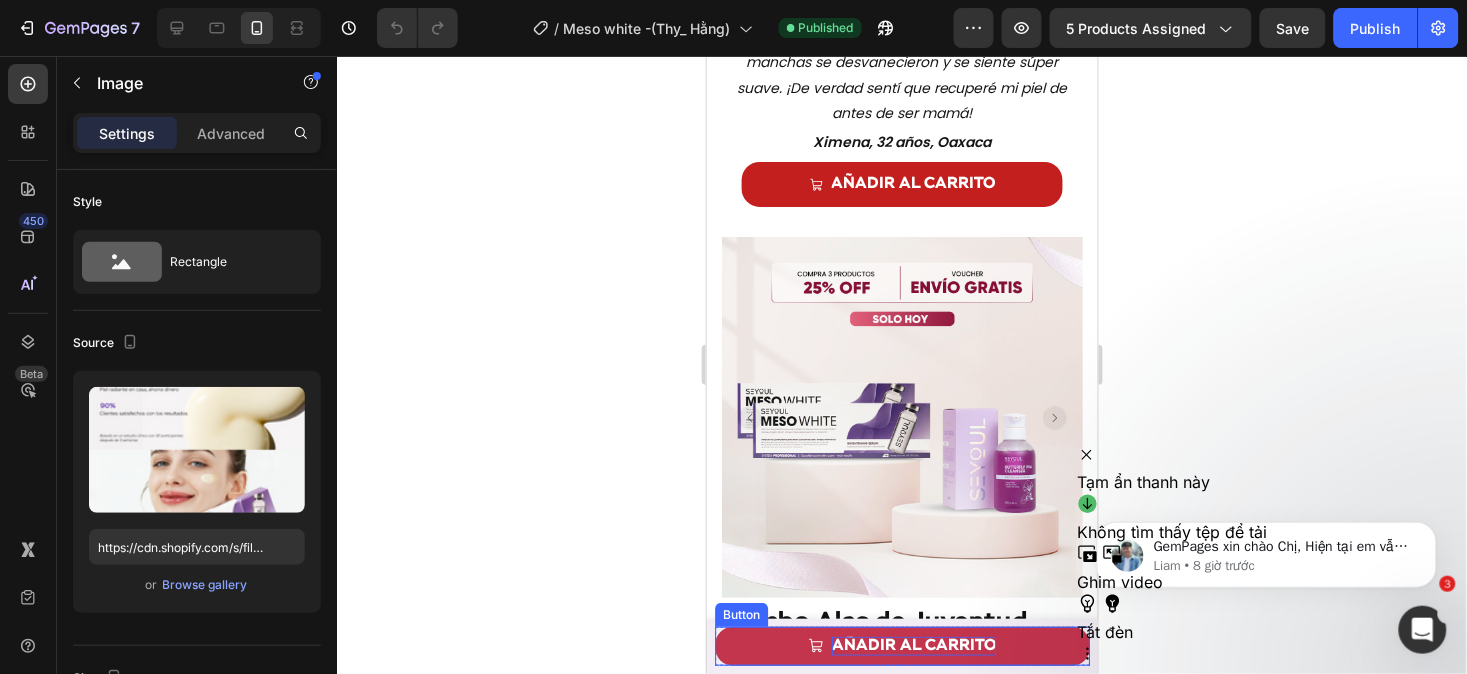 click on "AÑADIR AL CARRITO" at bounding box center [914, 645] 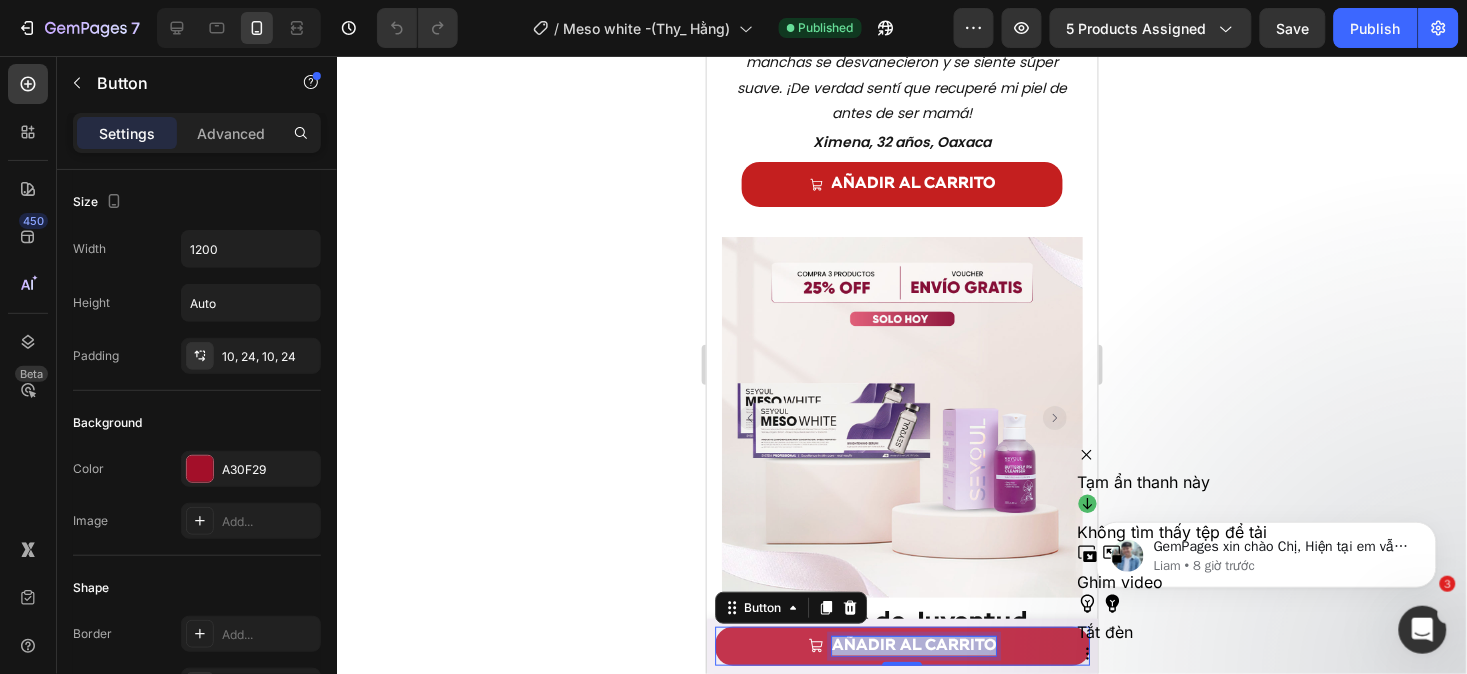 click on "AÑADIR AL CARRITO" at bounding box center [914, 645] 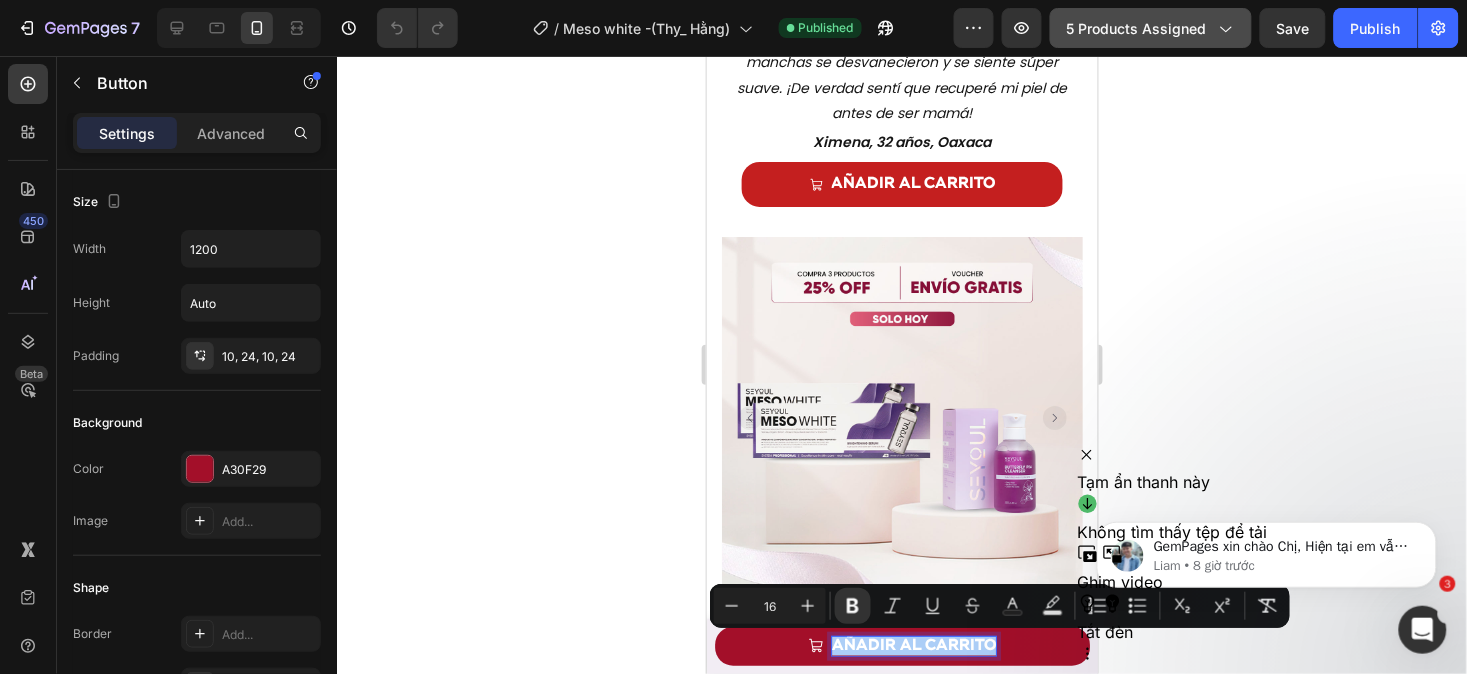 click on "5 products assigned" 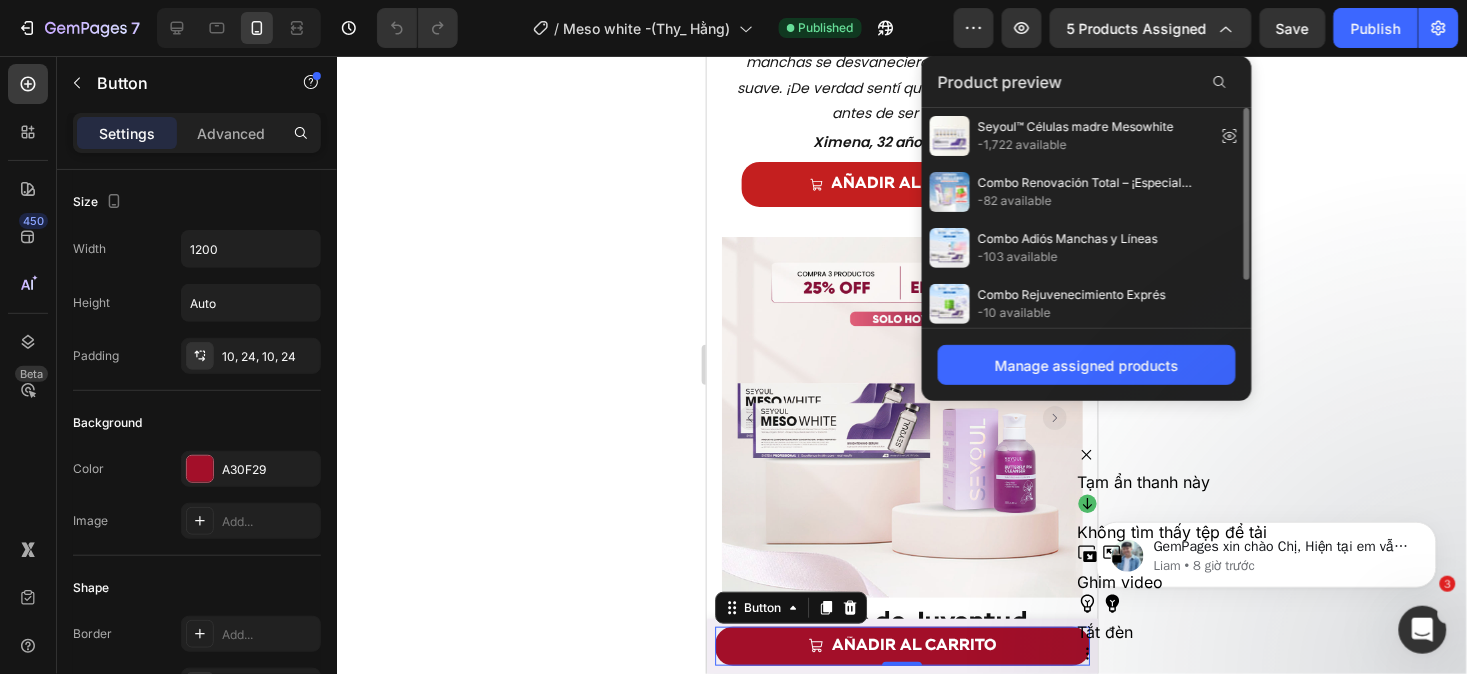 scroll, scrollTop: 60, scrollLeft: 0, axis: vertical 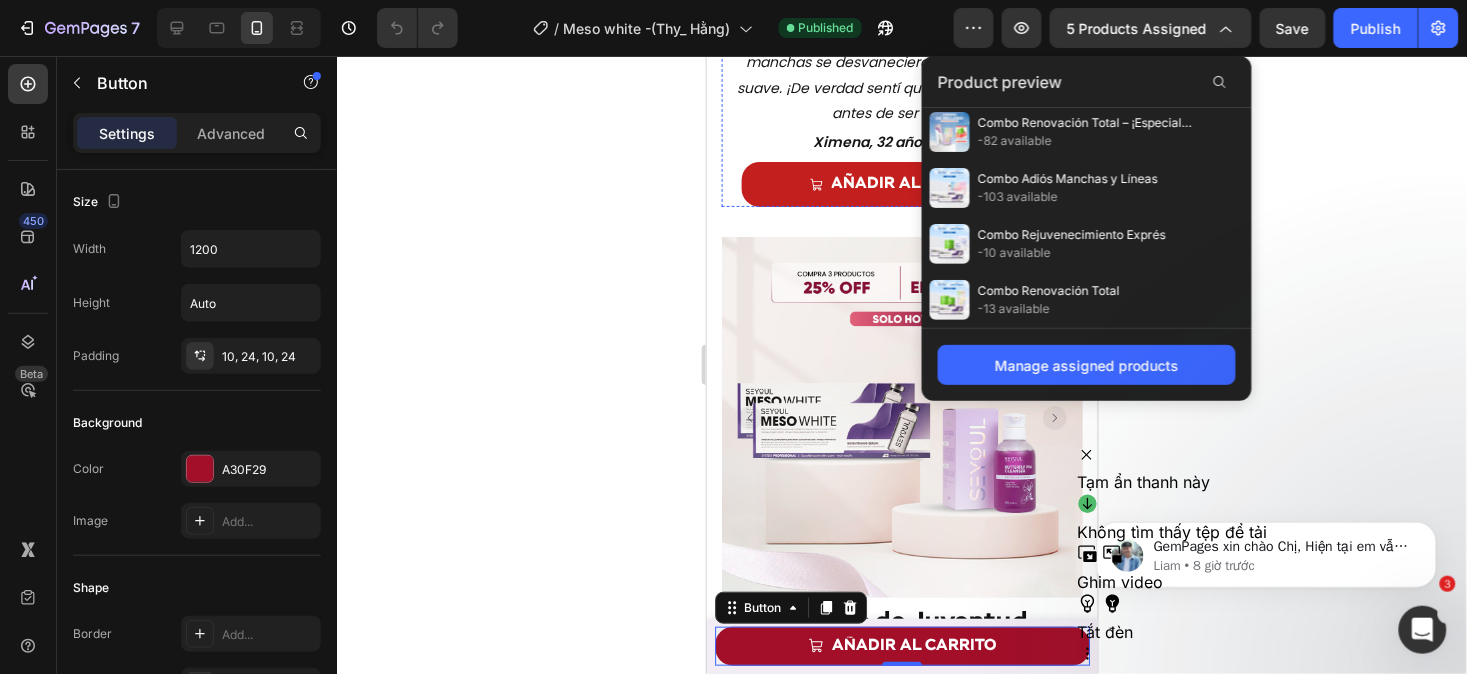 click at bounding box center [901, -63] 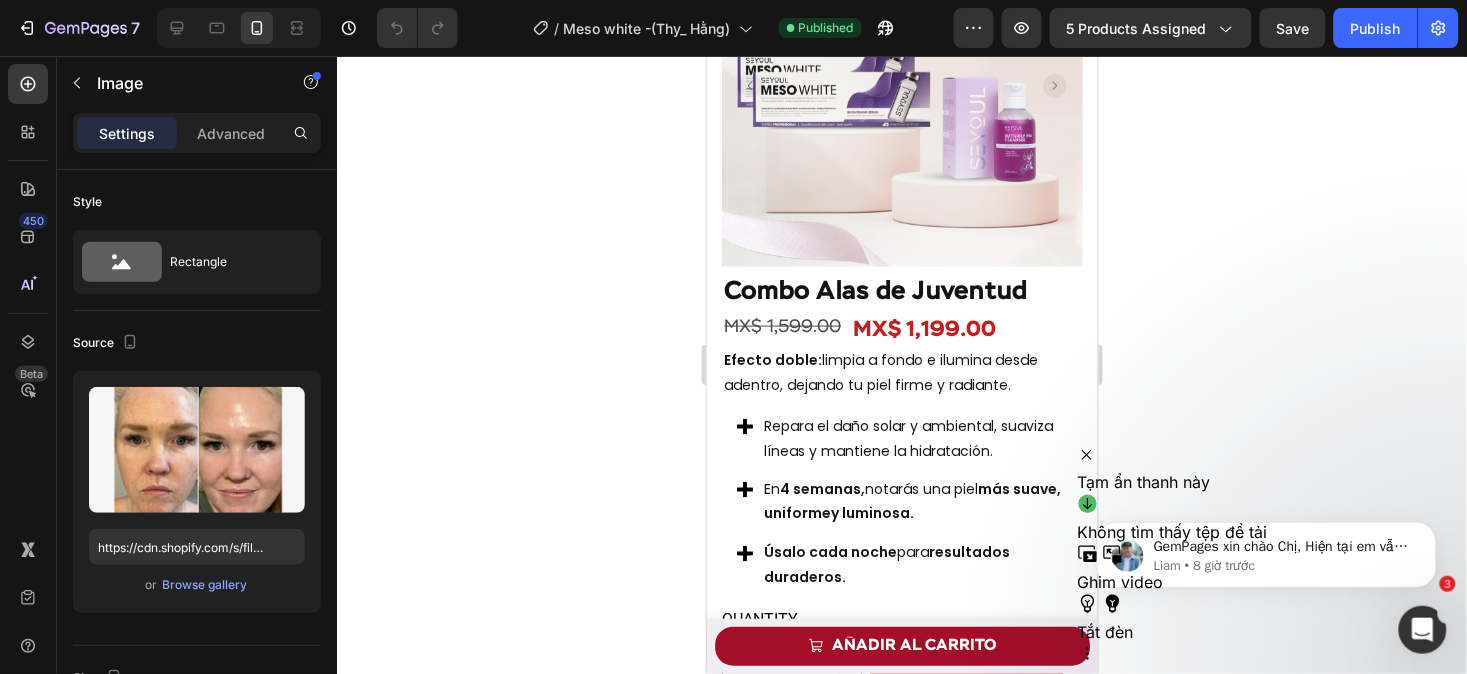 scroll, scrollTop: 2386, scrollLeft: 0, axis: vertical 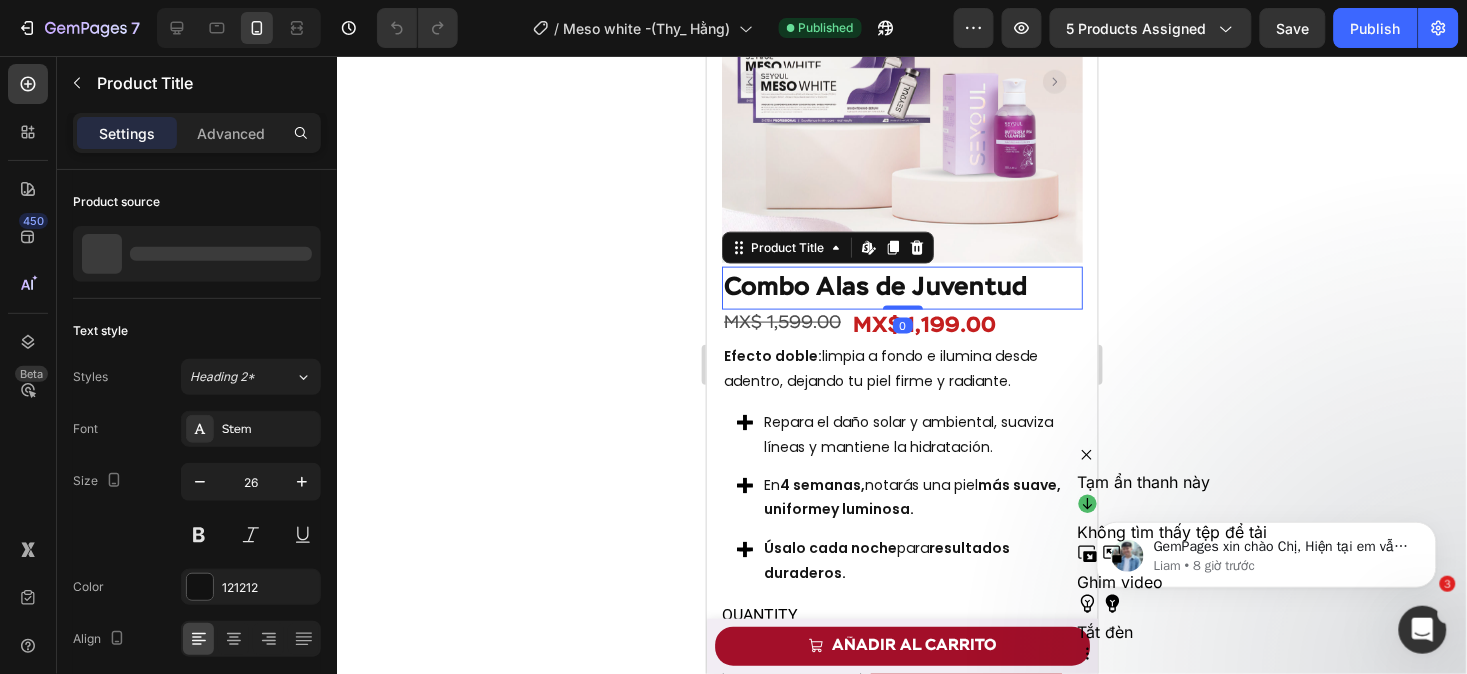 click on "Combo Alas de Juventud" at bounding box center [901, 287] 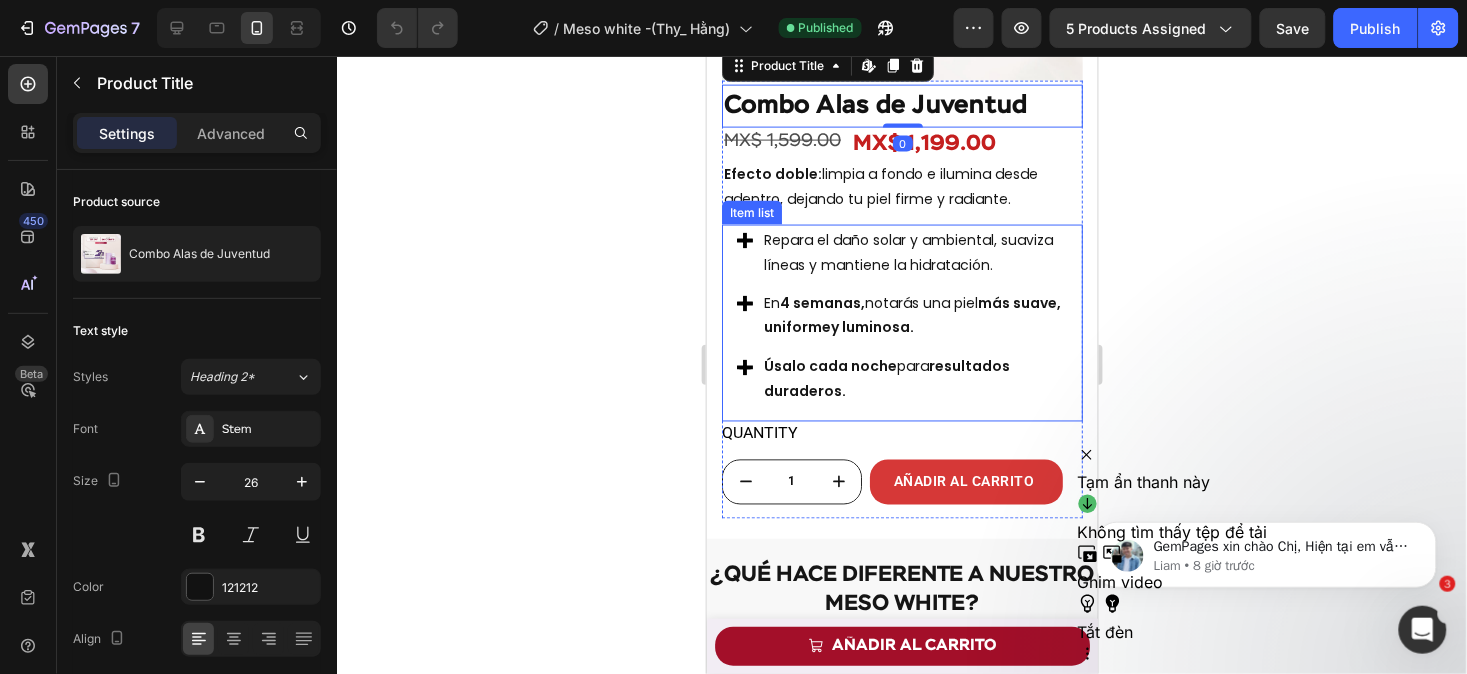 scroll, scrollTop: 2580, scrollLeft: 0, axis: vertical 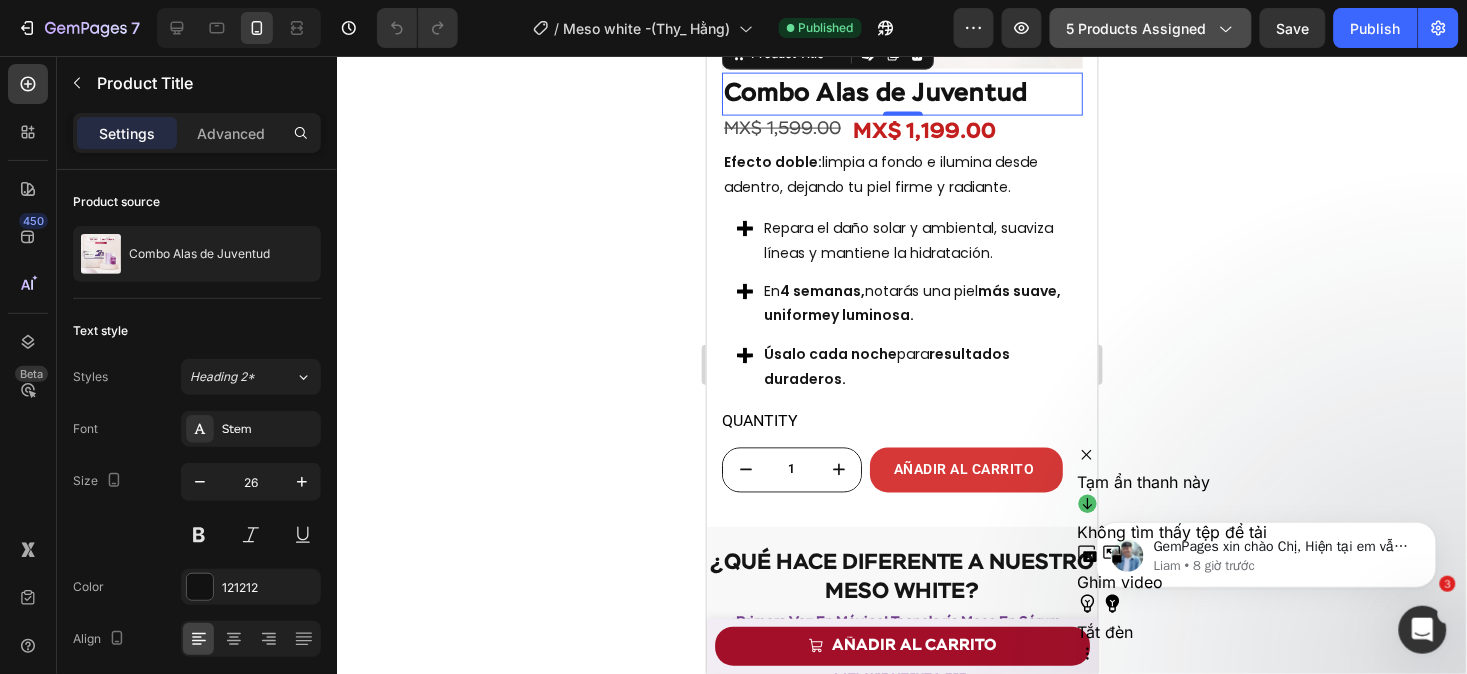 click on "5 products assigned" 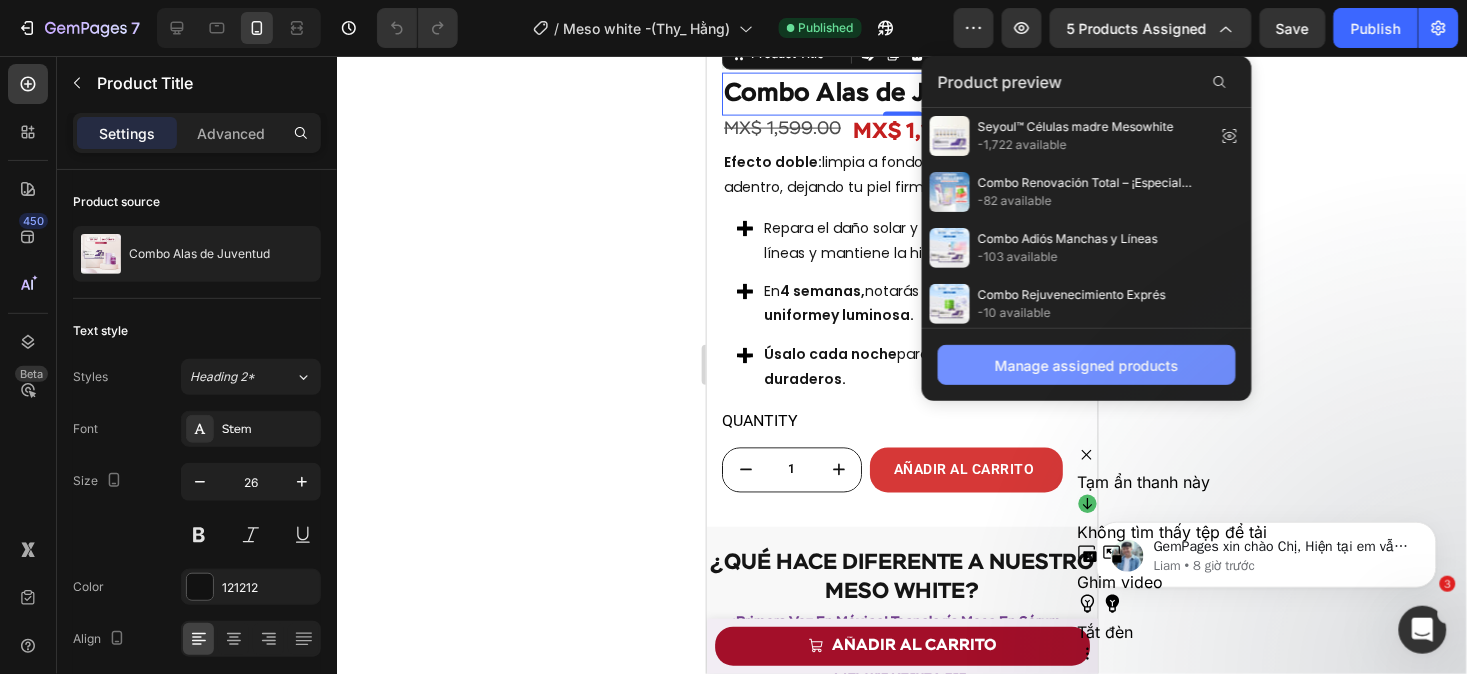 click on "Manage assigned products" at bounding box center (1087, 365) 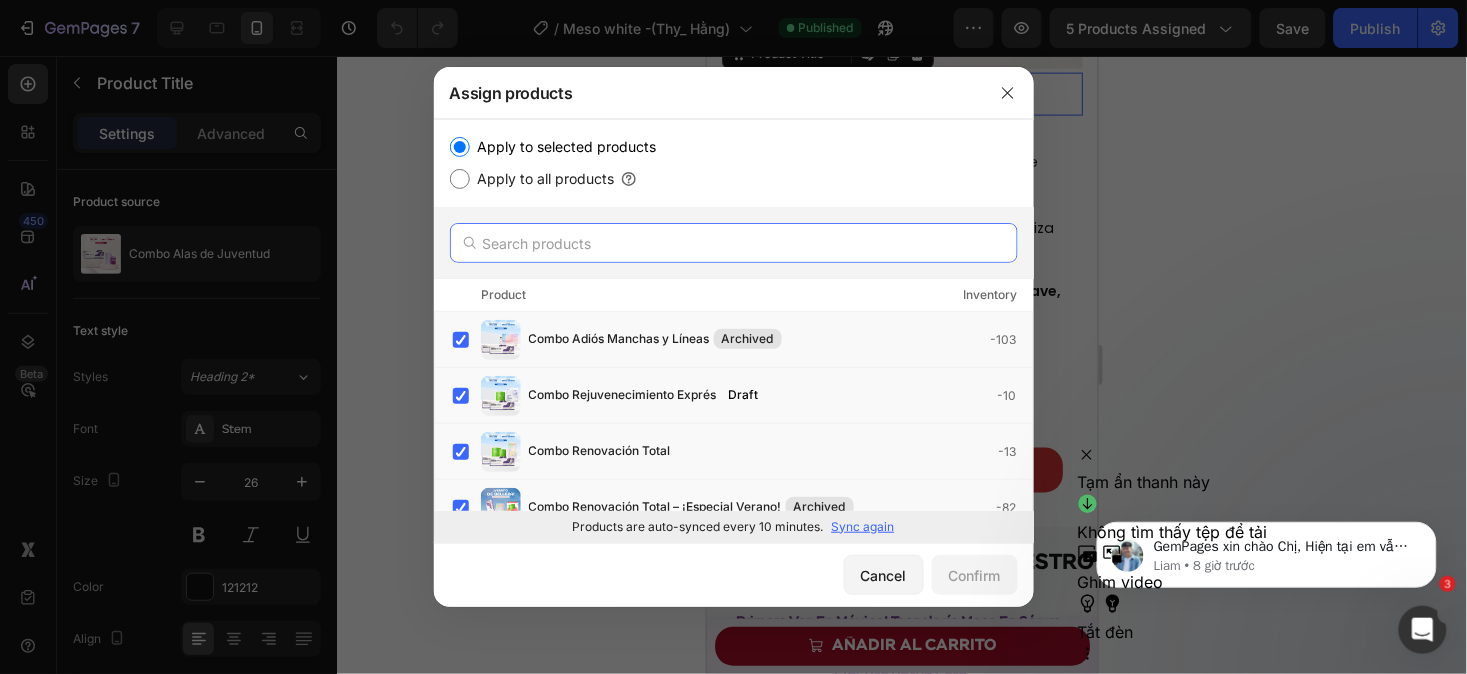 click at bounding box center [734, 243] 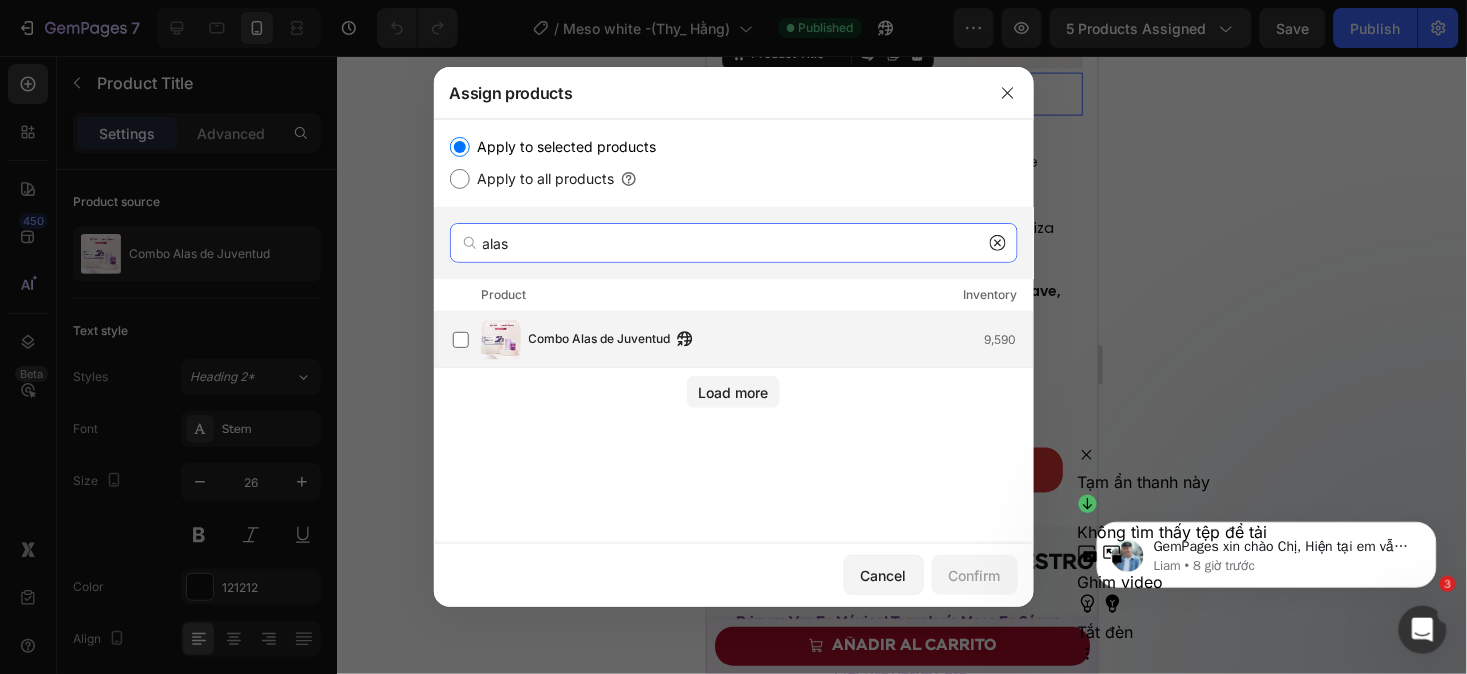 type on "alas" 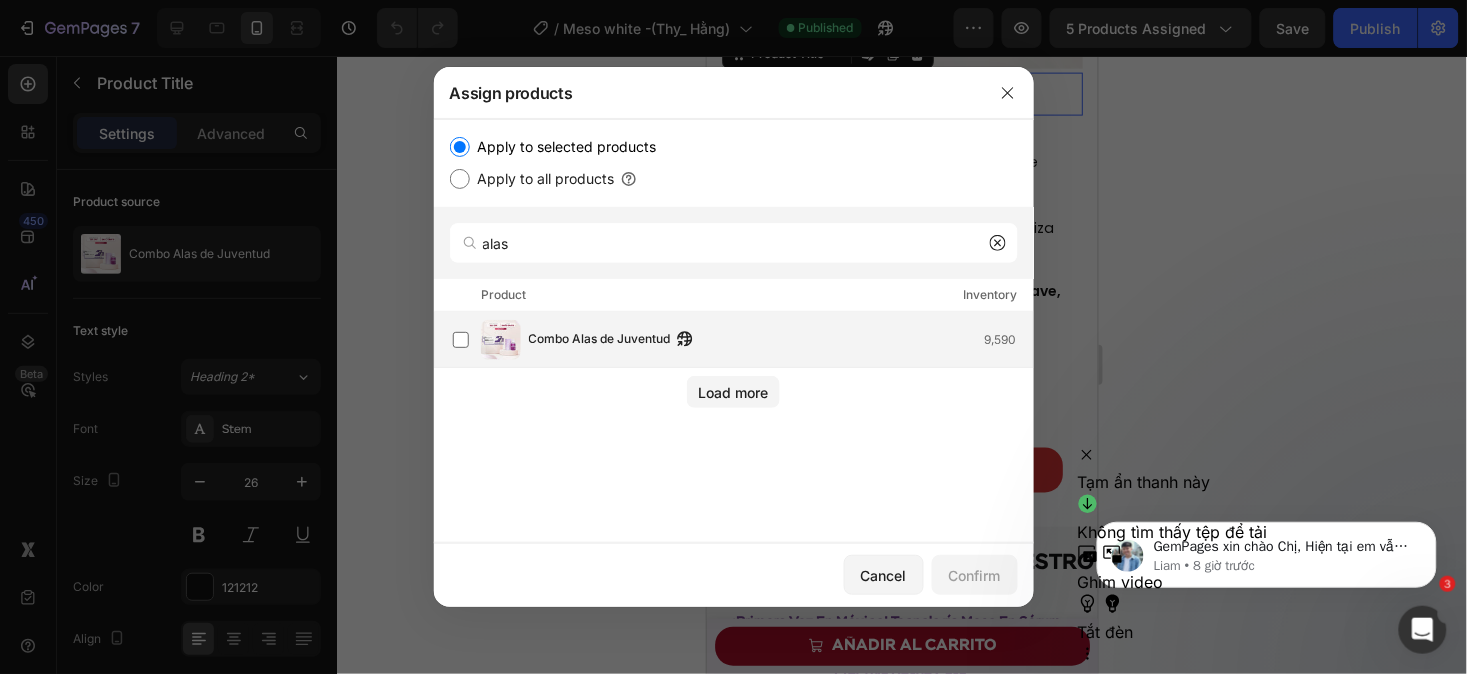 click on "Combo Alas de Juventud" at bounding box center [600, 340] 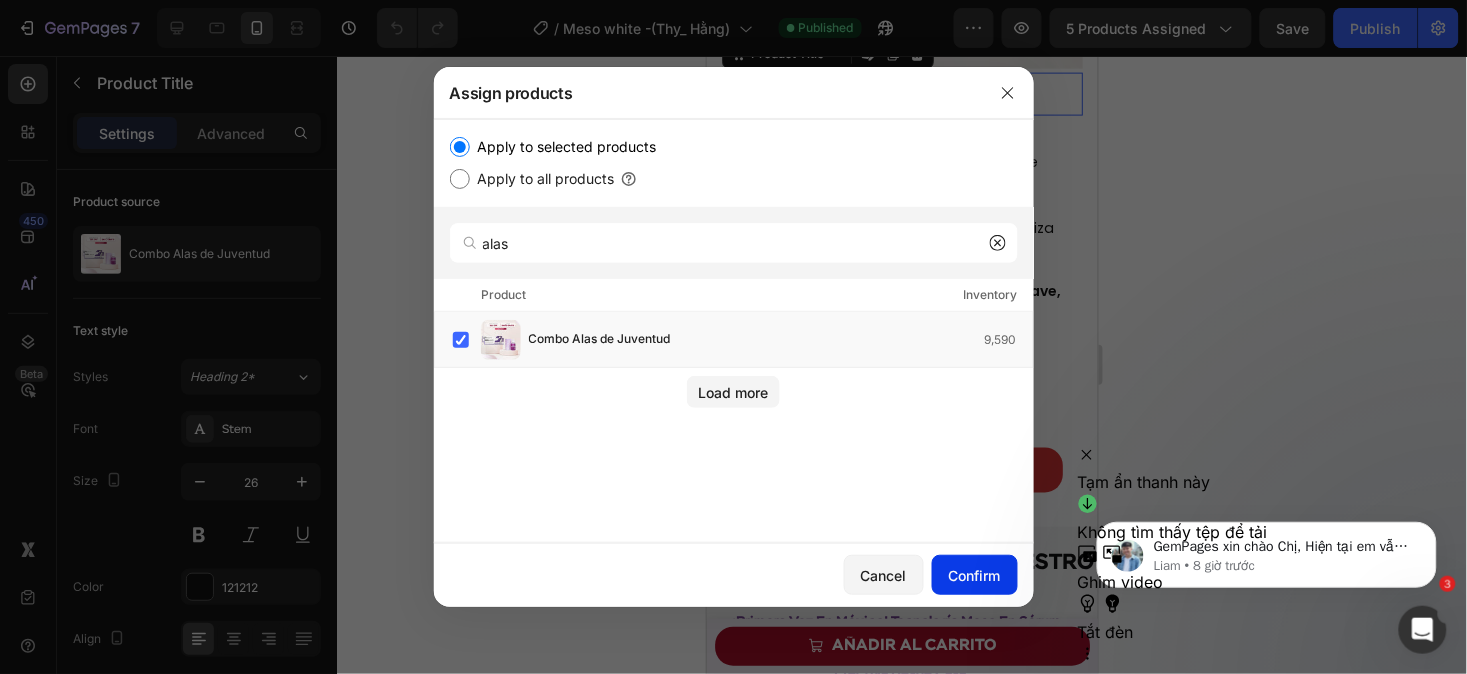 click on "Confirm" at bounding box center [975, 575] 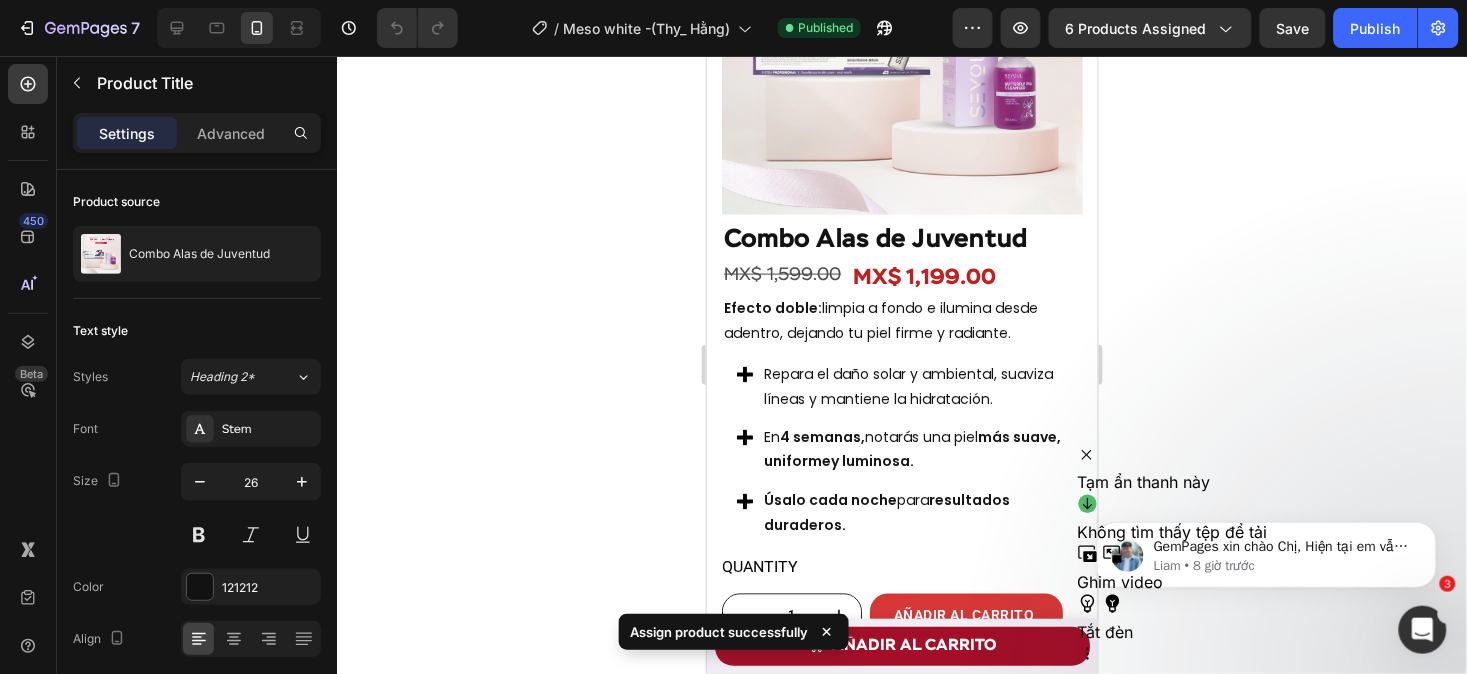 scroll, scrollTop: 2612, scrollLeft: 0, axis: vertical 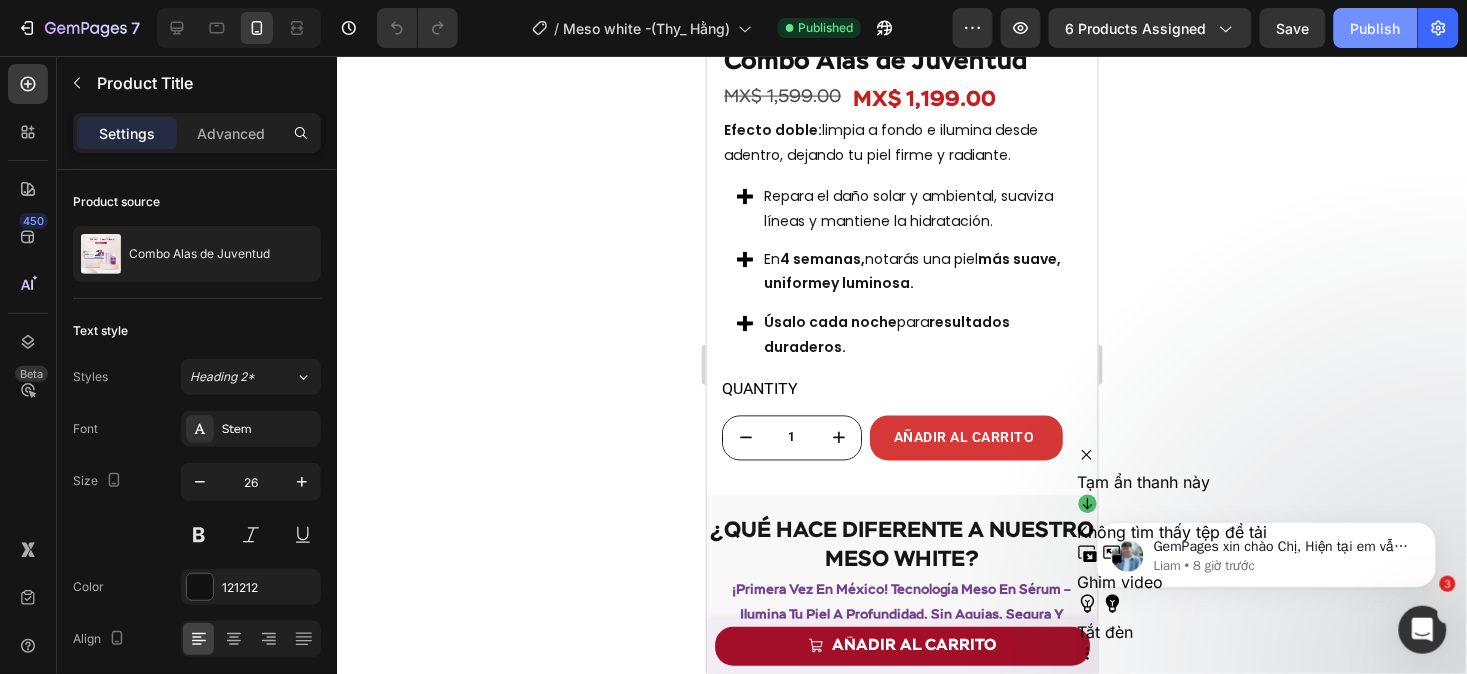 click on "Publish" 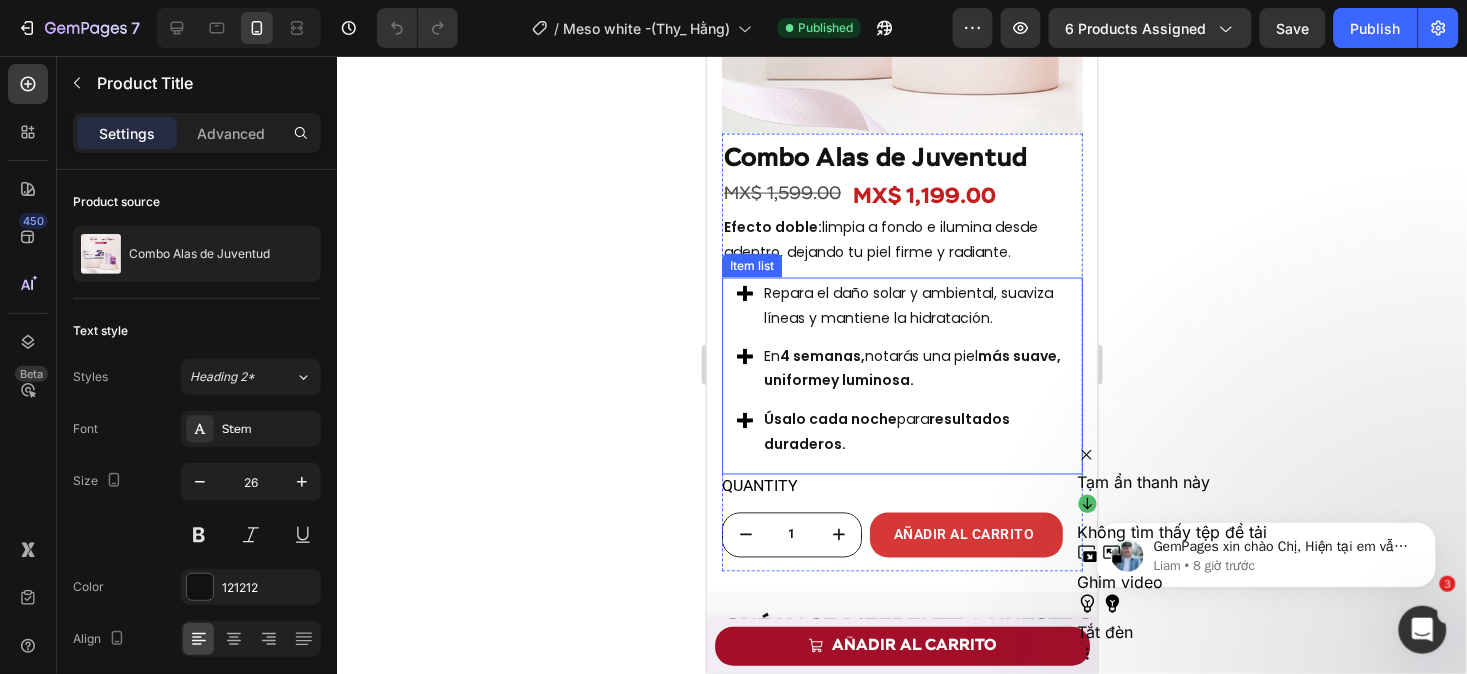 scroll, scrollTop: 2511, scrollLeft: 0, axis: vertical 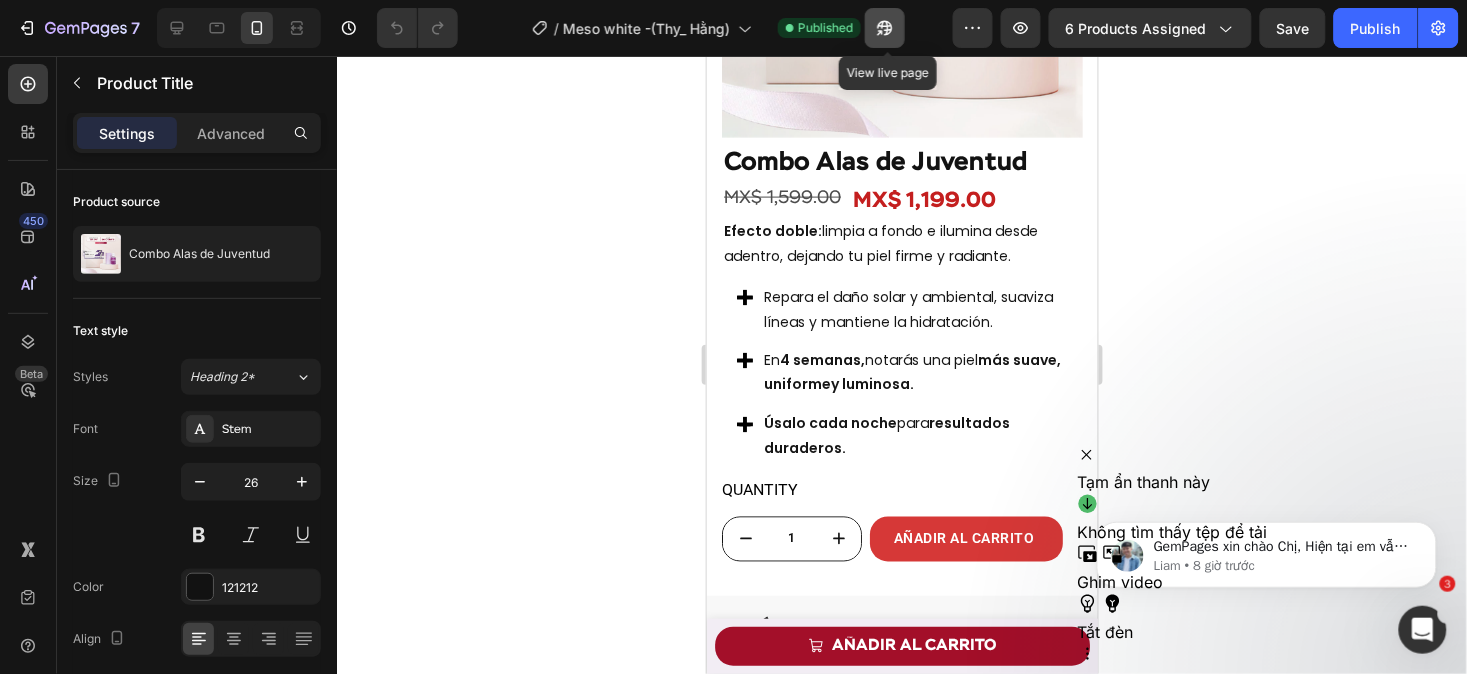 click 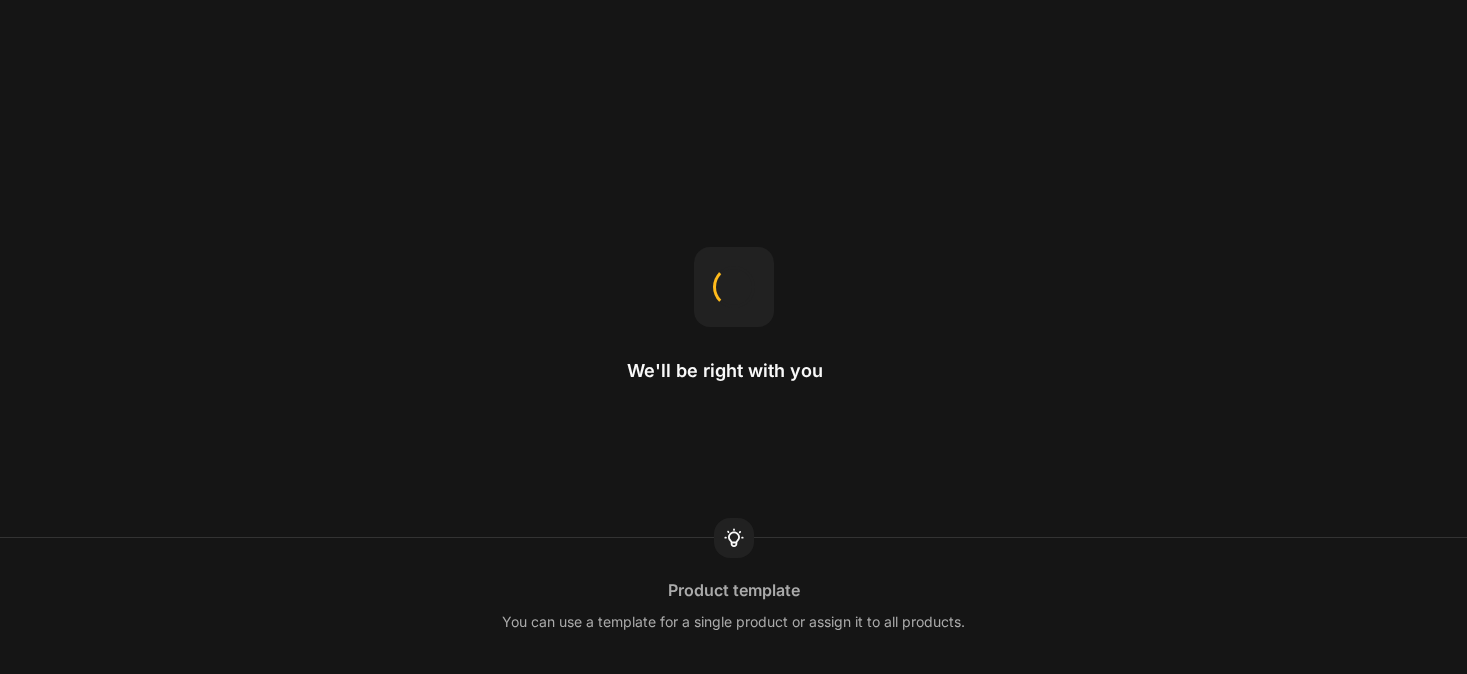 scroll, scrollTop: 0, scrollLeft: 0, axis: both 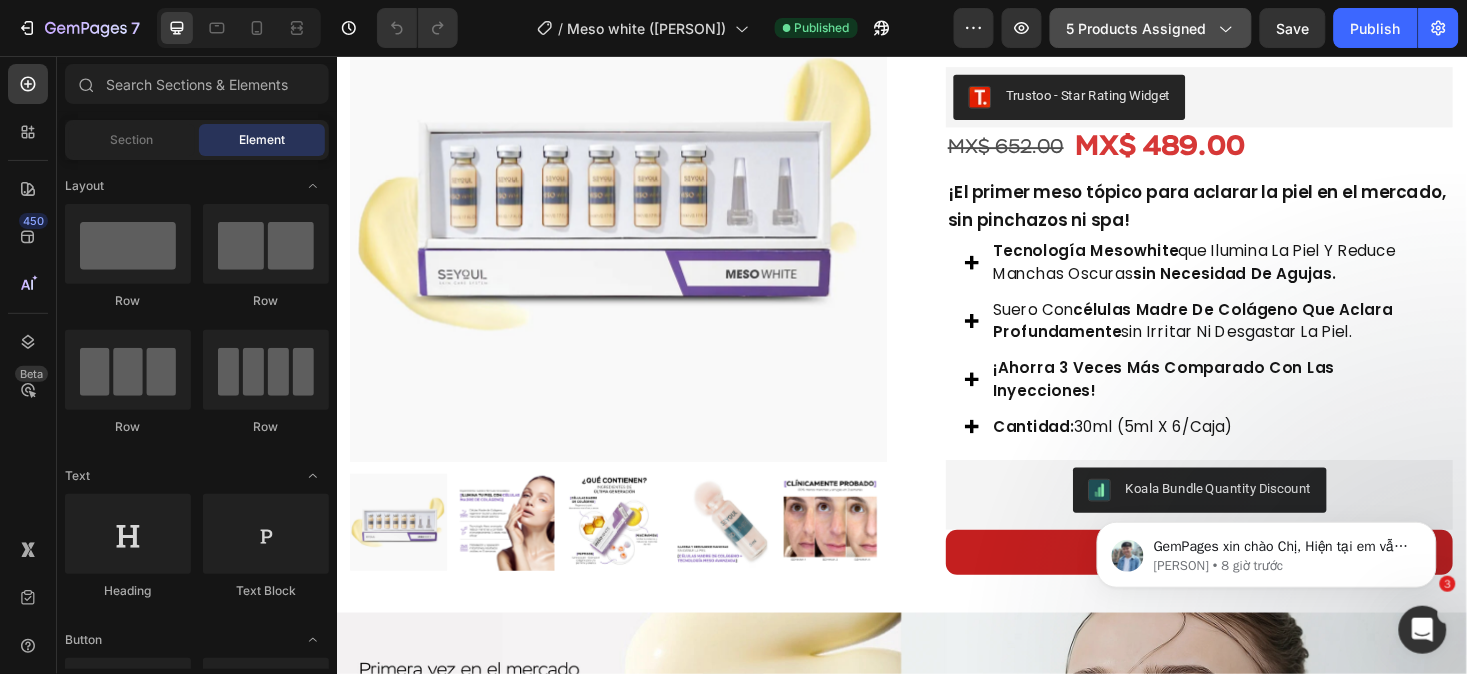 click on "5 products assigned" 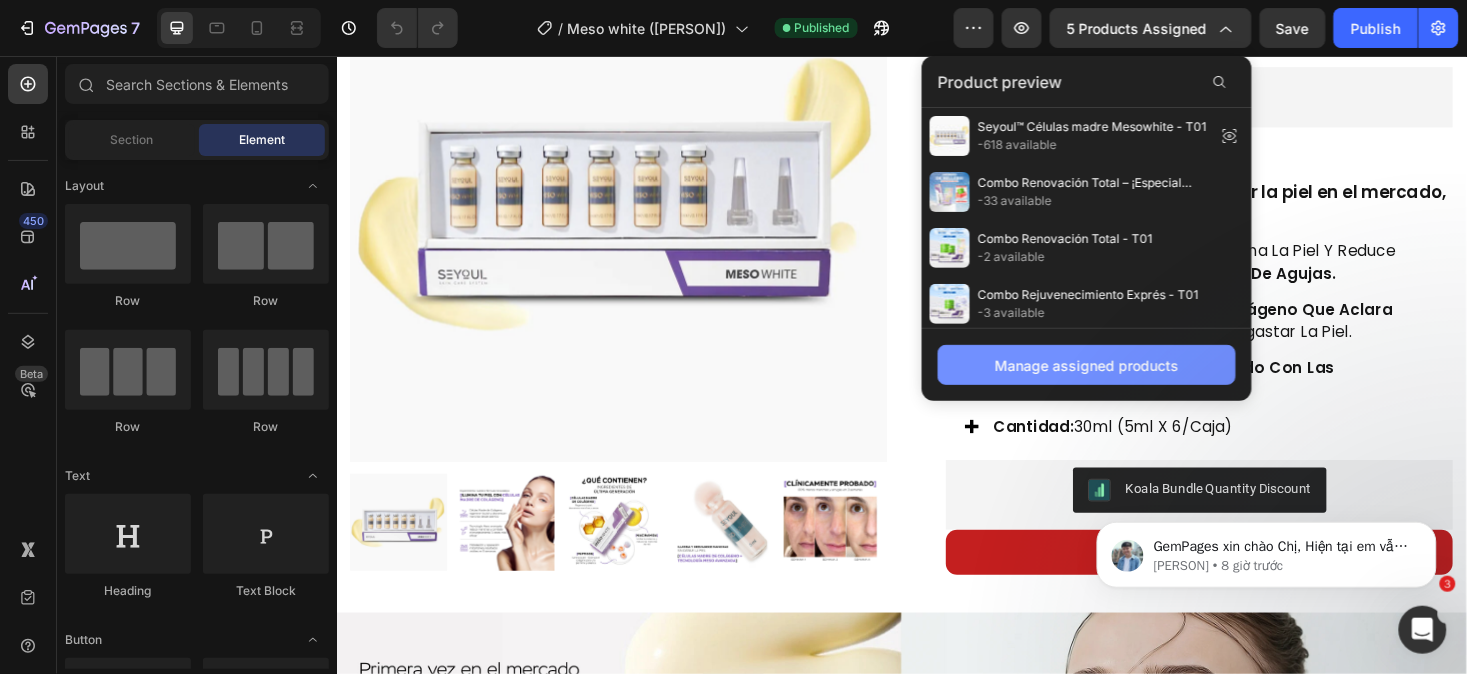 click on "Manage assigned products" at bounding box center [1087, 365] 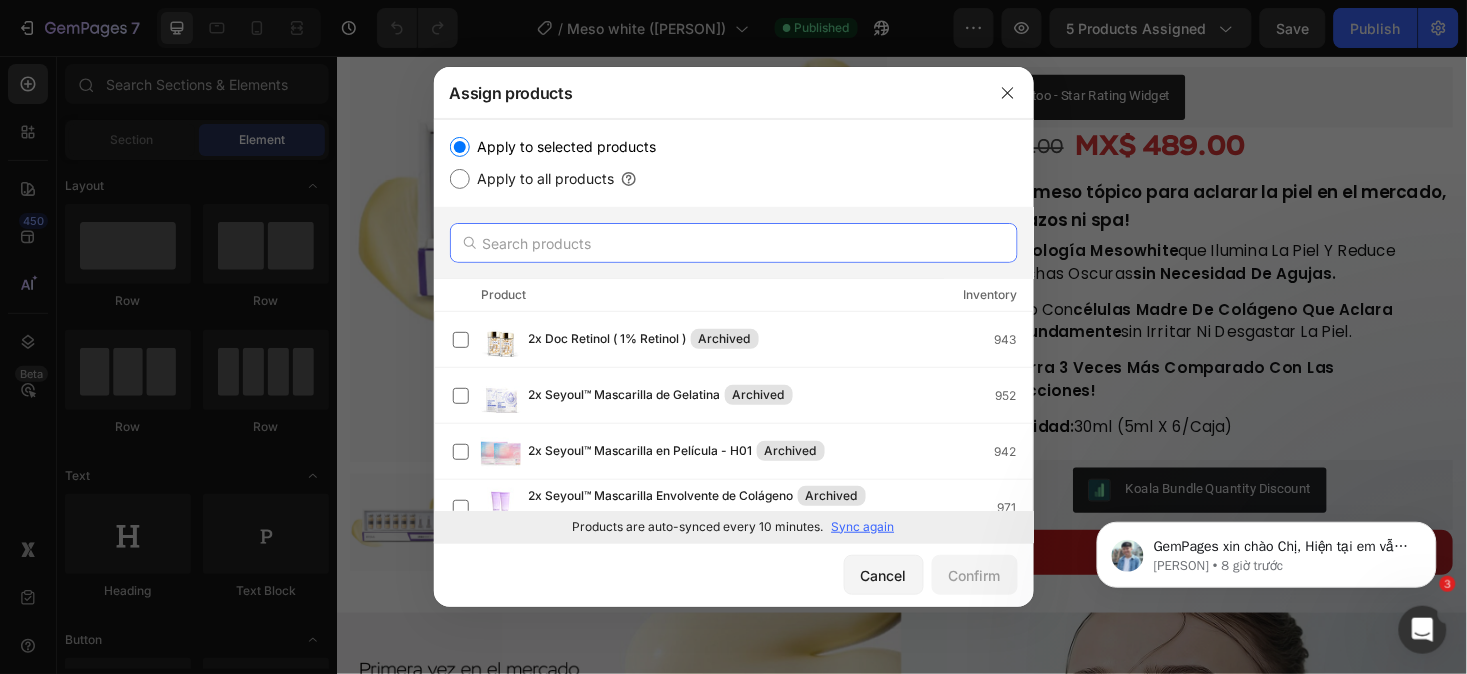 click at bounding box center (734, 243) 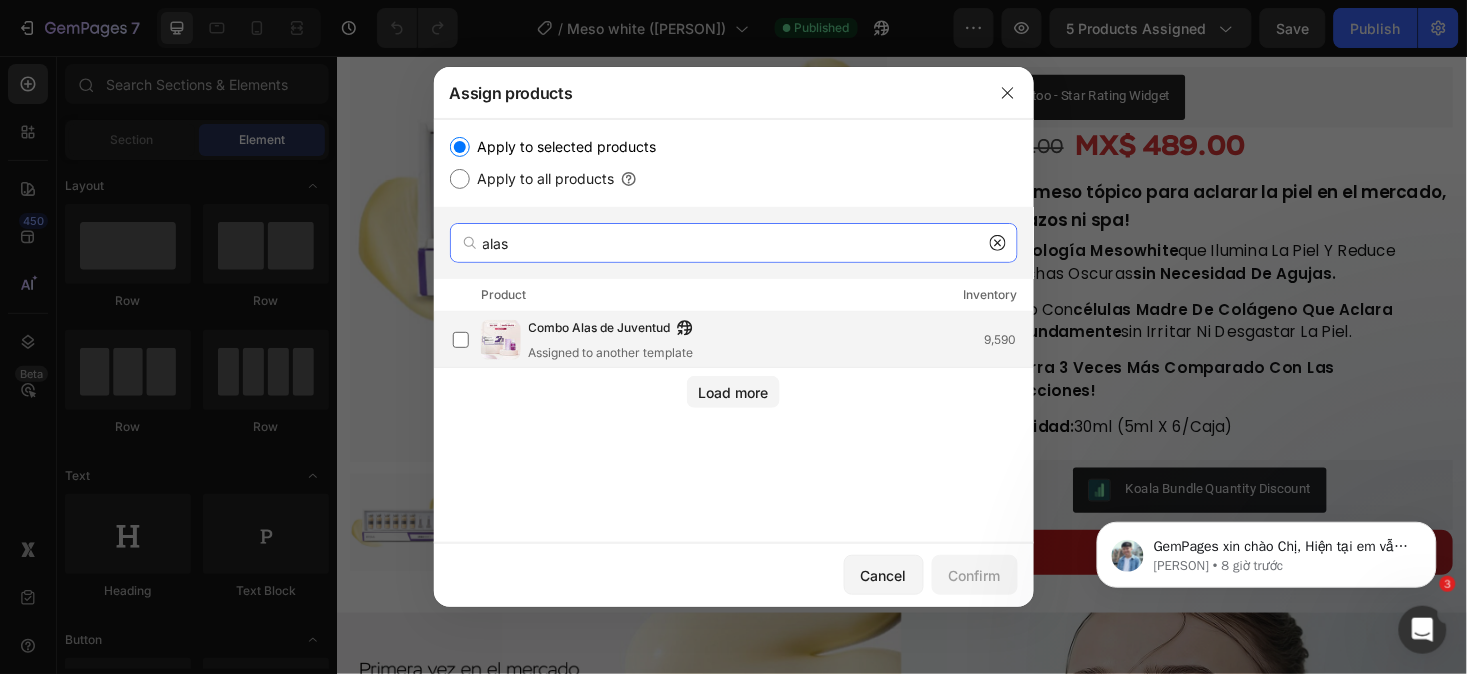 type on "alas" 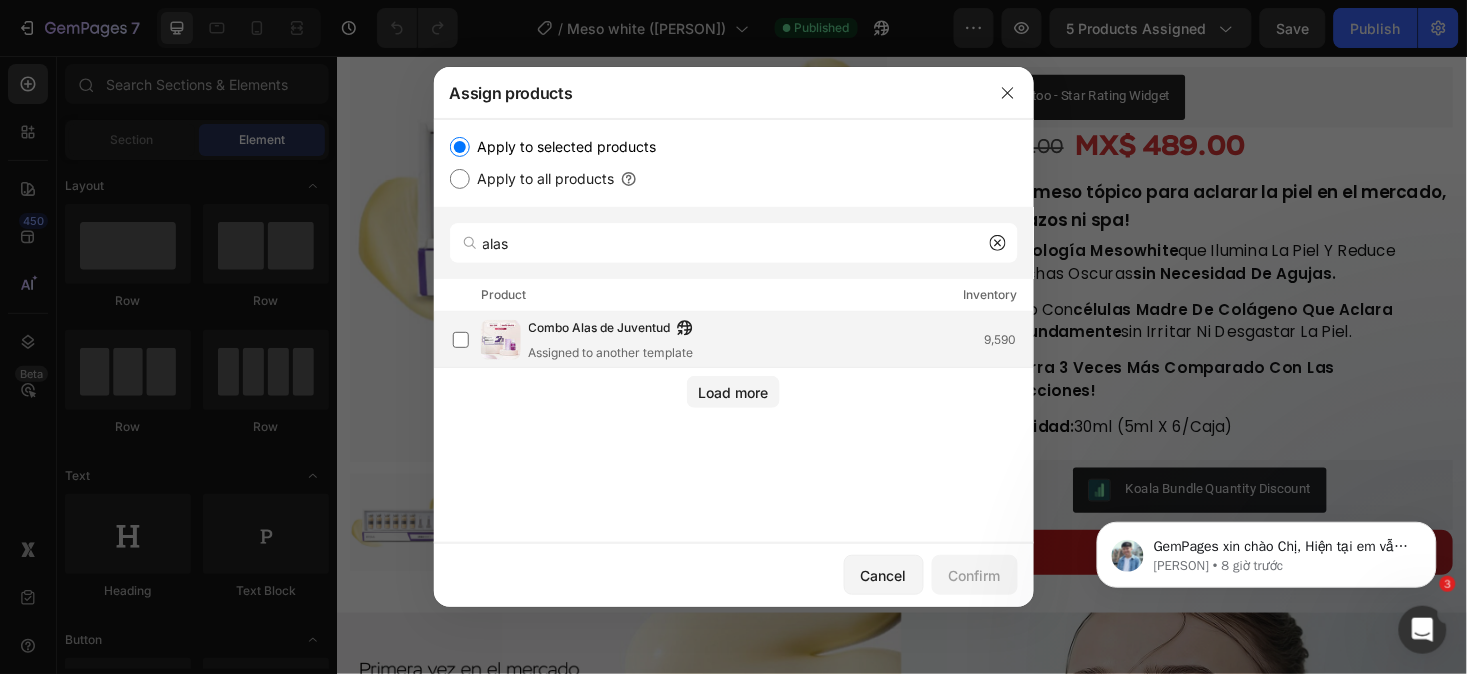 click on "Combo Alas de Juventud  Assigned to another template" at bounding box center (616, 340) 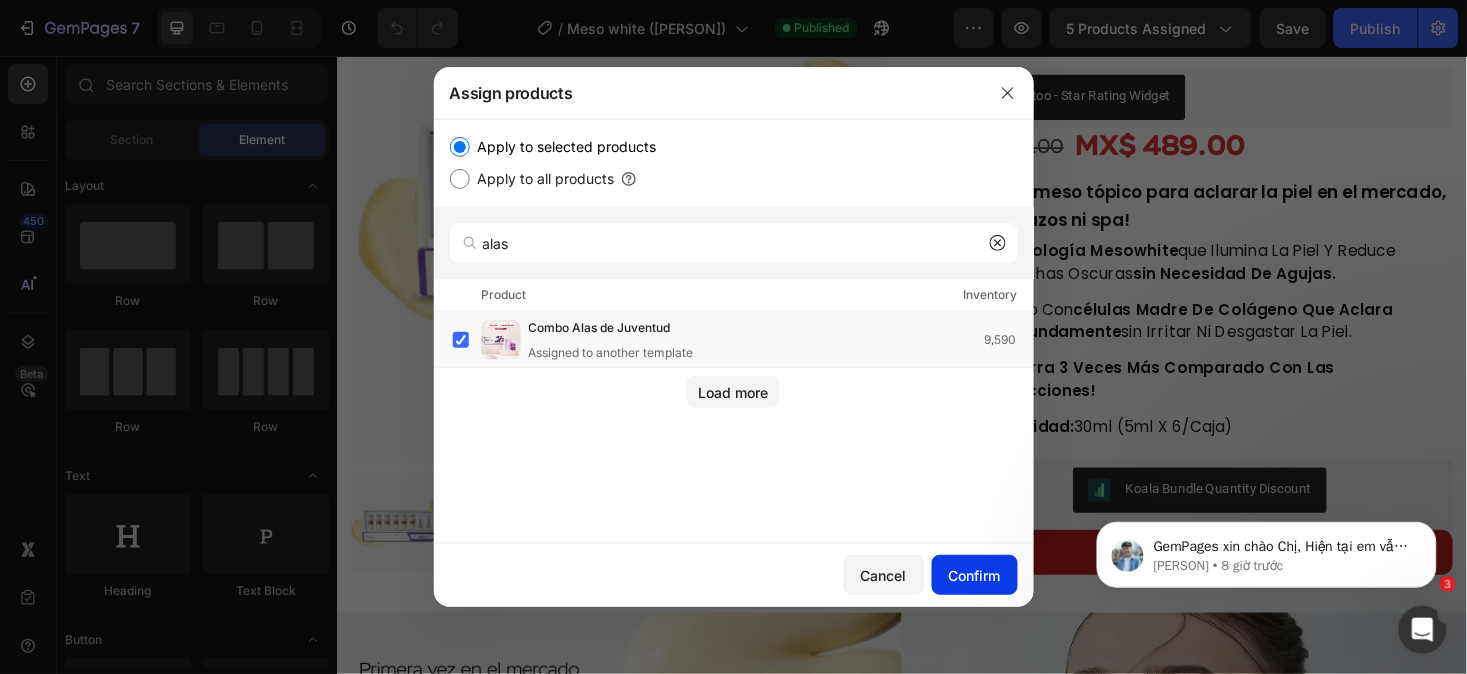 click on "Confirm" at bounding box center (975, 575) 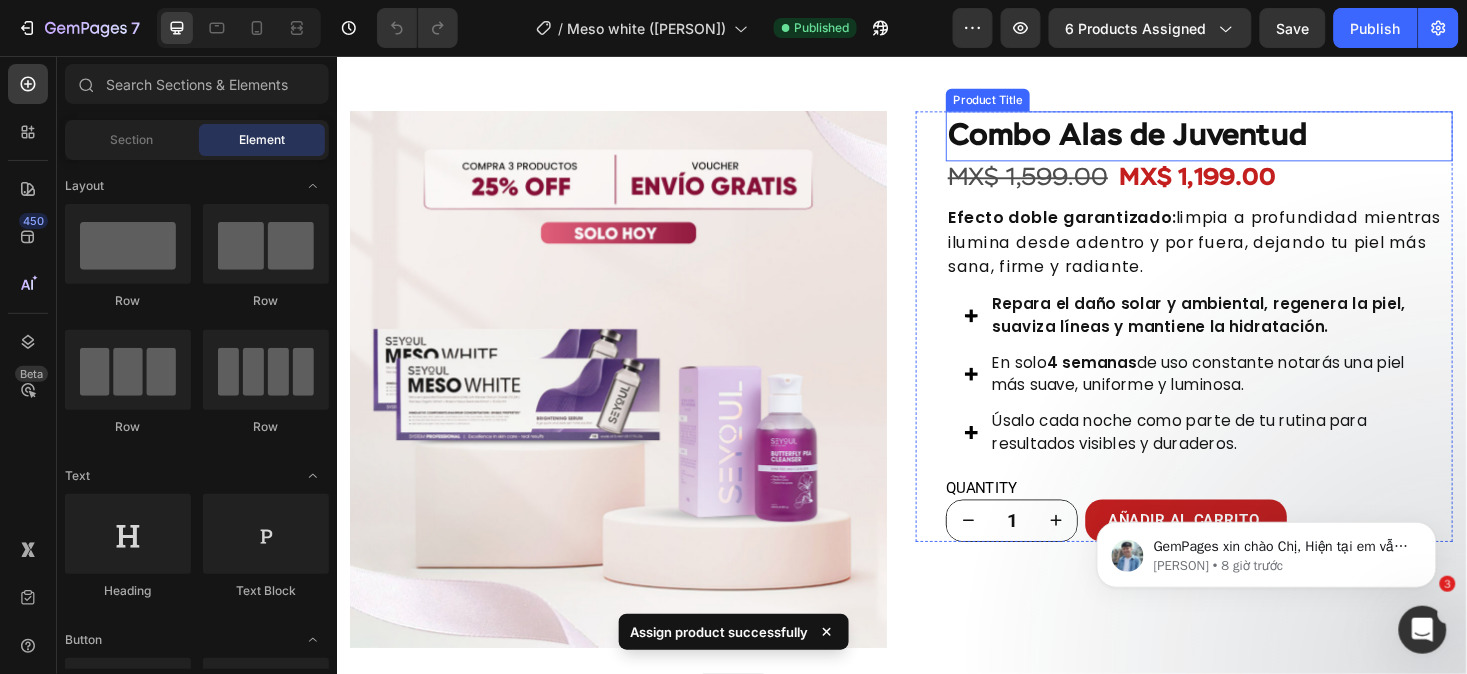 scroll, scrollTop: 1767, scrollLeft: 0, axis: vertical 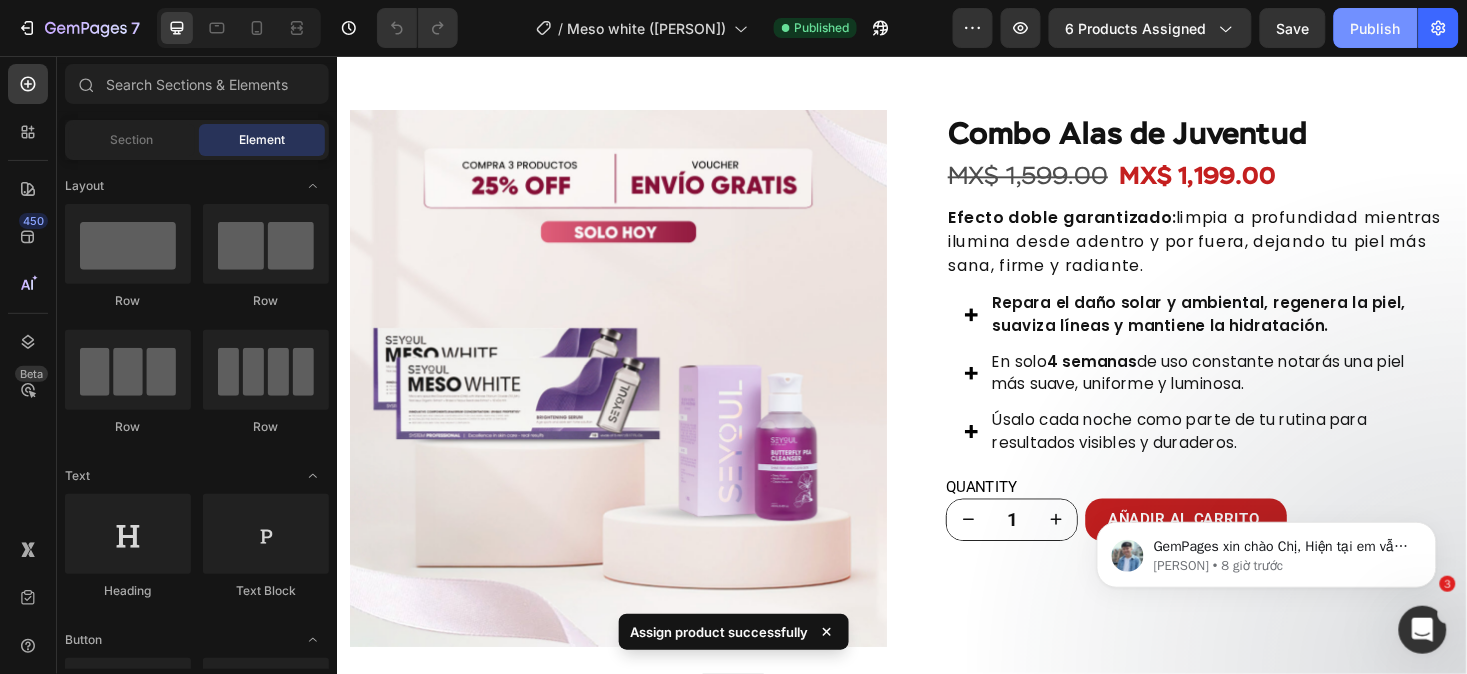 click on "Publish" at bounding box center (1376, 28) 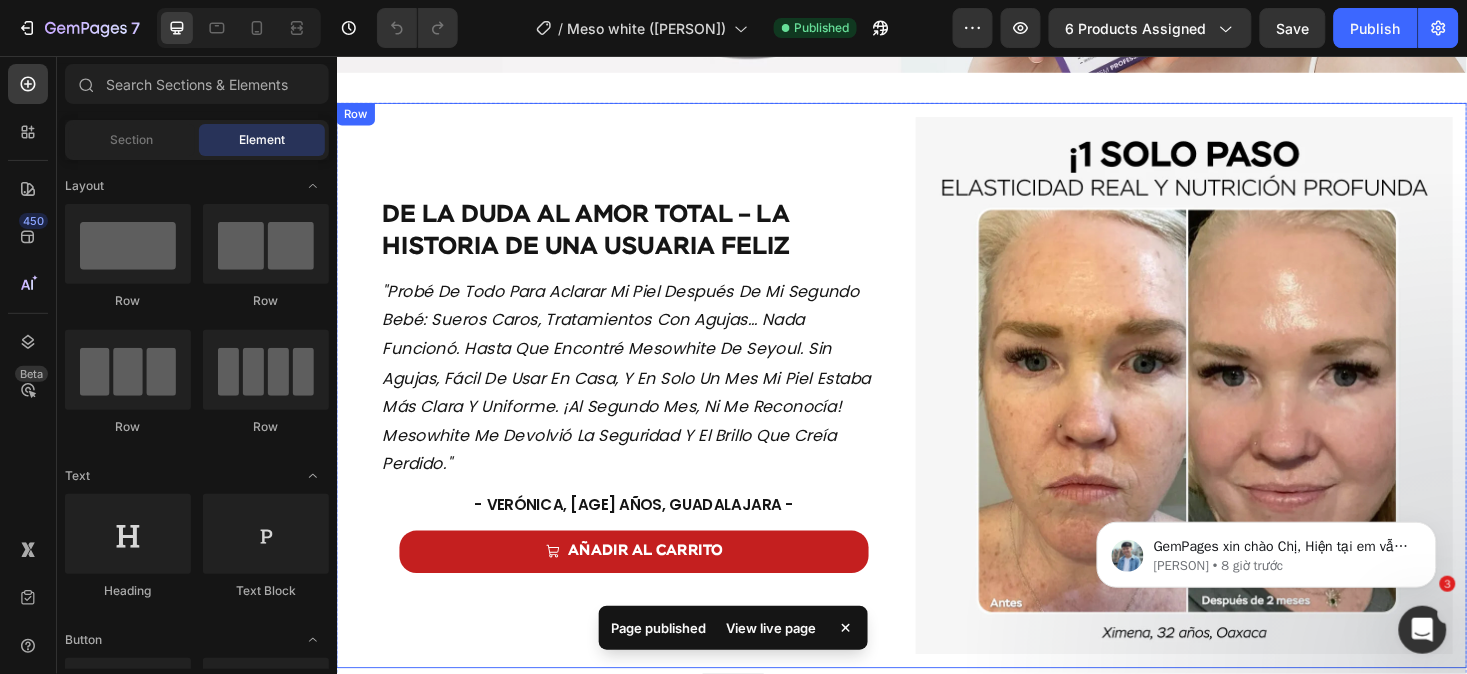 scroll, scrollTop: 1283, scrollLeft: 0, axis: vertical 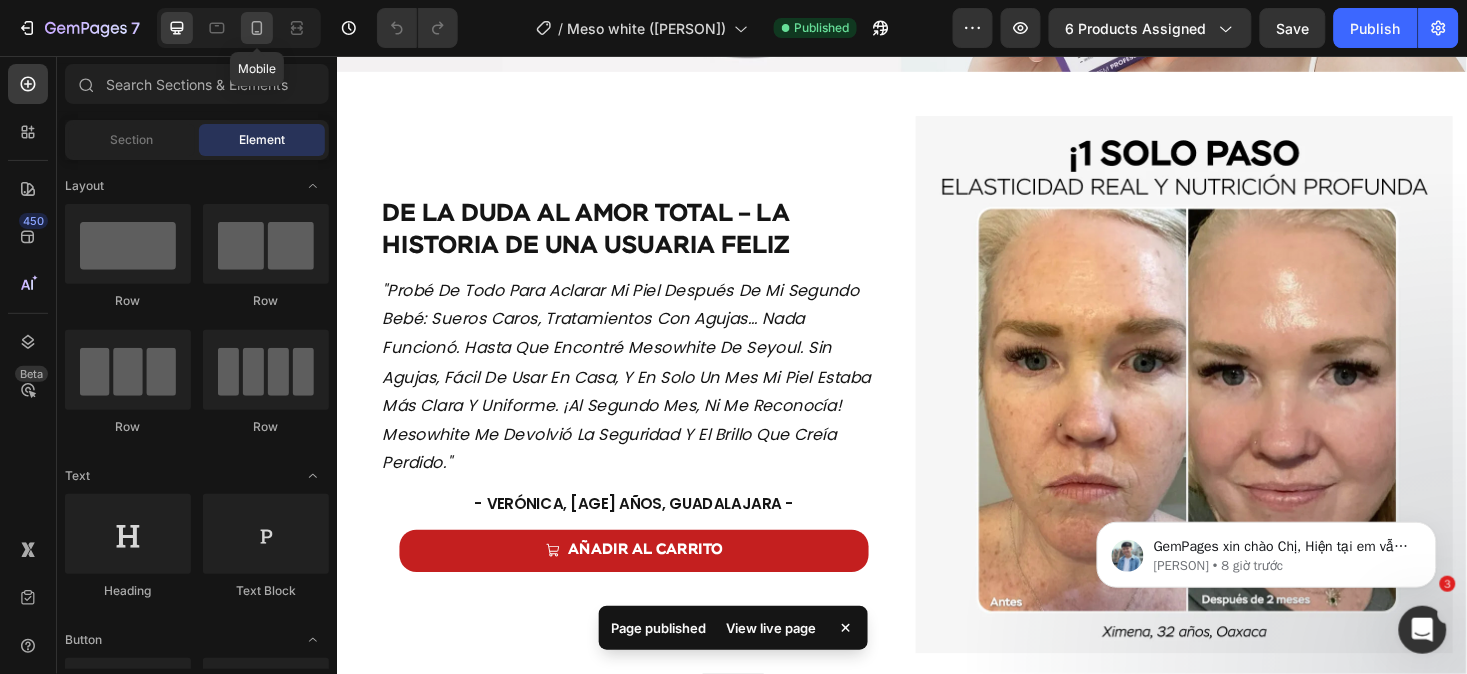 click 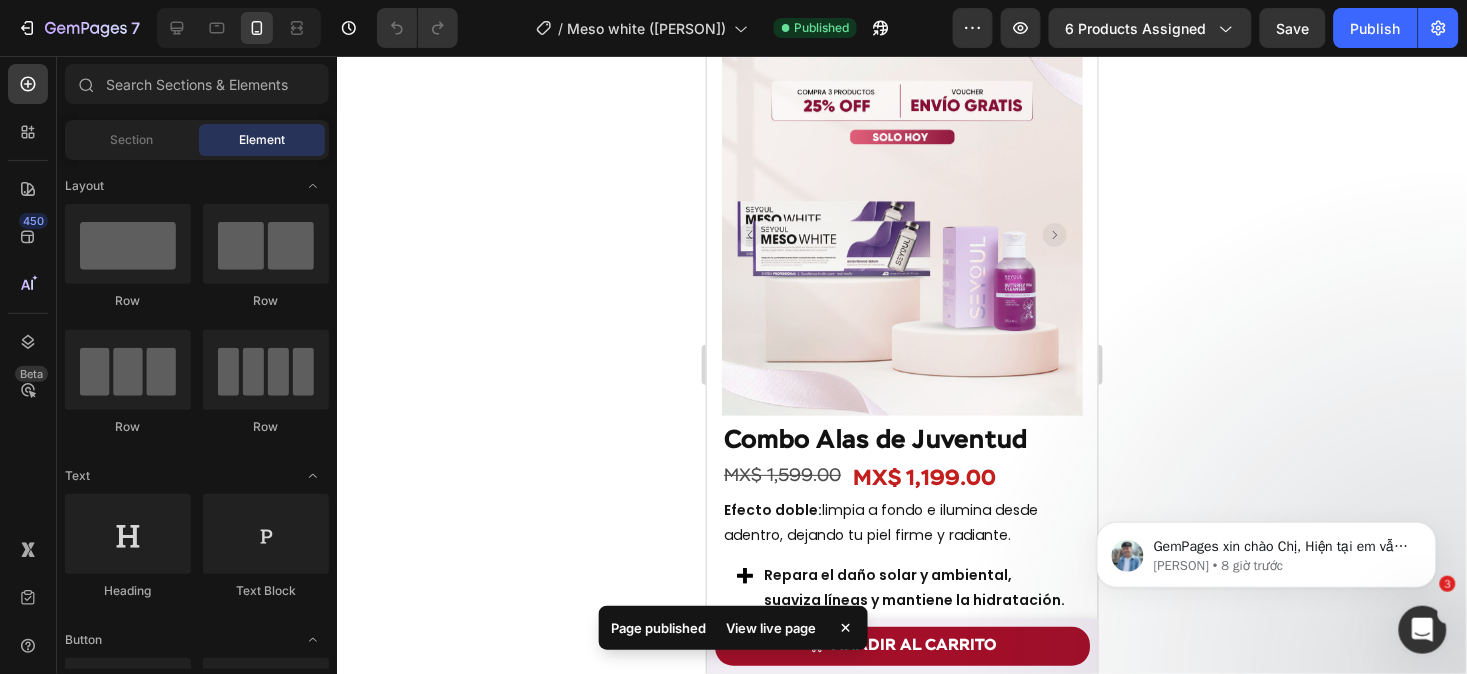 scroll, scrollTop: 1923, scrollLeft: 0, axis: vertical 